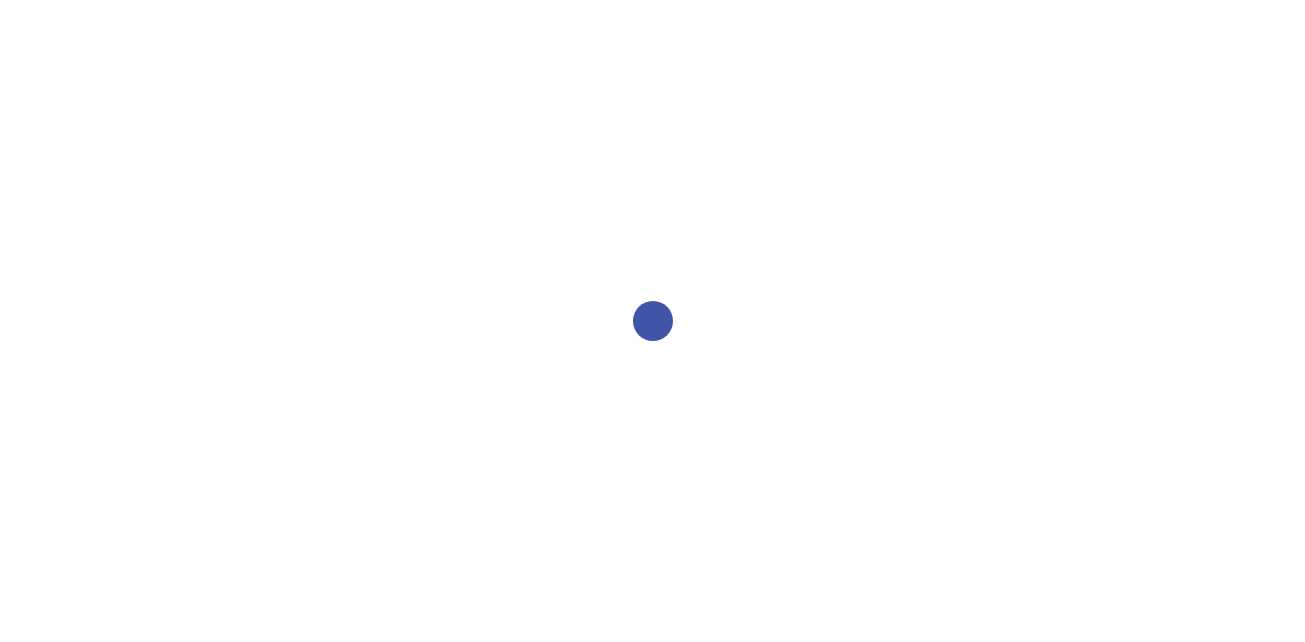 scroll, scrollTop: 0, scrollLeft: 0, axis: both 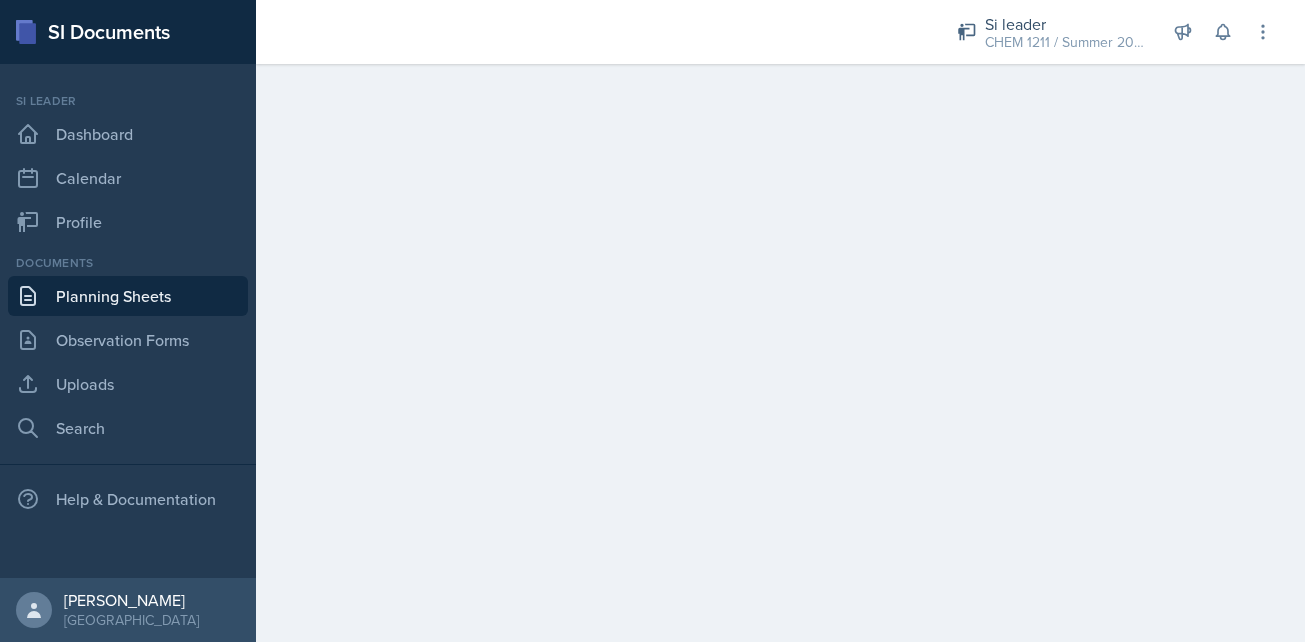 click on "Planning Sheets" at bounding box center [128, 296] 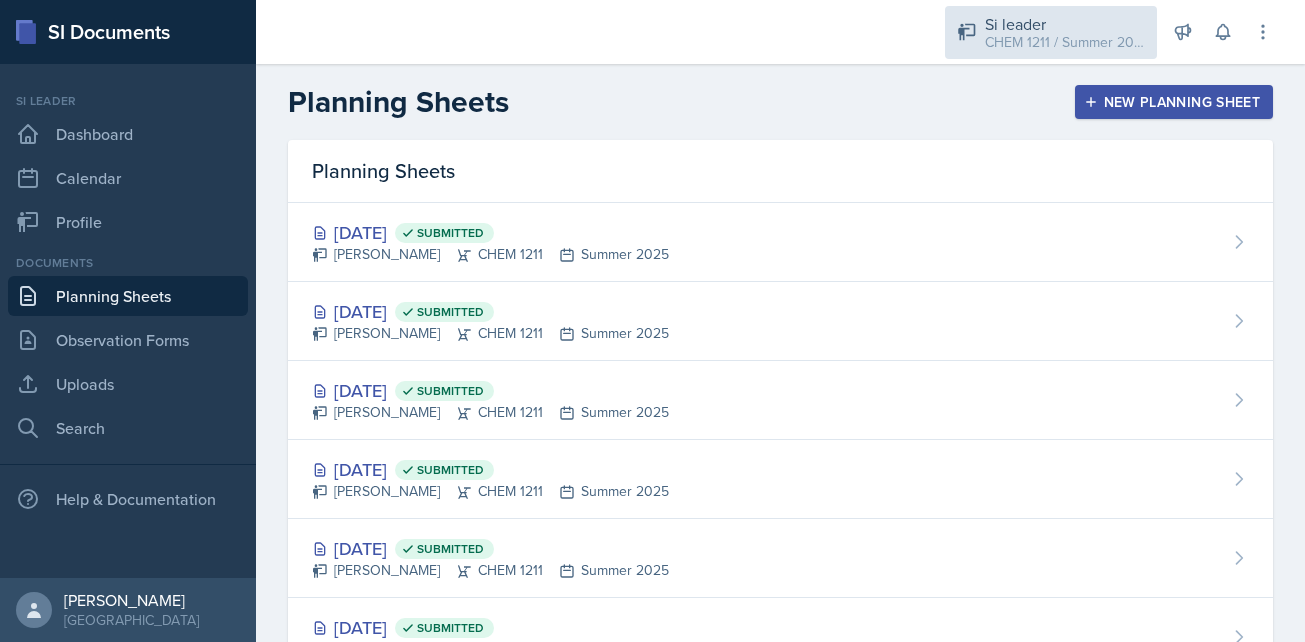 click on "Si leader   CHEM 1211 / Summer 2025" at bounding box center (1051, 32) 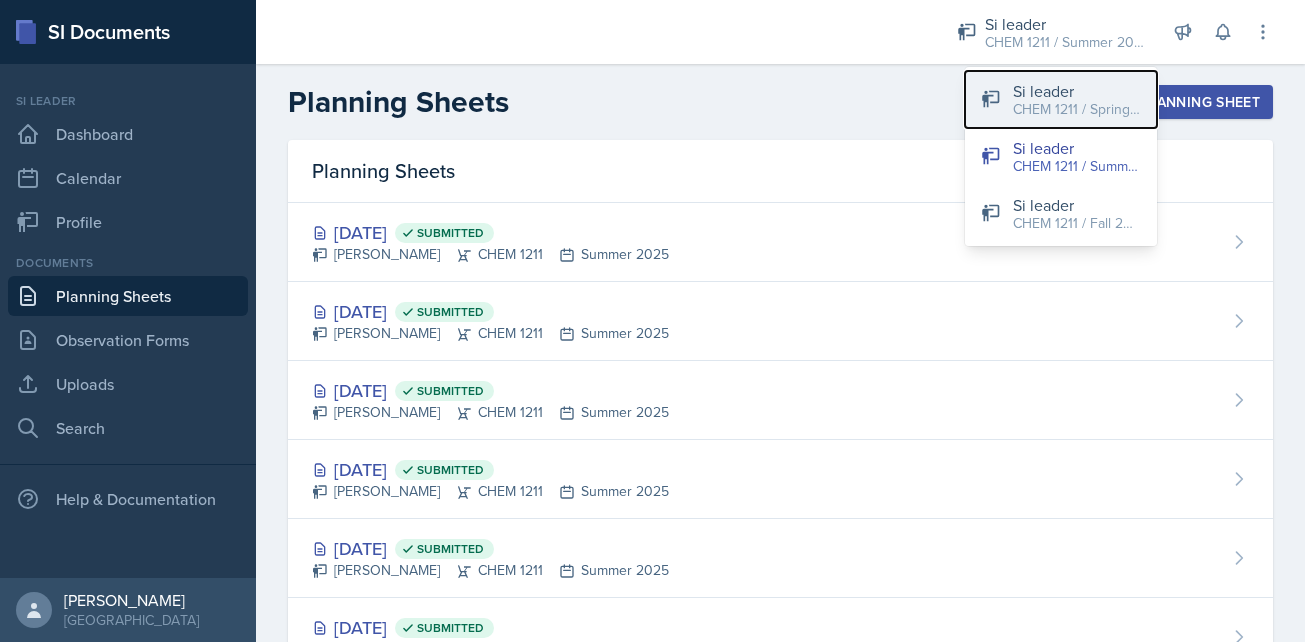 click on "Si leader" at bounding box center (1077, 91) 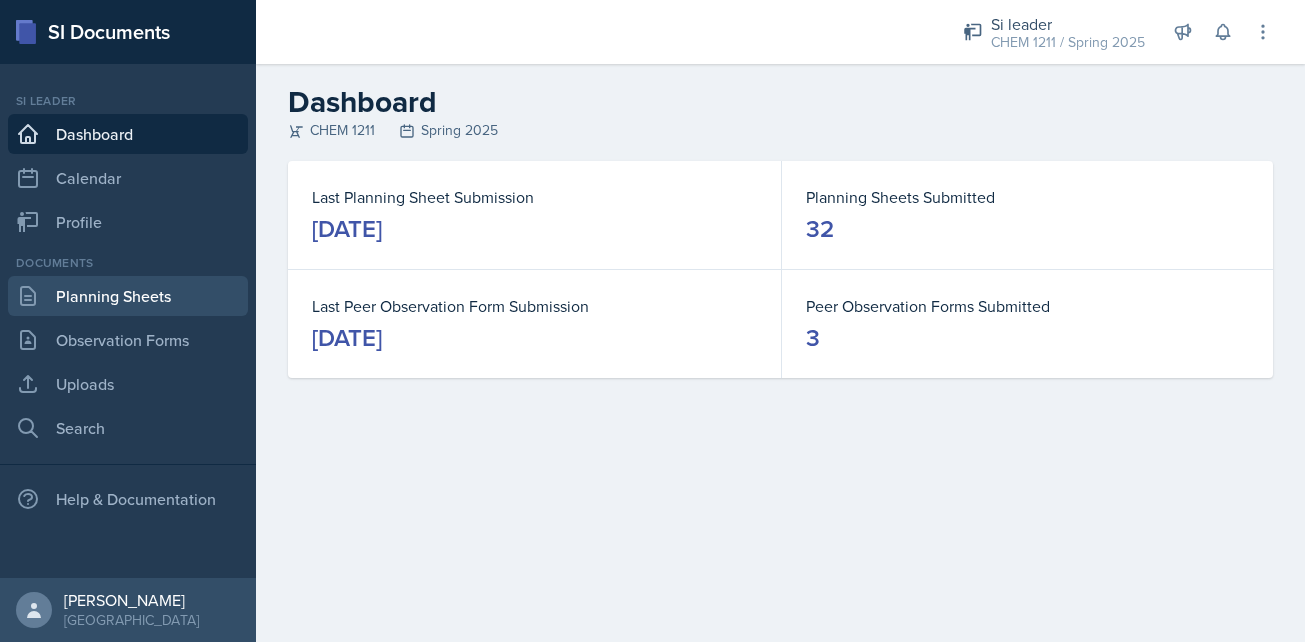 click on "Planning Sheets" at bounding box center (128, 296) 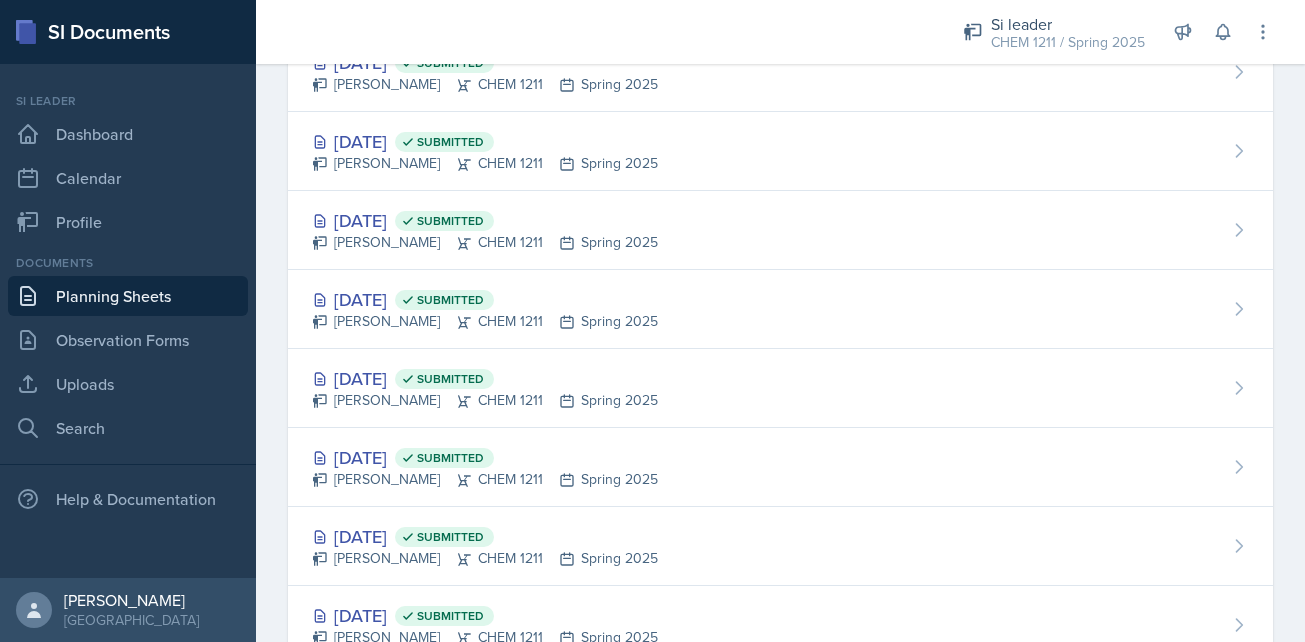 scroll, scrollTop: 771, scrollLeft: 0, axis: vertical 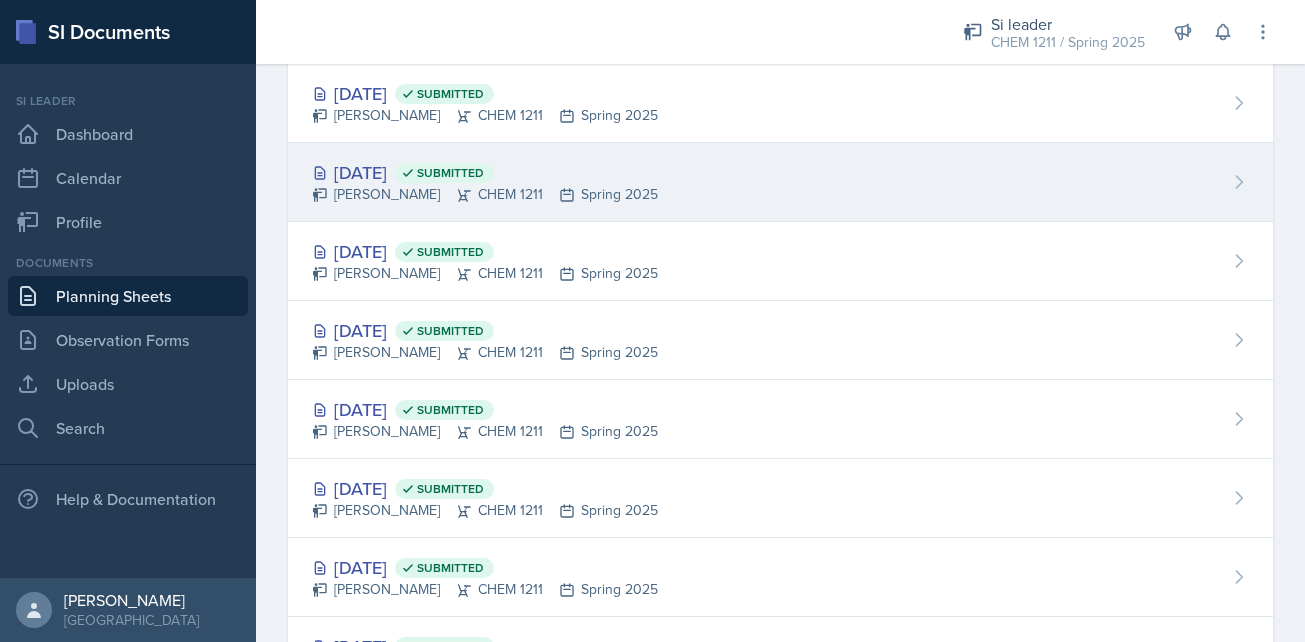 click on "[PERSON_NAME]
CHEM 1211
Spring 2025" at bounding box center [485, 194] 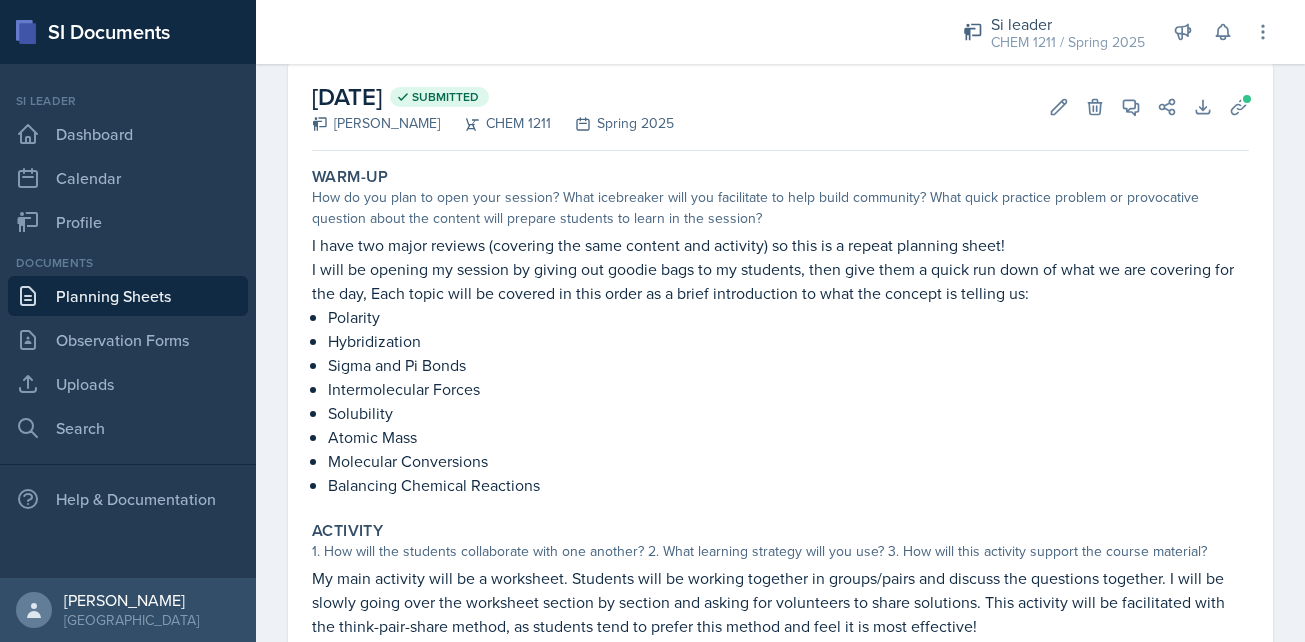 scroll, scrollTop: 135, scrollLeft: 0, axis: vertical 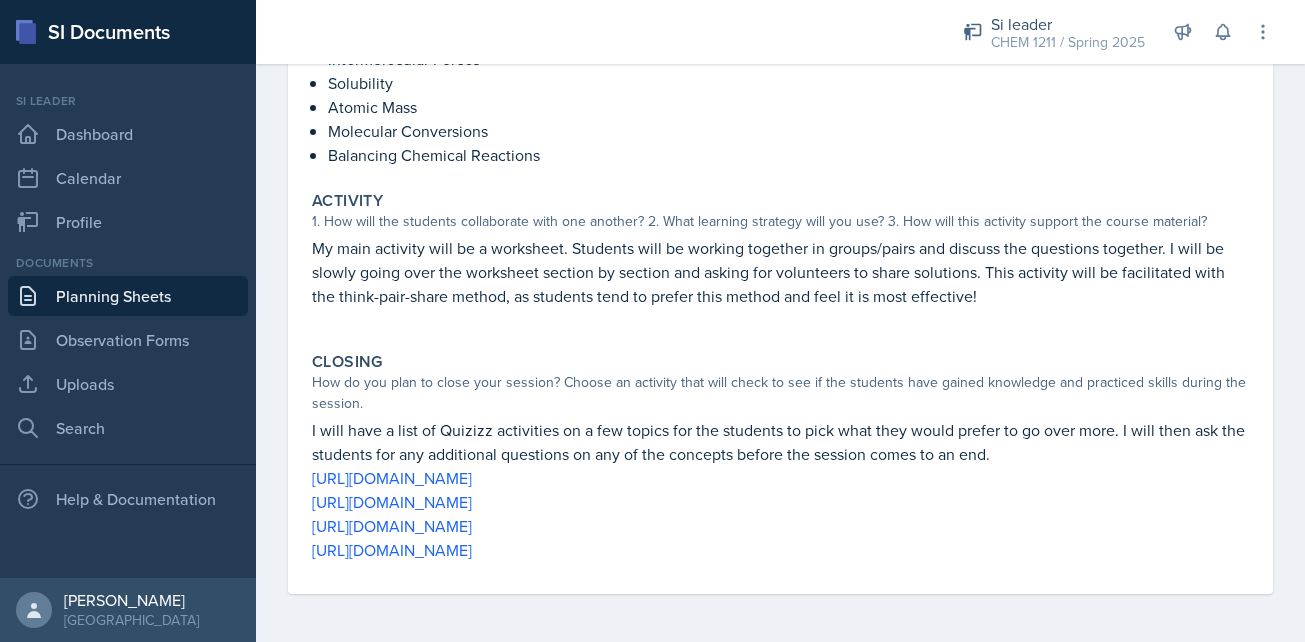 drag, startPoint x: 308, startPoint y: 200, endPoint x: 949, endPoint y: 686, distance: 804.41095 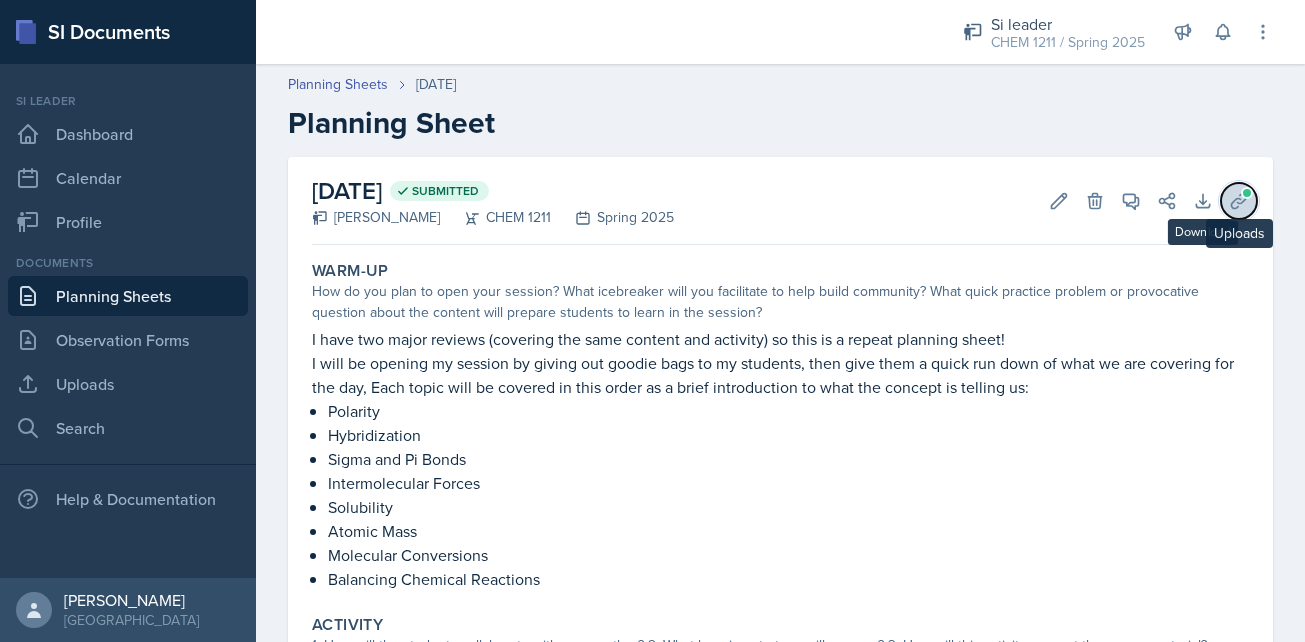 click 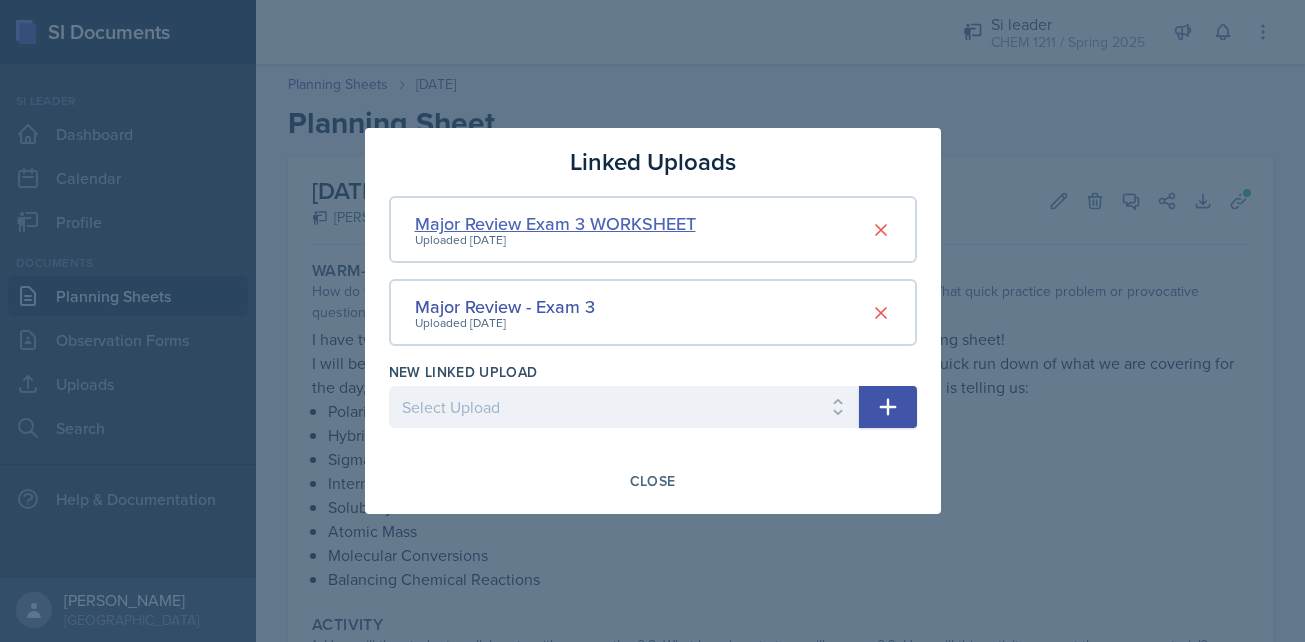 click on "Major Review Exam 3 WORKSHEET" at bounding box center [555, 223] 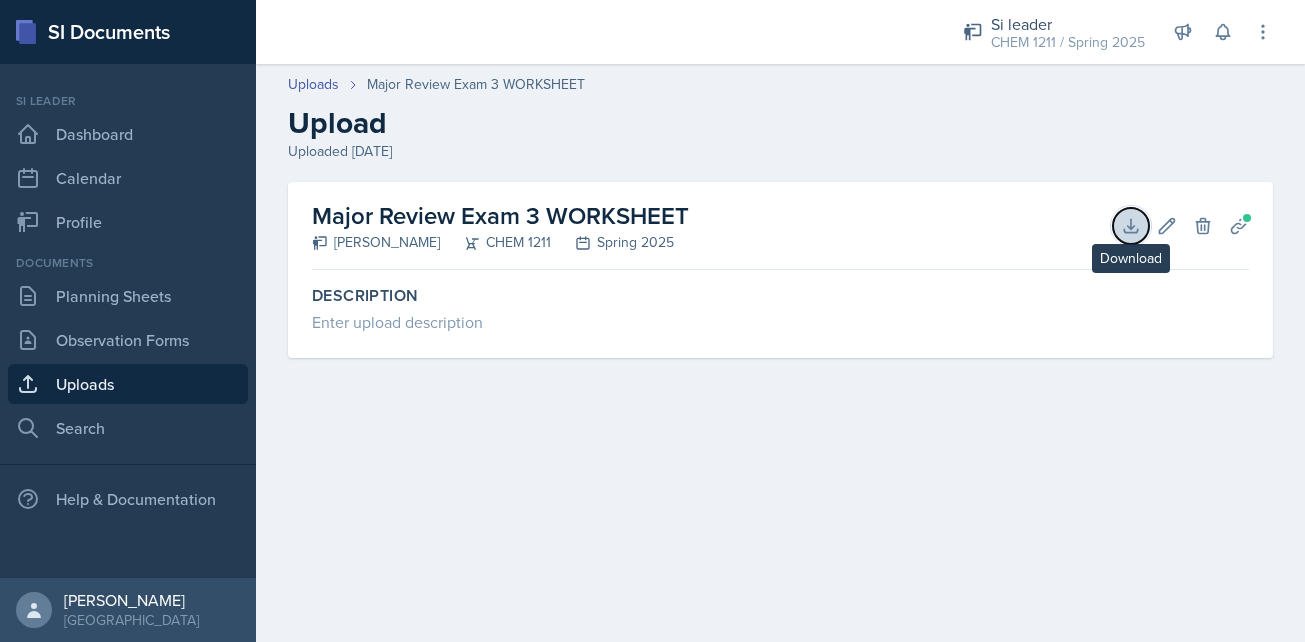 click 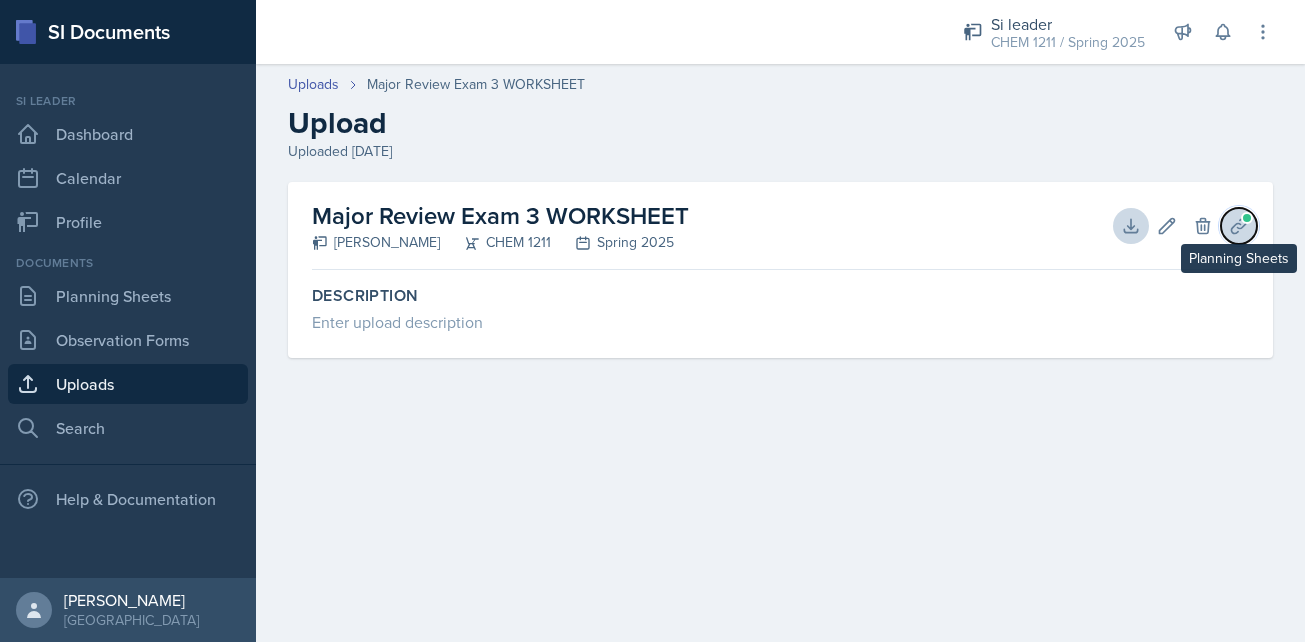 click at bounding box center [1247, 218] 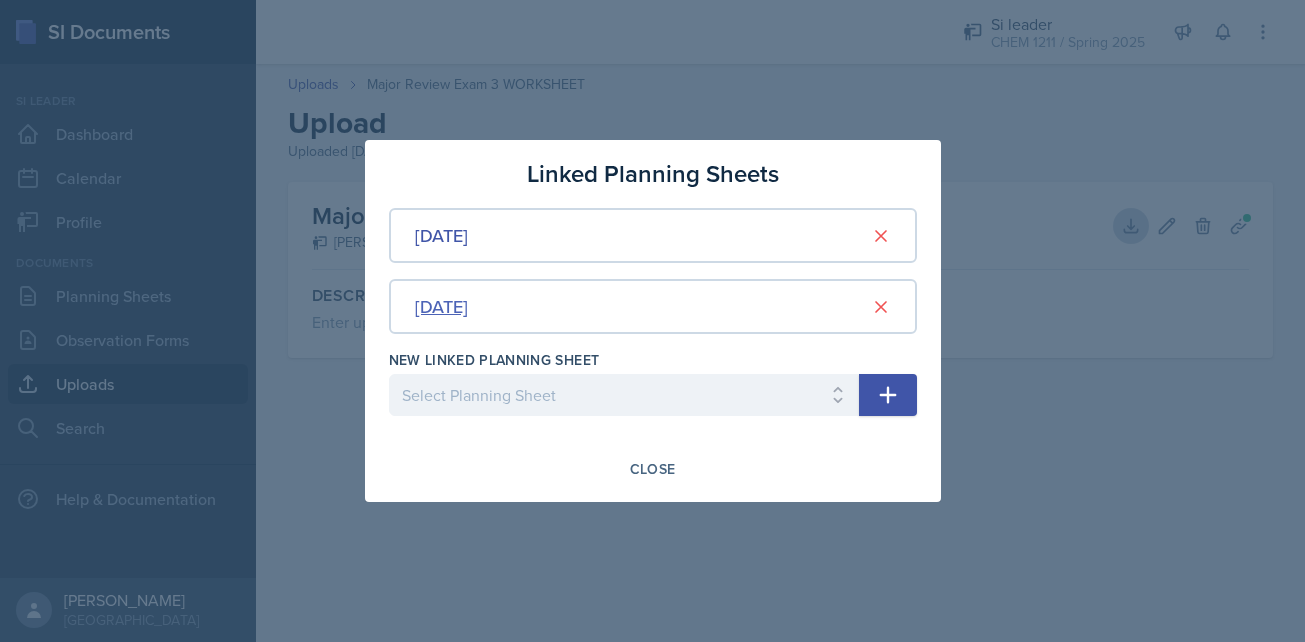 click on "[DATE]" at bounding box center [441, 306] 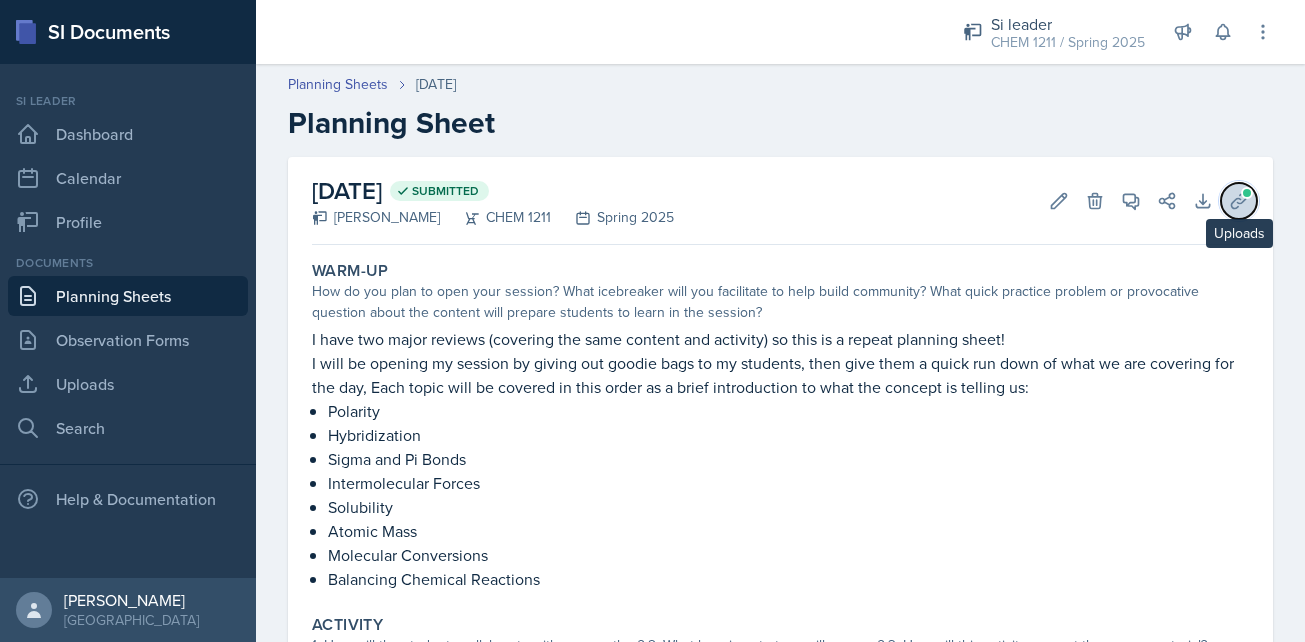click 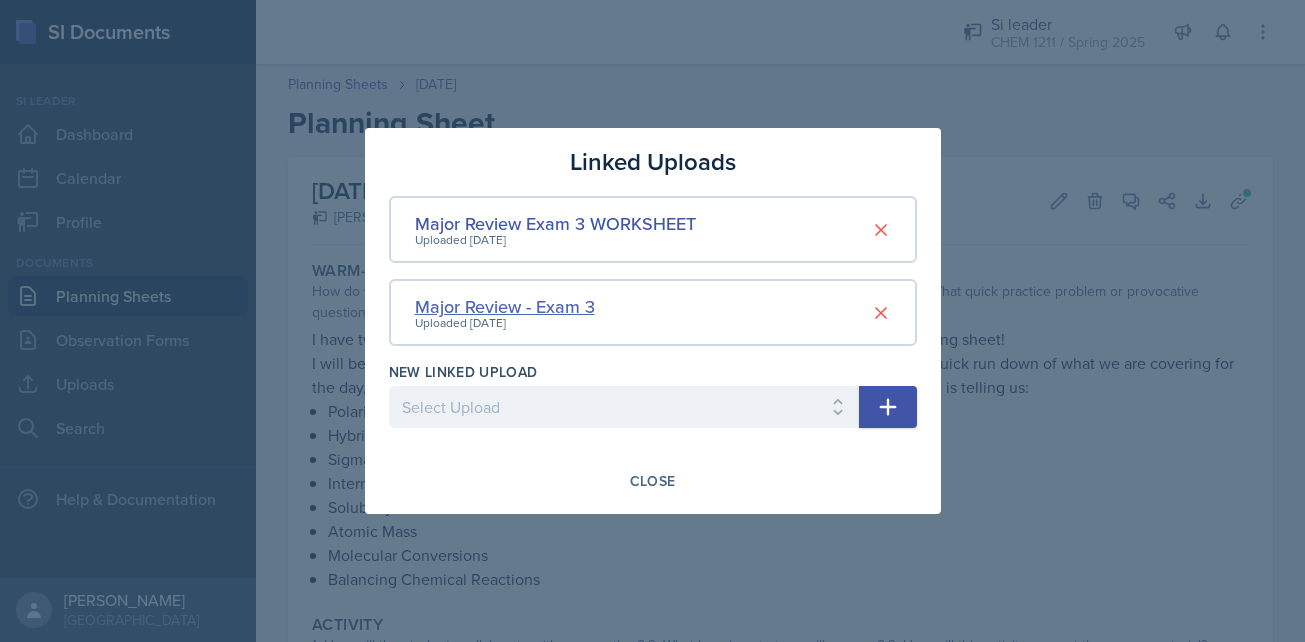 click on "Major Review - Exam 3" at bounding box center [505, 306] 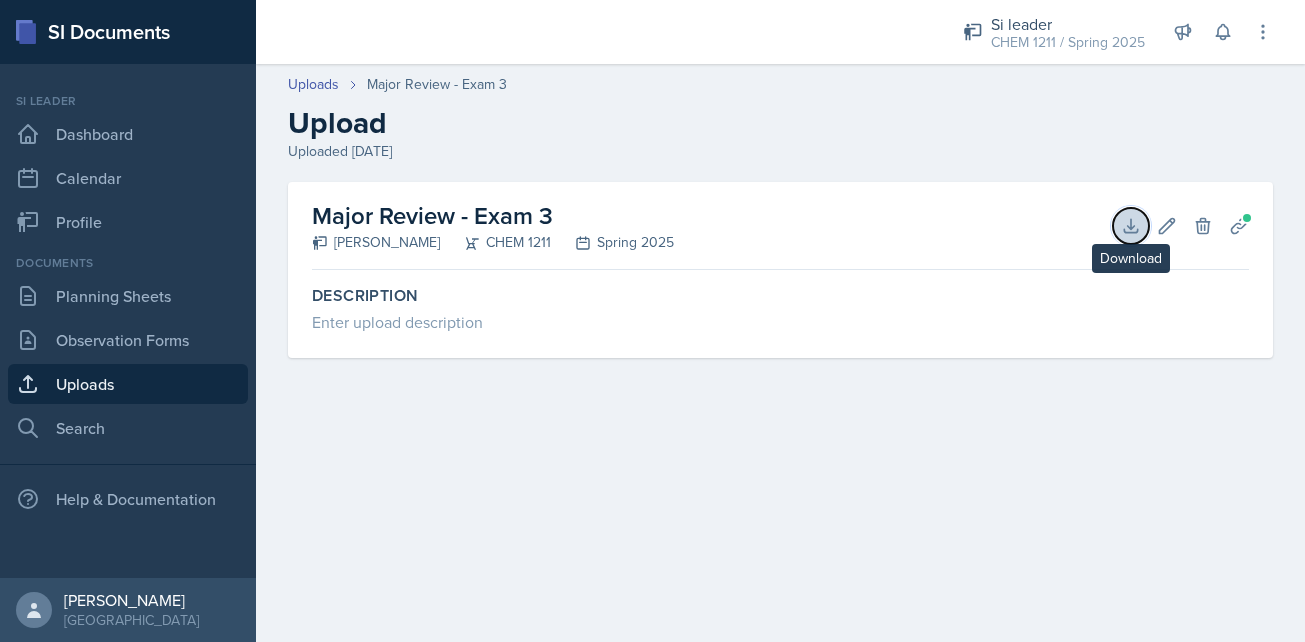 click 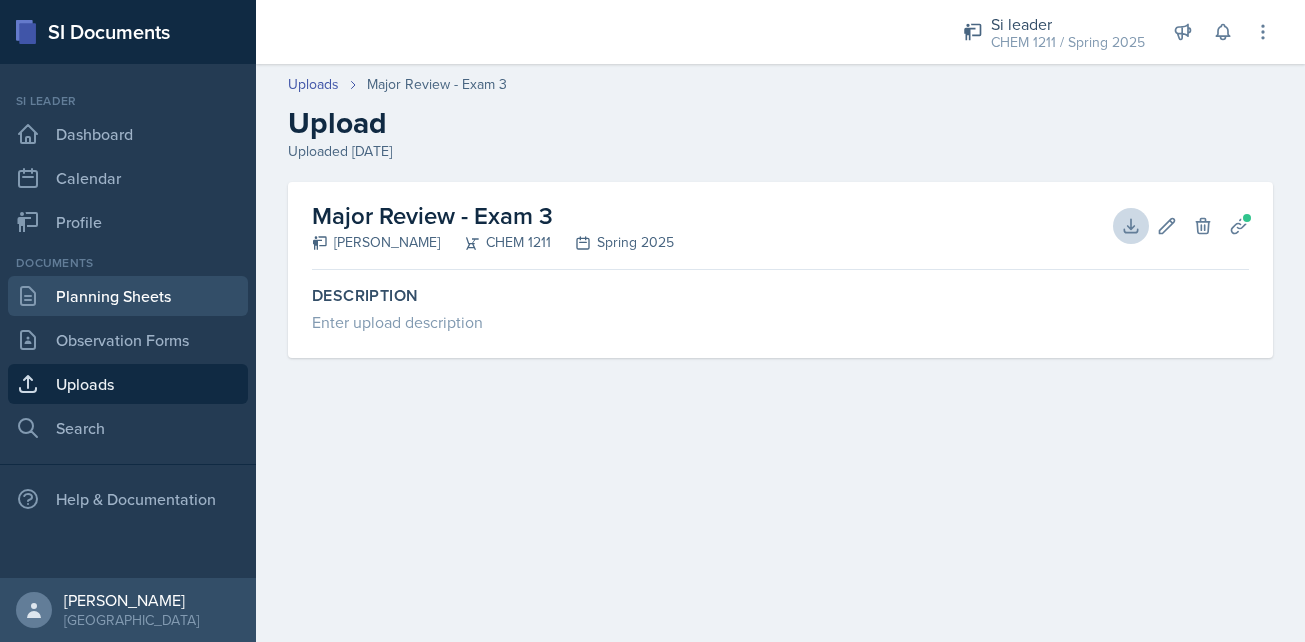 click on "Planning Sheets" at bounding box center [128, 296] 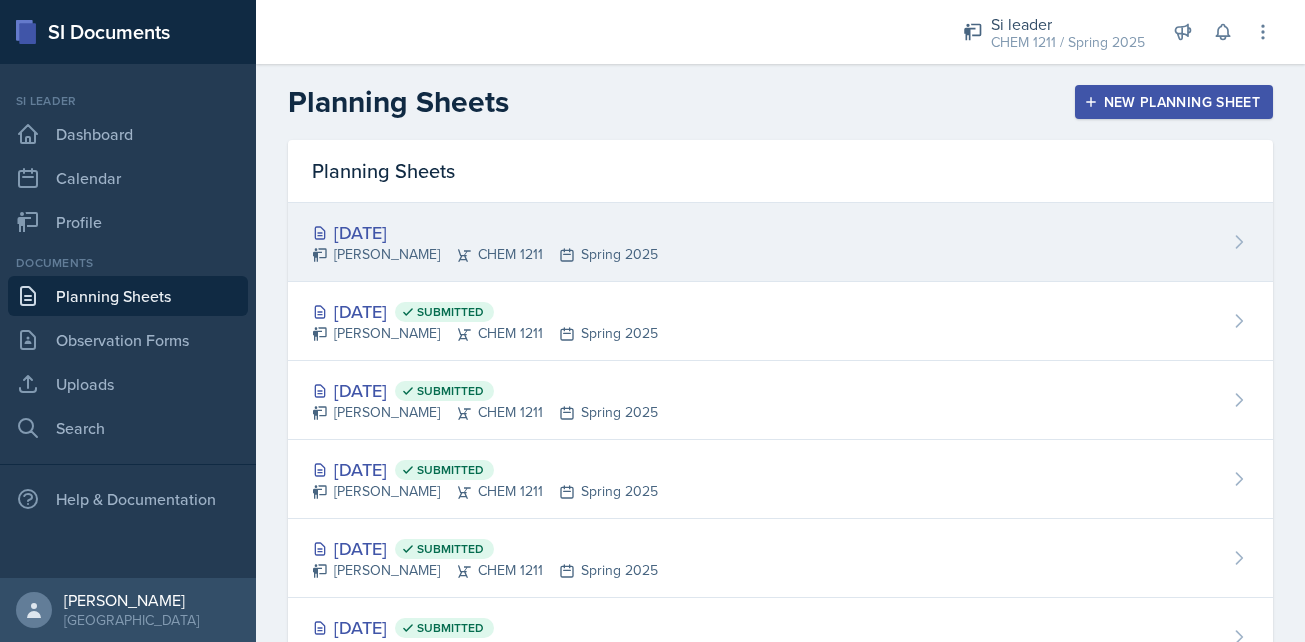click on "[DATE]" at bounding box center [485, 232] 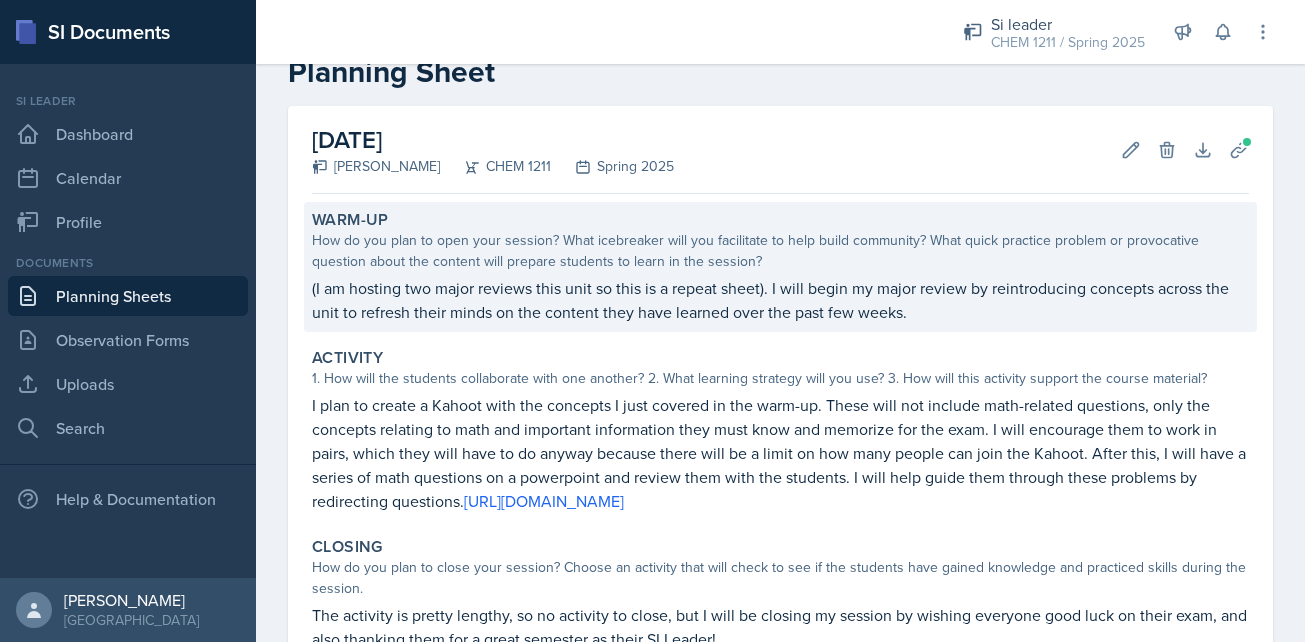 scroll, scrollTop: 0, scrollLeft: 0, axis: both 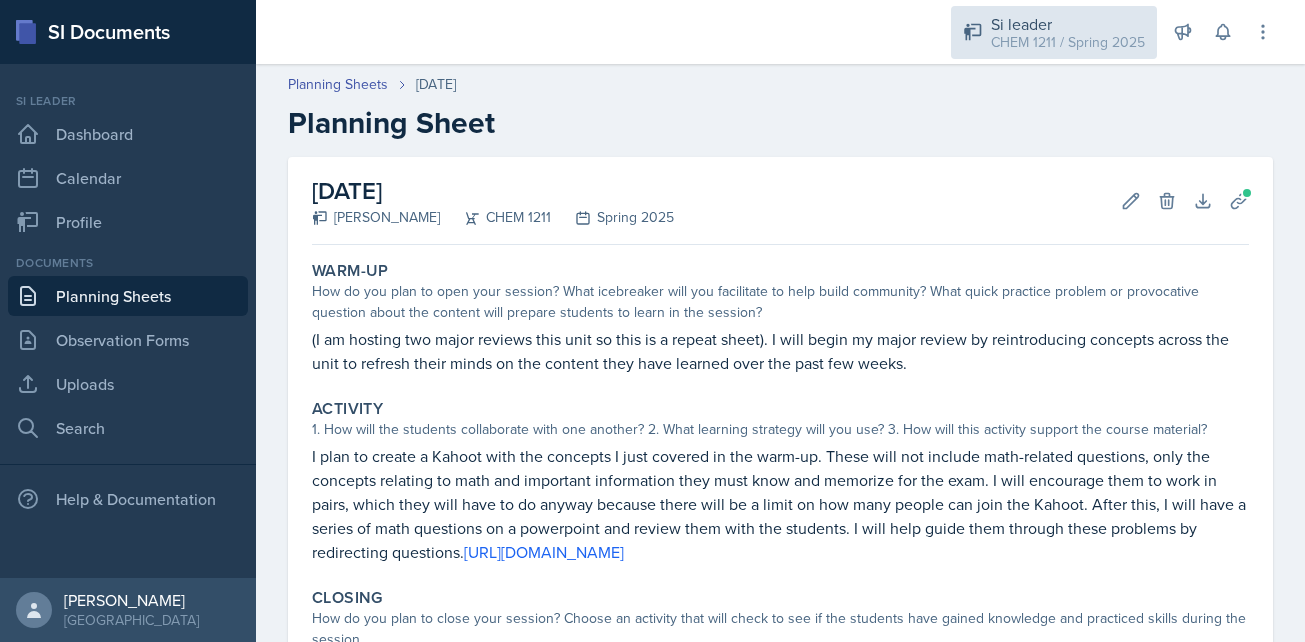 click on "CHEM 1211 / Spring 2025" at bounding box center (1068, 42) 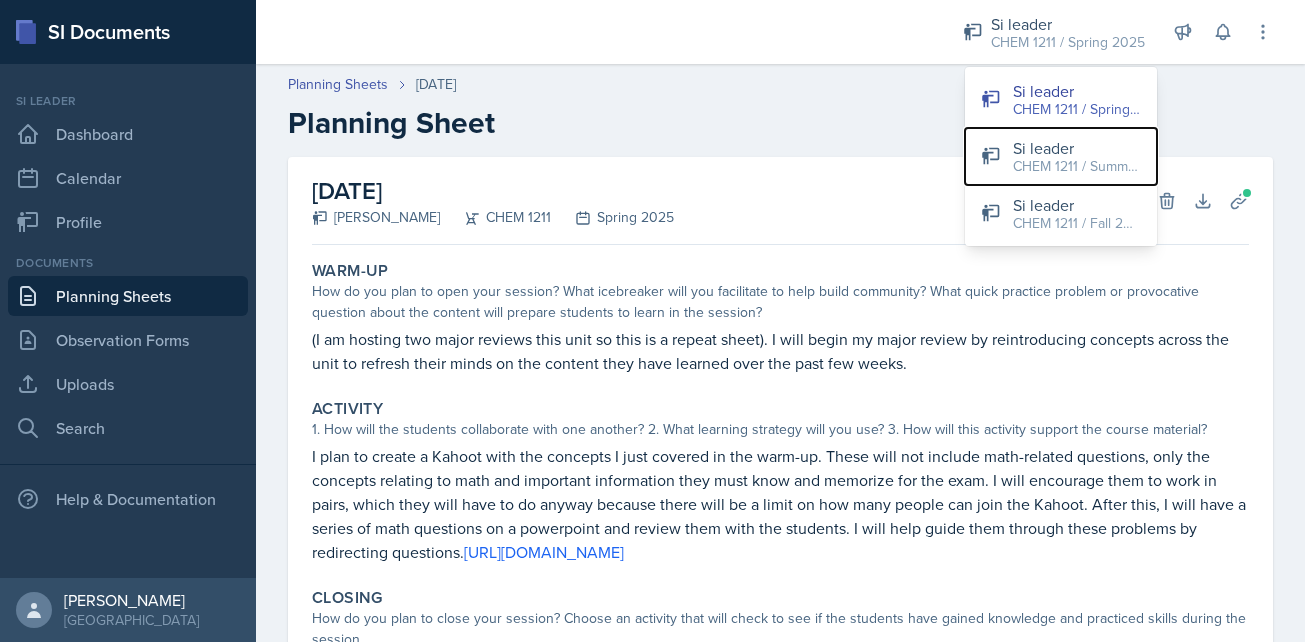 click on "Si leader
CHEM 1211 / Summer 2025" at bounding box center [1061, 156] 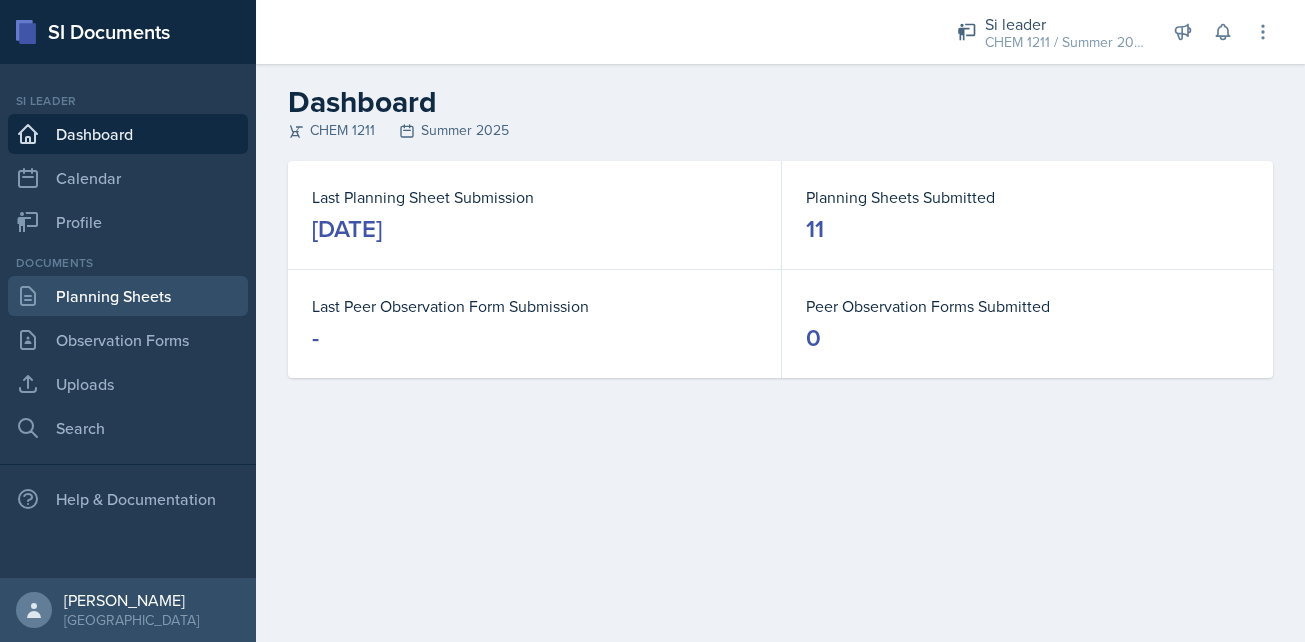 click on "Planning Sheets" at bounding box center (128, 296) 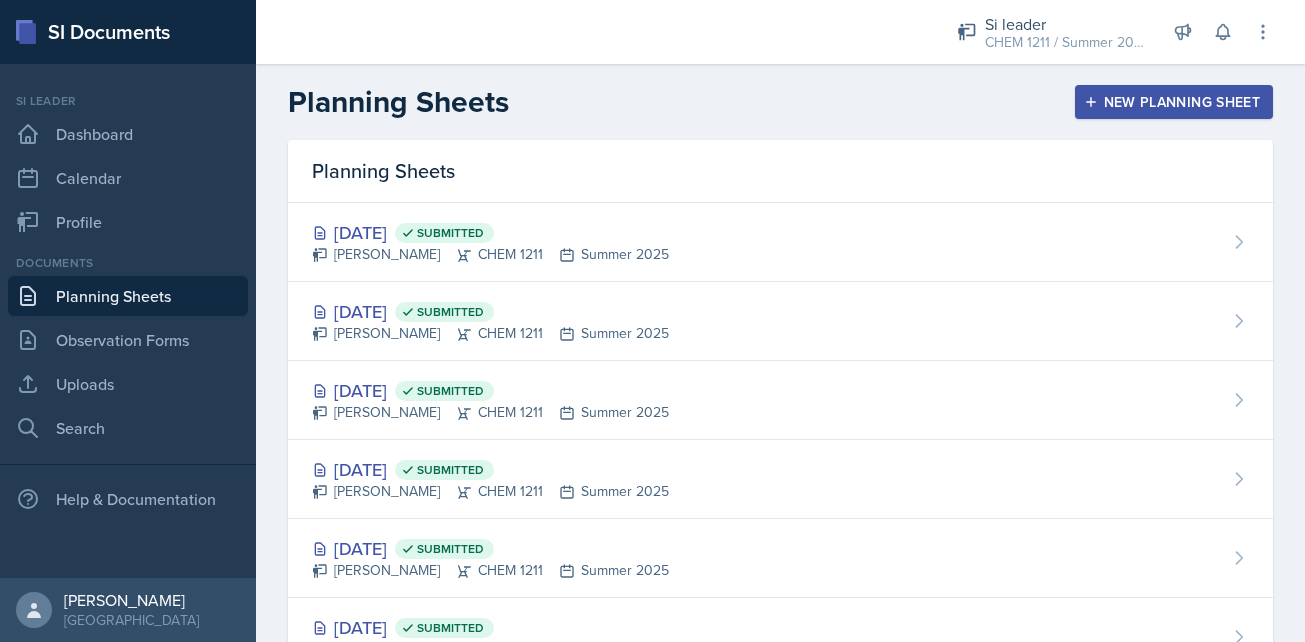 click on "New Planning Sheet" at bounding box center [1174, 102] 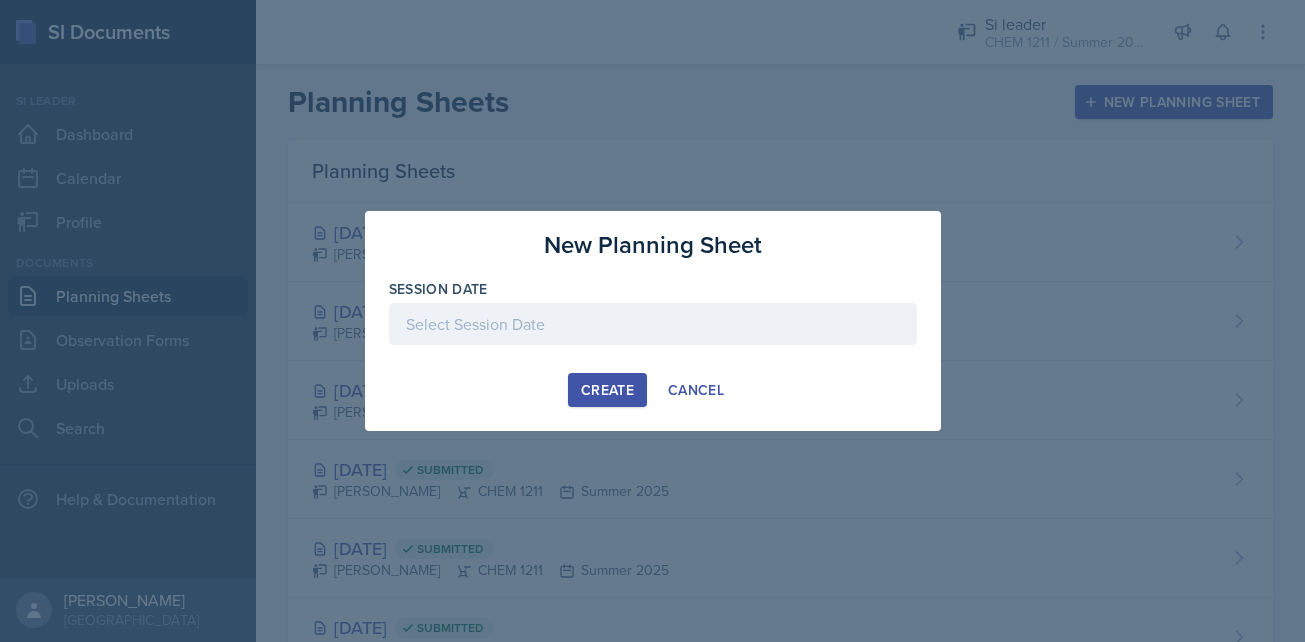 click at bounding box center (653, 324) 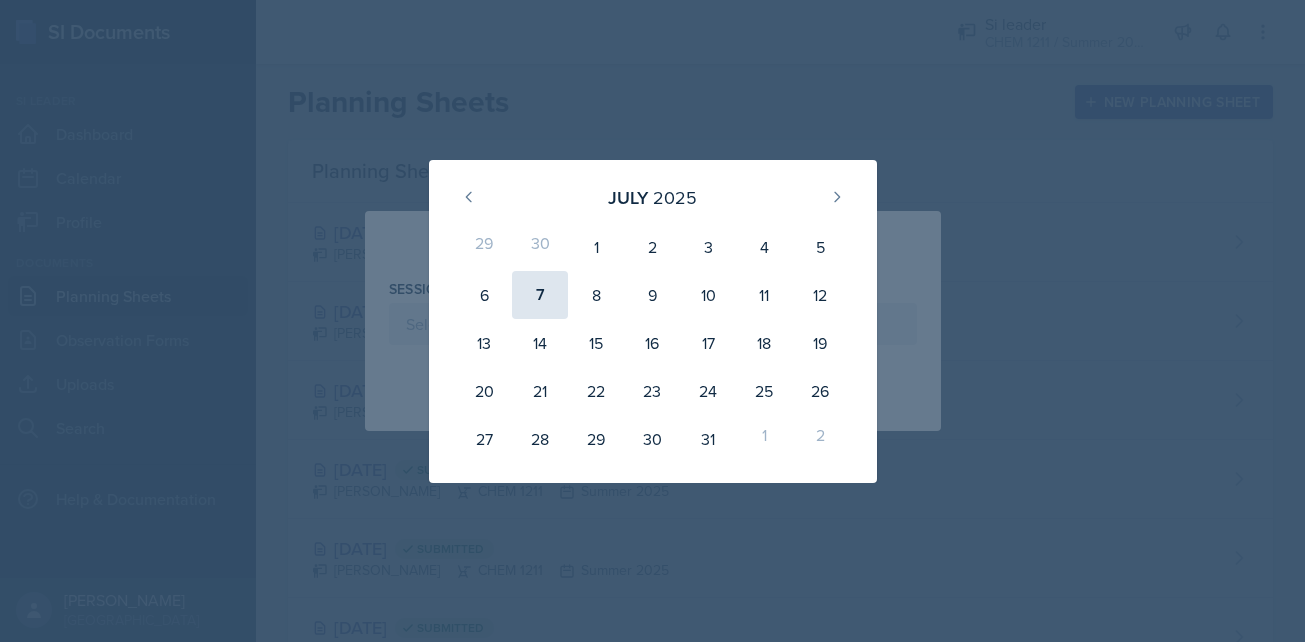 click on "7" at bounding box center (540, 295) 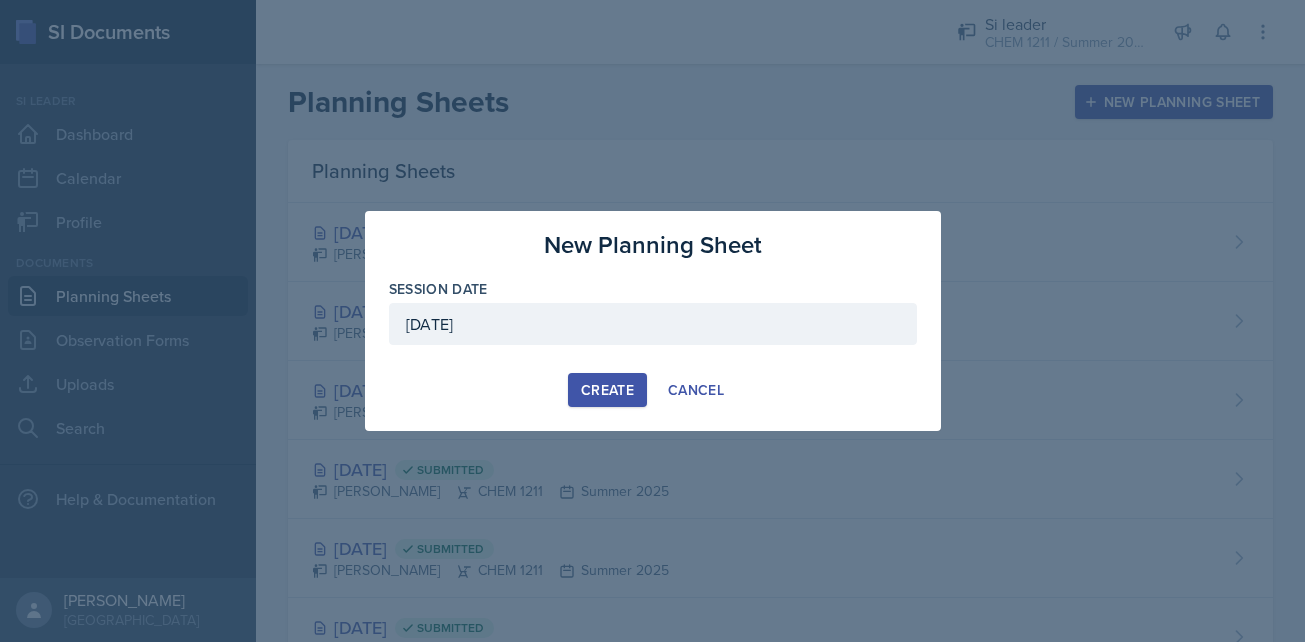click on "Create" at bounding box center (607, 390) 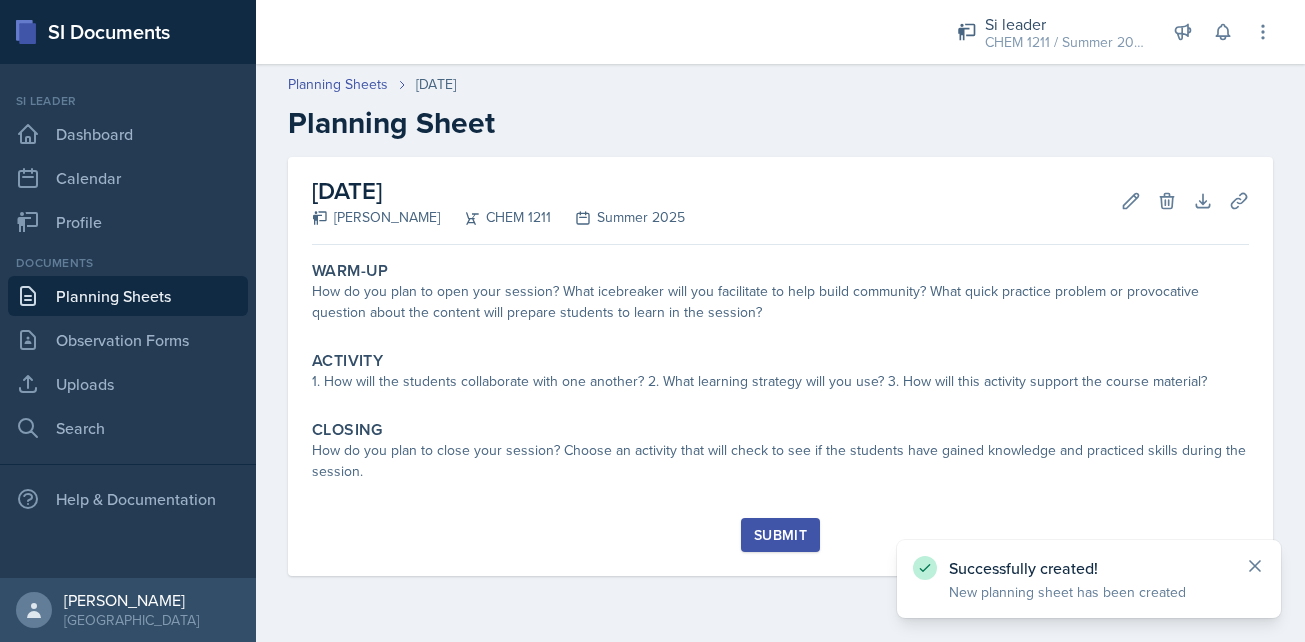click 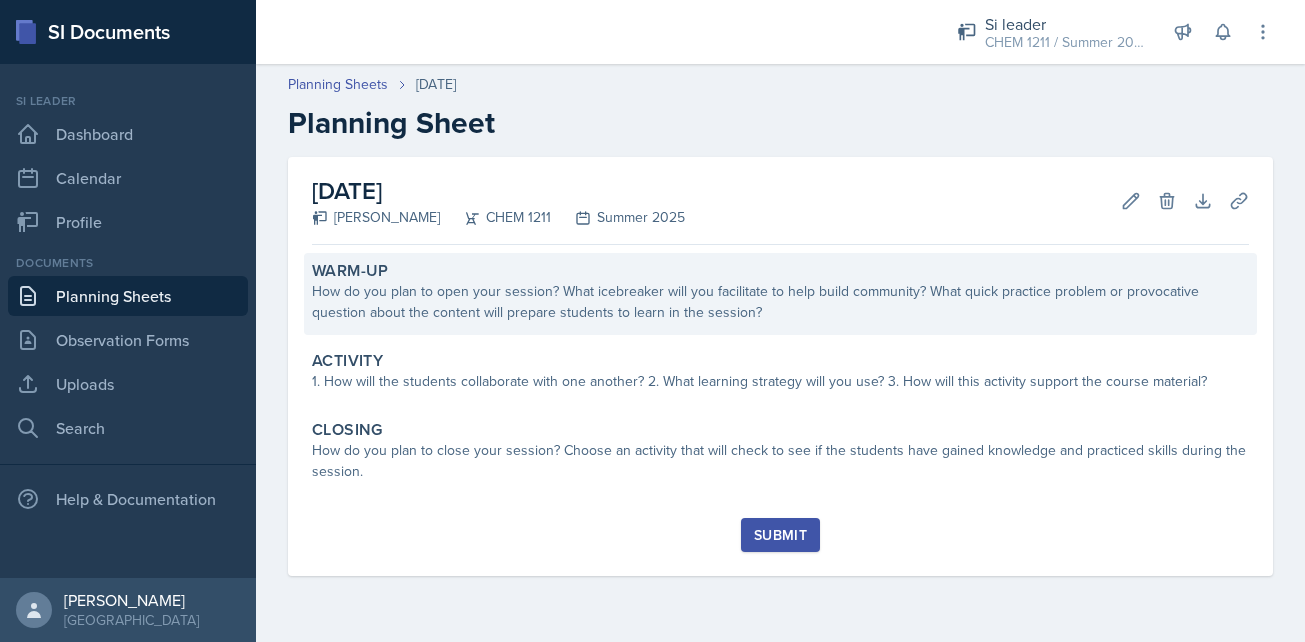 click on "How do you plan to open your session? What icebreaker will you facilitate to help build community? What quick practice problem or provocative question about the content will prepare students to learn in the session?" at bounding box center [780, 302] 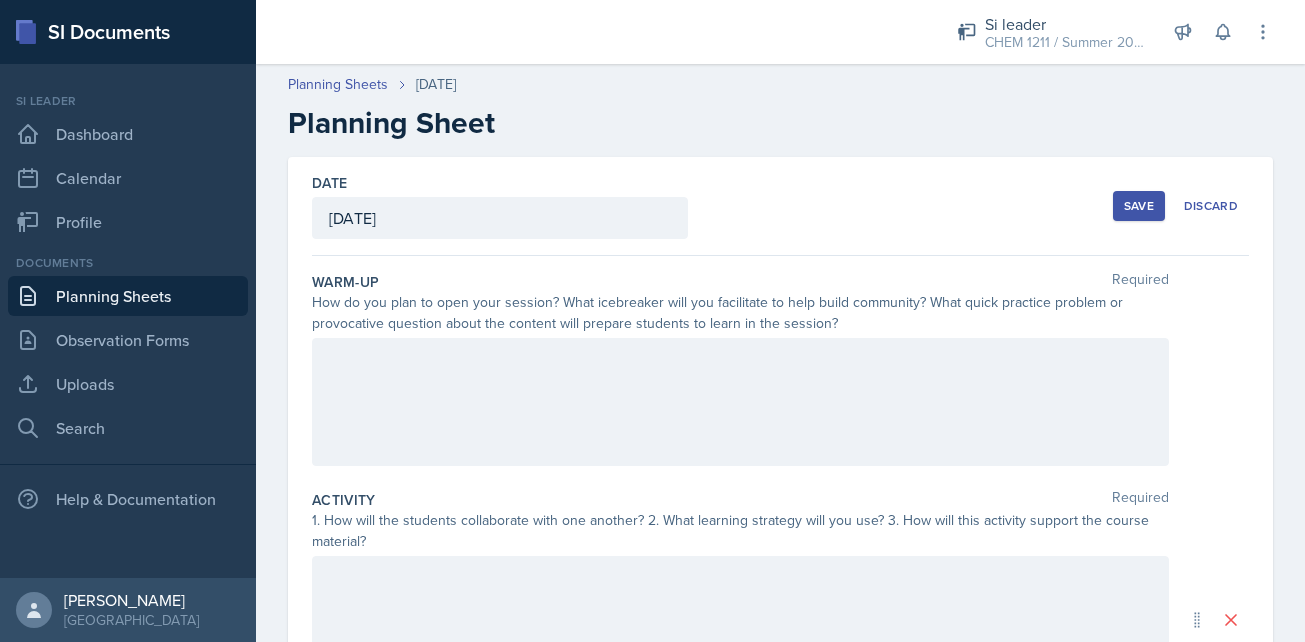 click at bounding box center [740, 402] 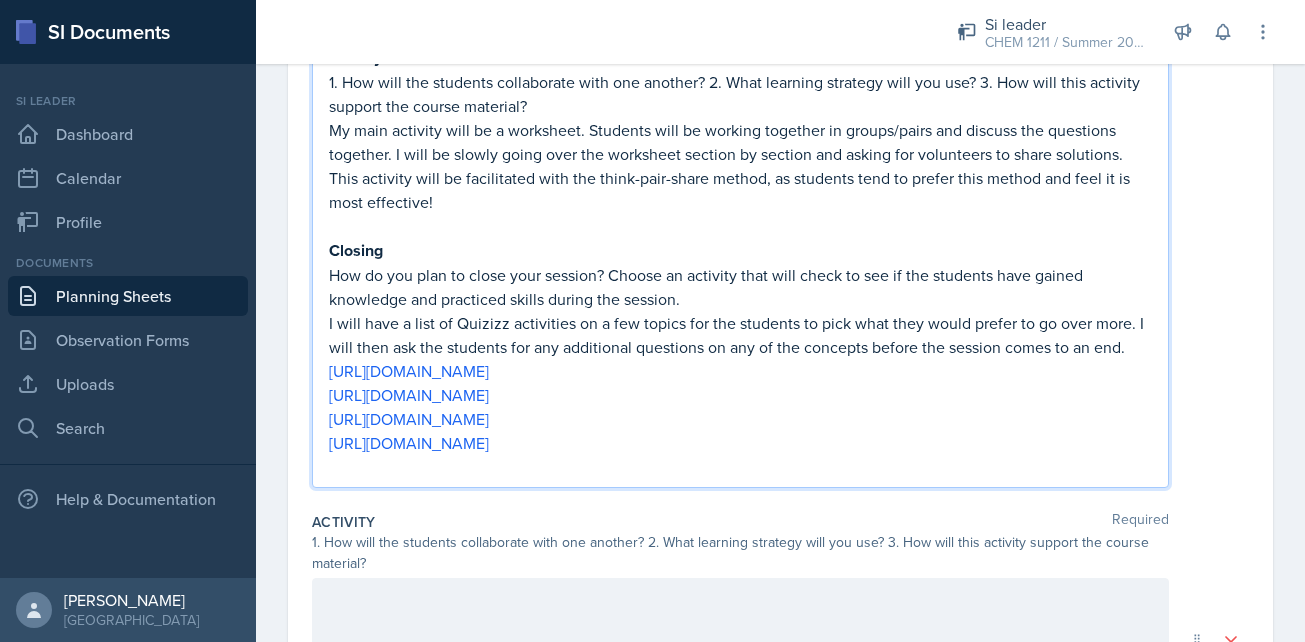 scroll, scrollTop: 610, scrollLeft: 0, axis: vertical 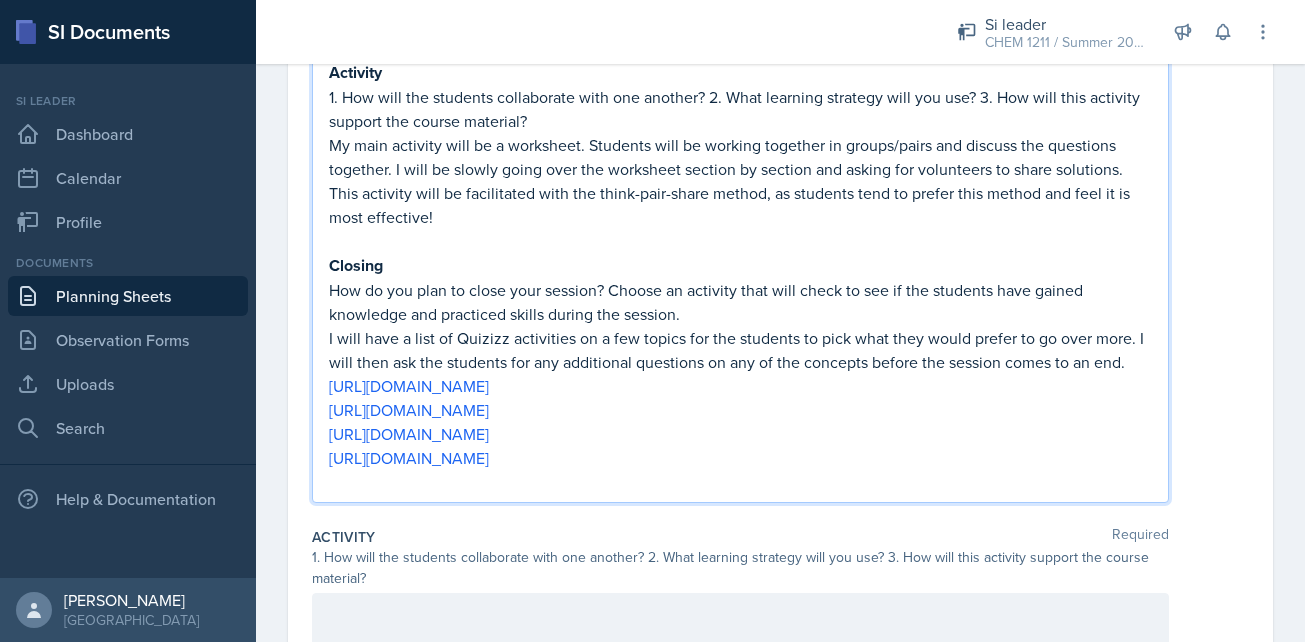 drag, startPoint x: 959, startPoint y: 428, endPoint x: 325, endPoint y: 79, distance: 723.7106 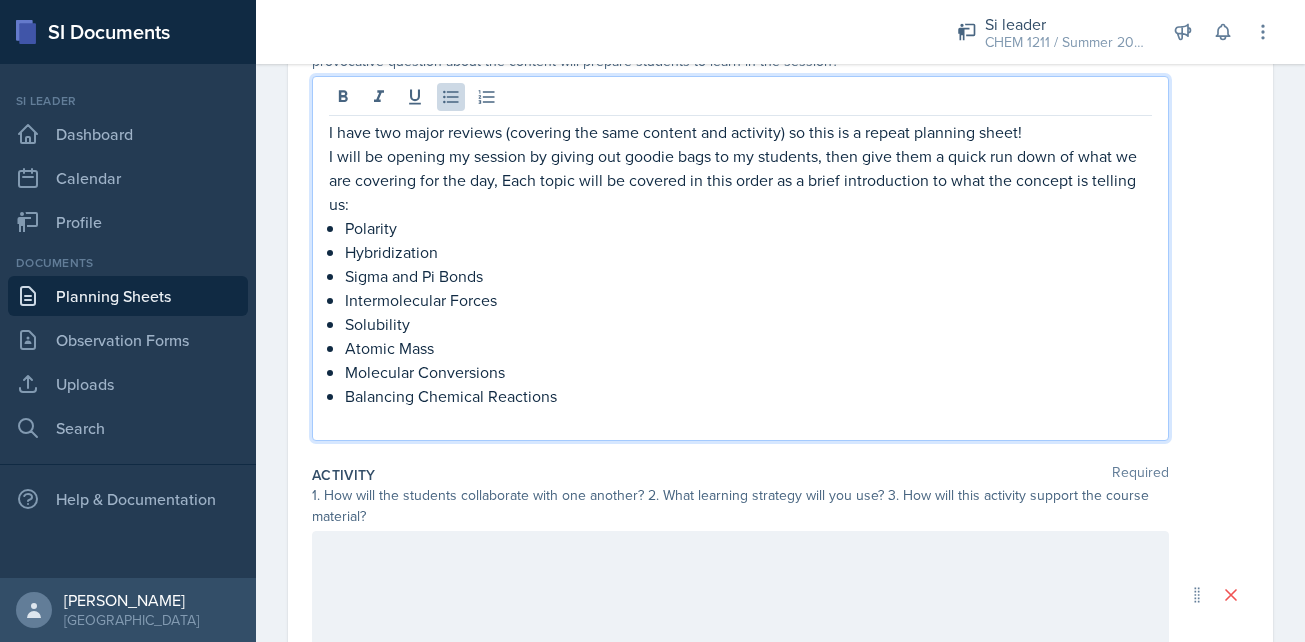 scroll, scrollTop: 227, scrollLeft: 0, axis: vertical 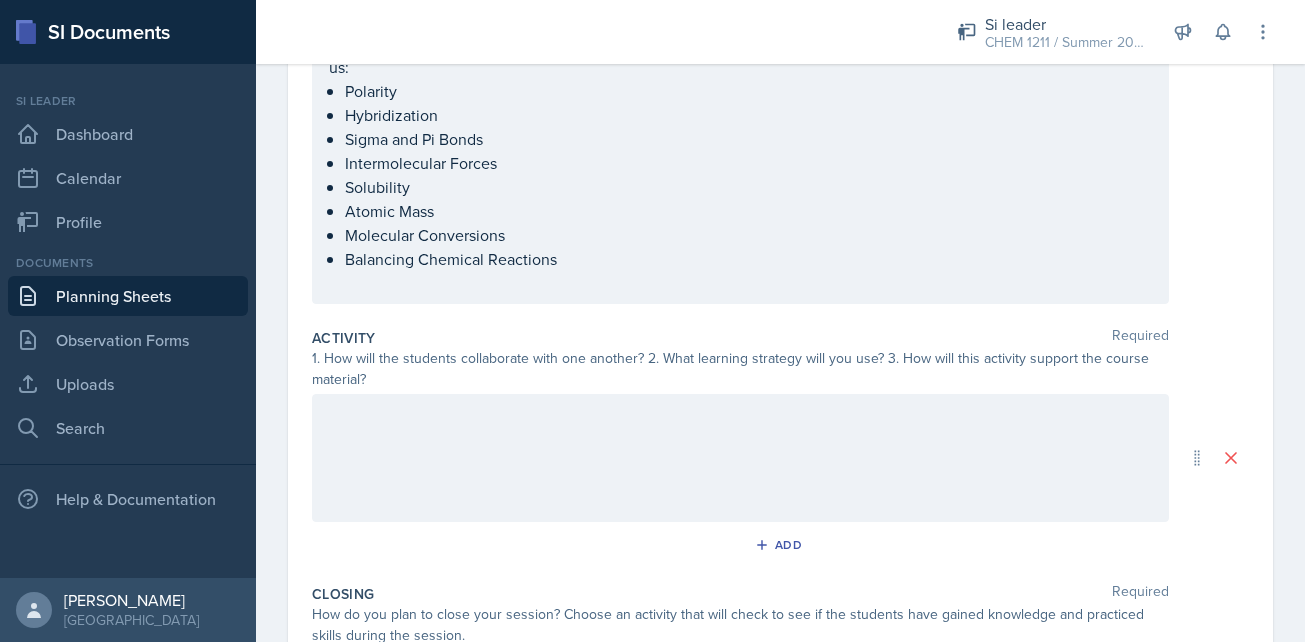 click at bounding box center [740, 458] 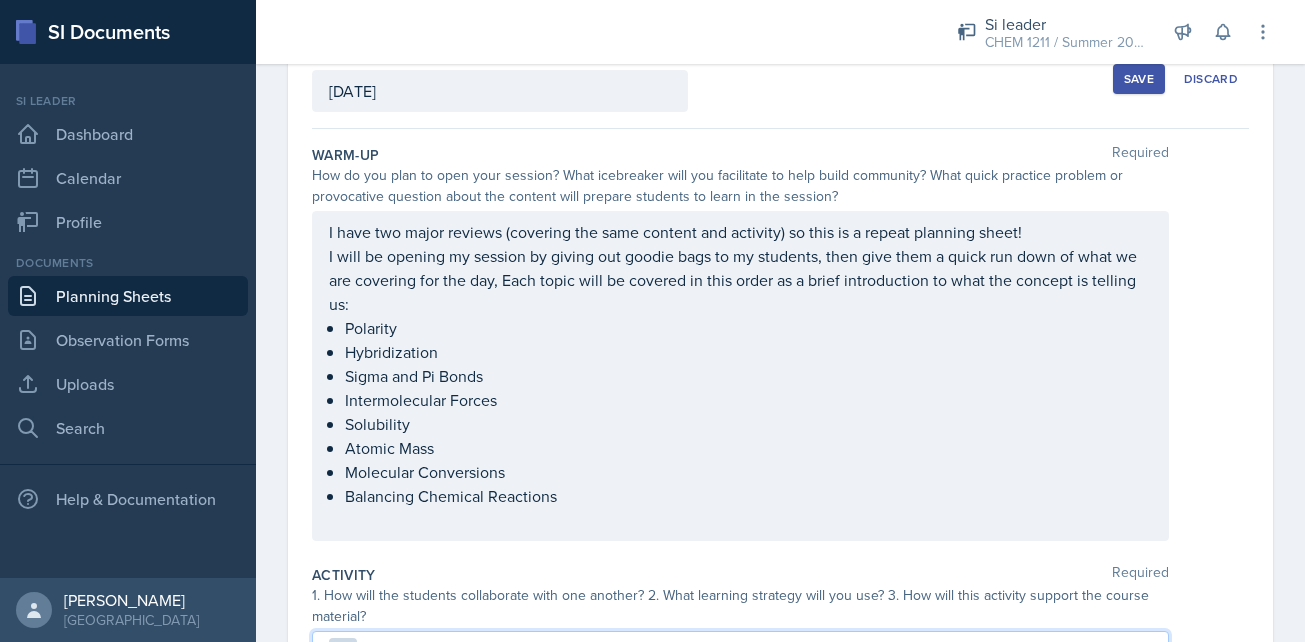 scroll, scrollTop: 0, scrollLeft: 0, axis: both 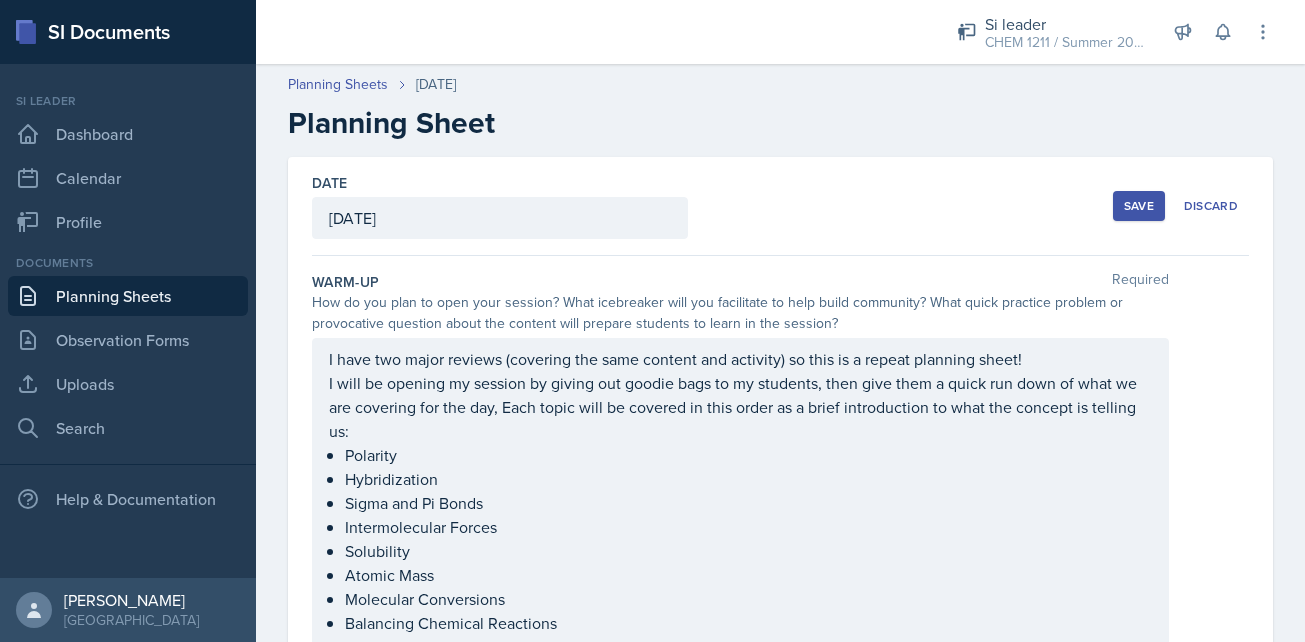 drag, startPoint x: 563, startPoint y: 292, endPoint x: 284, endPoint y: 178, distance: 301.39178 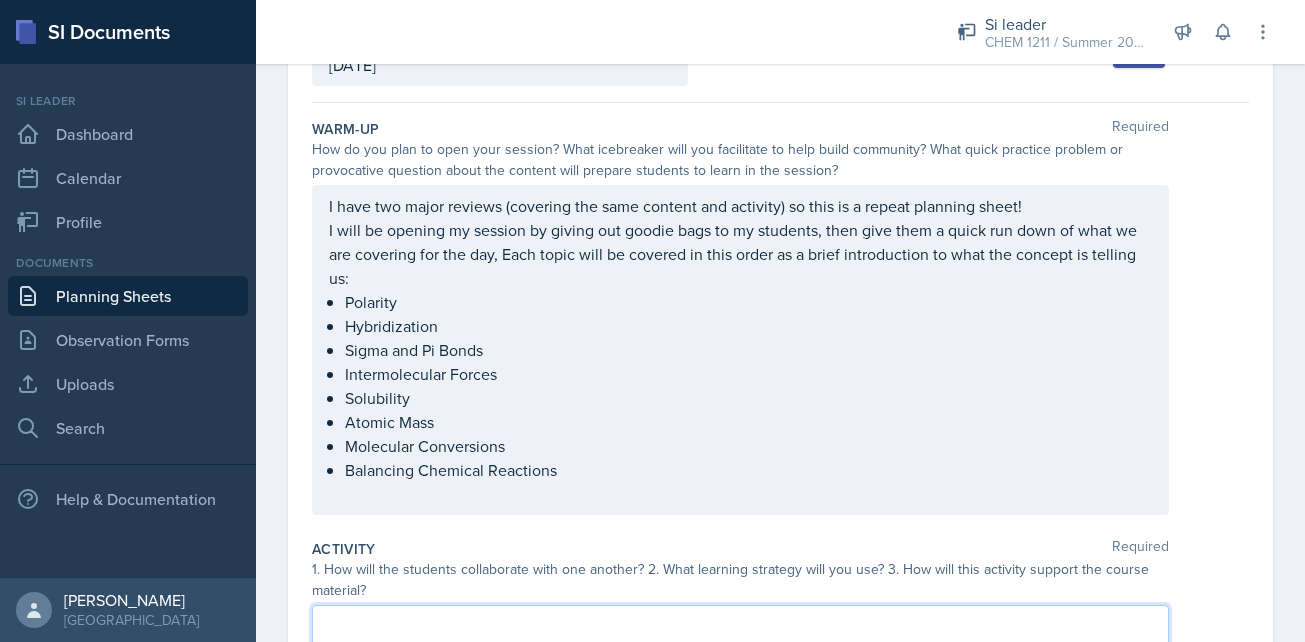 scroll, scrollTop: 188, scrollLeft: 0, axis: vertical 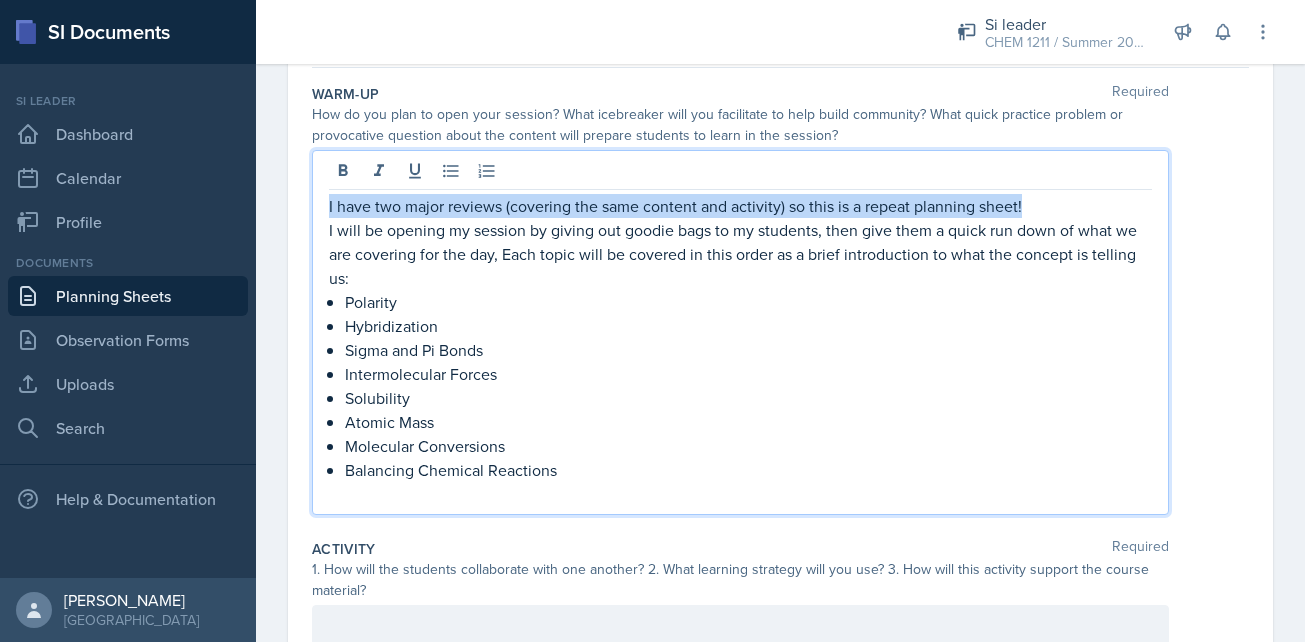 drag, startPoint x: 1026, startPoint y: 210, endPoint x: 451, endPoint y: 151, distance: 578.01904 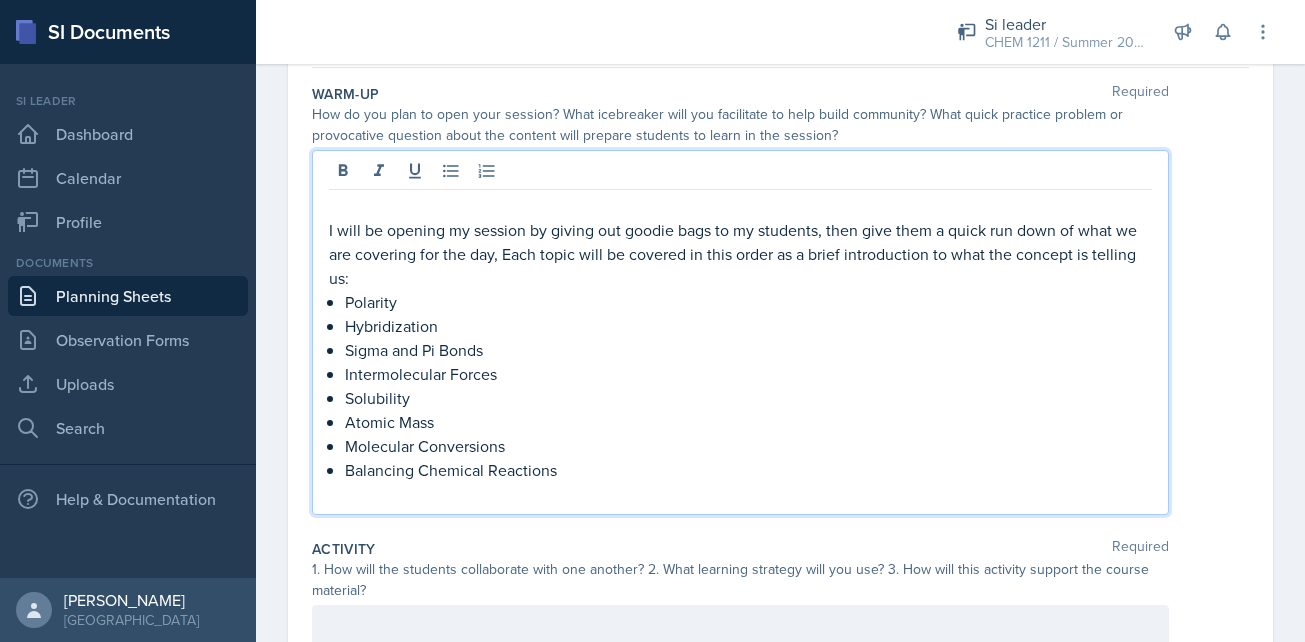 click on "I will be opening my session by giving out goodie bags to my students, then give them a quick run down of what we are covering for the day, Each topic will be covered in this order as a brief introduction to what the concept is telling us: Polarity Hybridization Sigma and Pi Bonds Intermolecular Forces Solubility Atomic Mass Molecular Conversions Balancing Chemical Reactions" at bounding box center [740, 332] 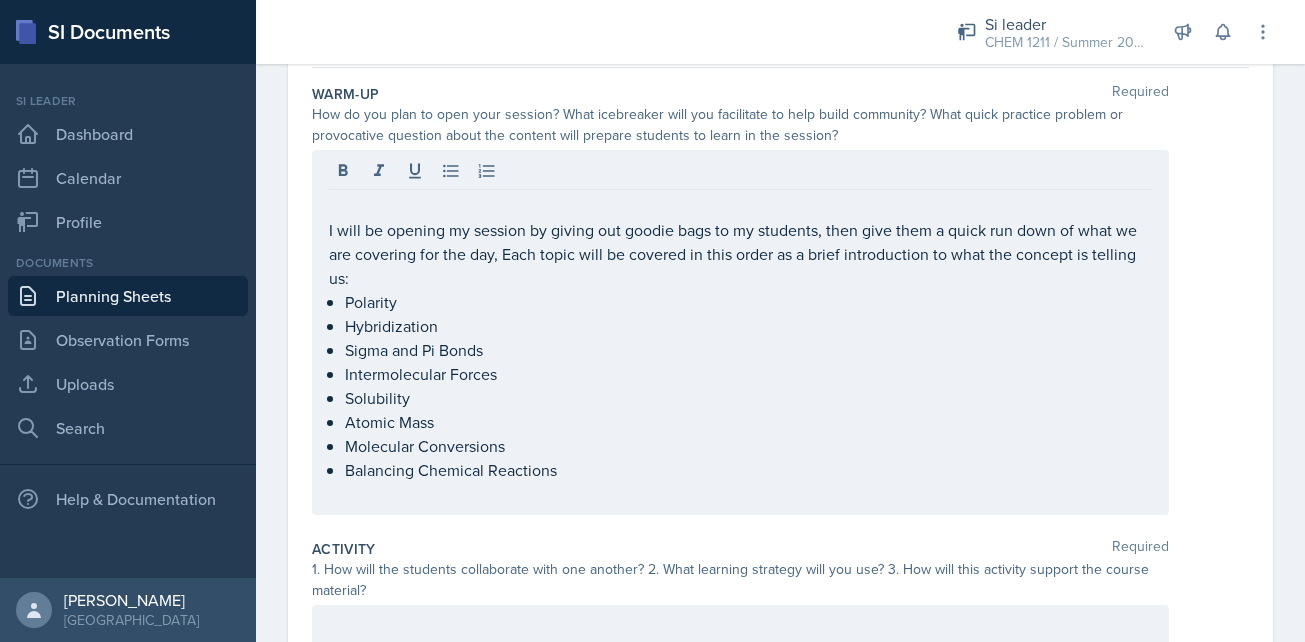 click on "I will be opening my session by giving out goodie bags to my students, then give them a quick run down of what we are covering for the day, Each topic will be covered in this order as a brief introduction to what the concept is telling us: Polarity Hybridization Sigma and Pi Bonds Intermolecular Forces Solubility Atomic Mass Molecular Conversions Balancing Chemical Reactions" at bounding box center [740, 332] 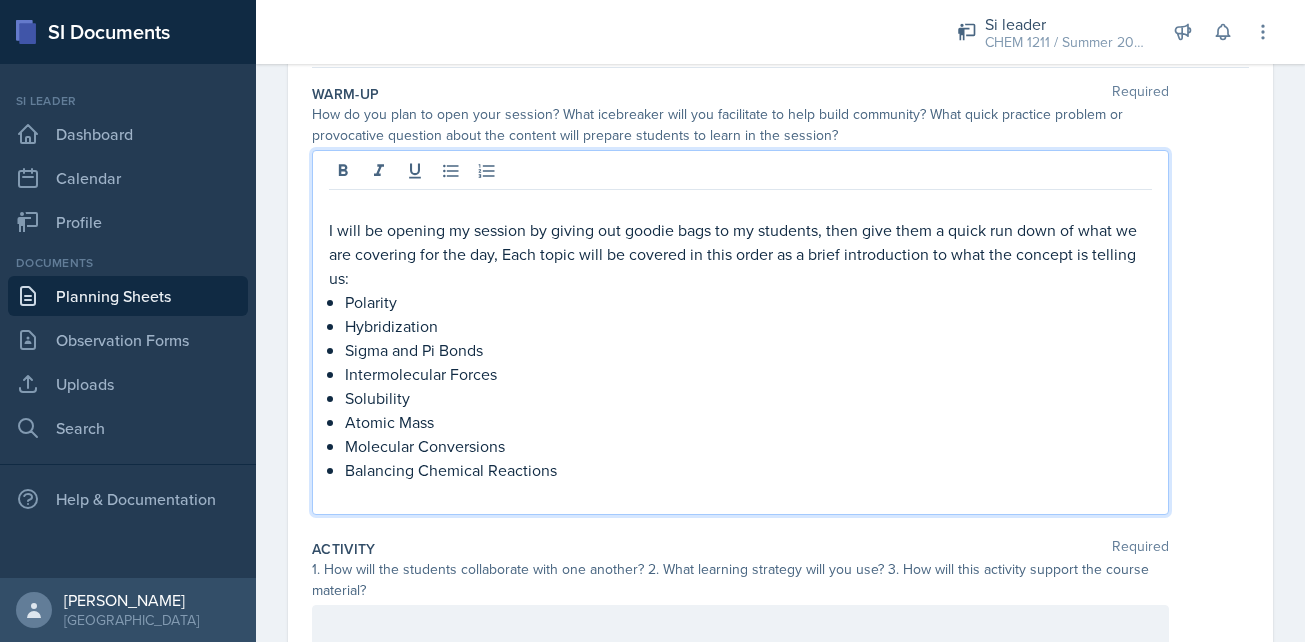 click on "I will be opening my session by giving out goodie bags to my students, then give them a quick run down of what we are covering for the day, Each topic will be covered in this order as a brief introduction to what the concept is telling us: Polarity Hybridization Sigma and Pi Bonds Intermolecular Forces Solubility Atomic Mass Molecular Conversions Balancing Chemical Reactions" at bounding box center [740, 332] 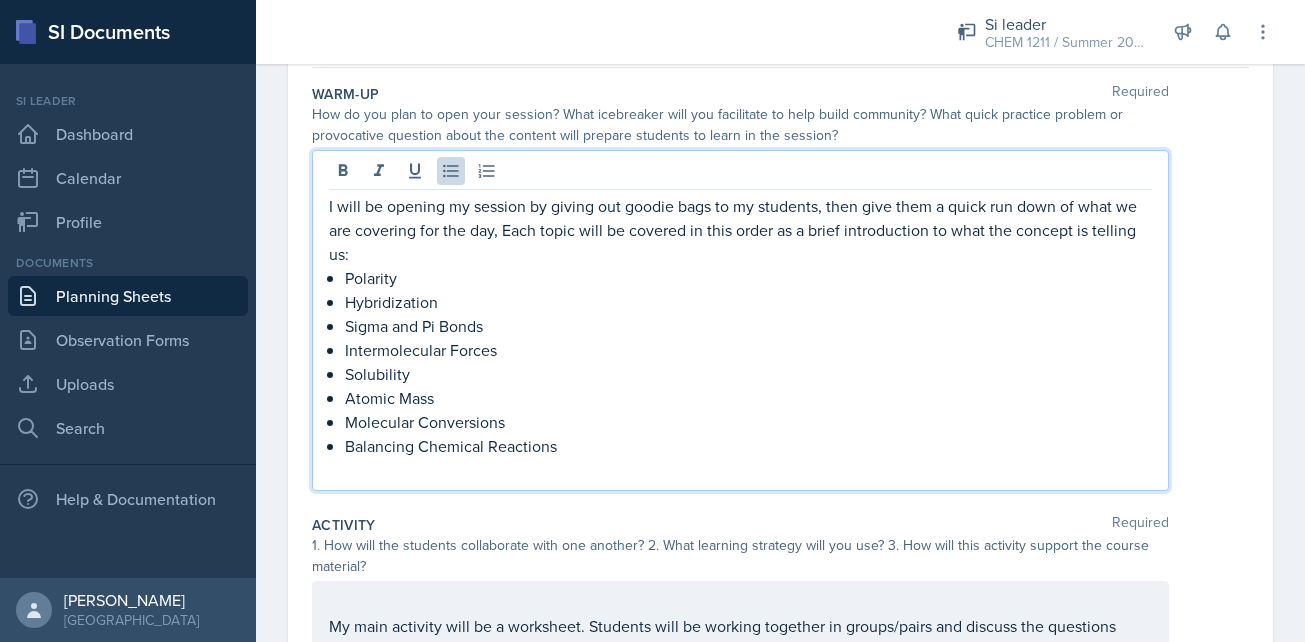 click on "Balancing Chemical Reactions" at bounding box center [748, 446] 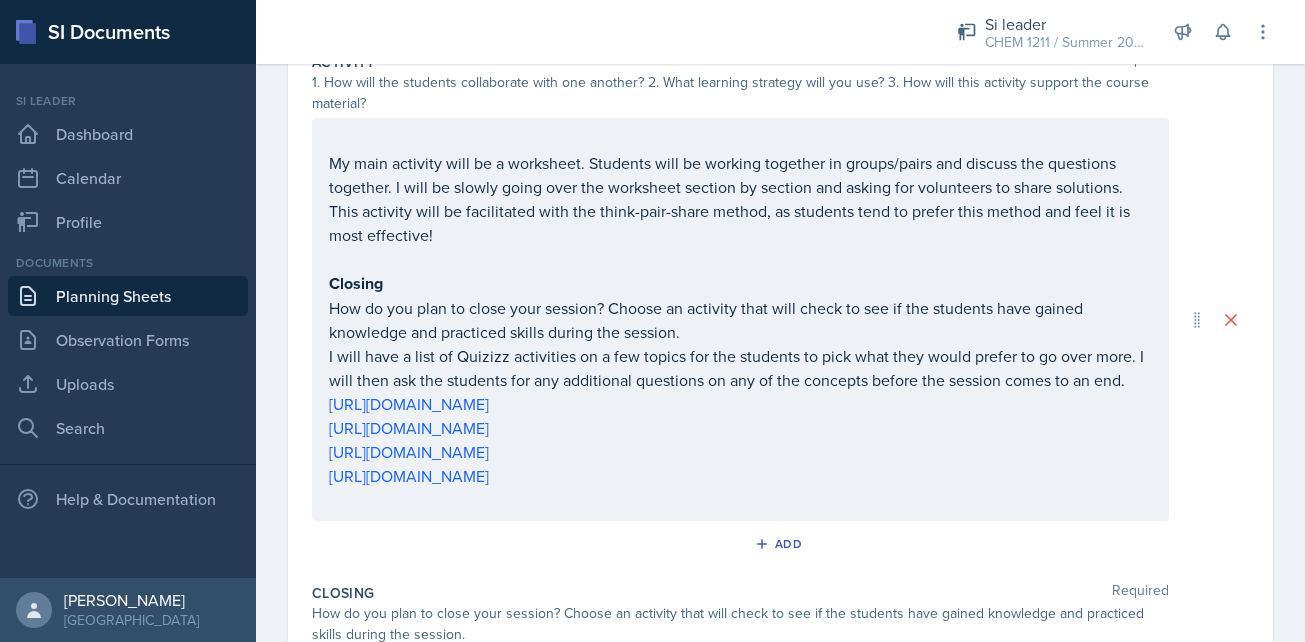scroll, scrollTop: 683, scrollLeft: 0, axis: vertical 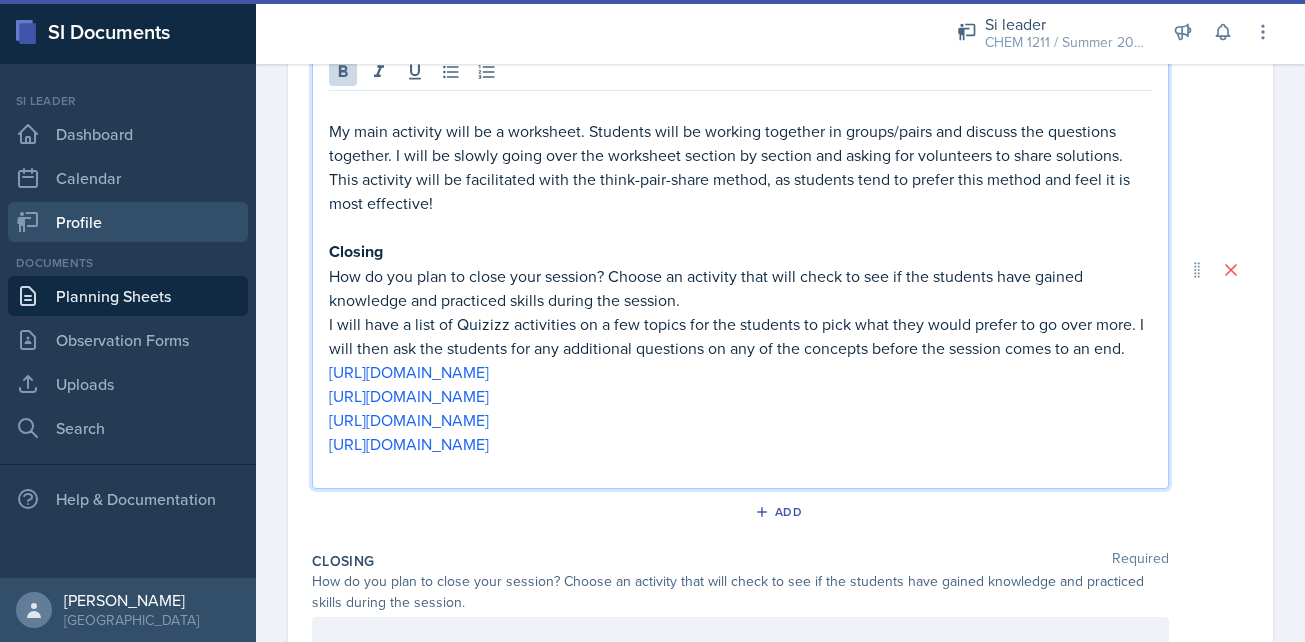 drag, startPoint x: 964, startPoint y: 446, endPoint x: 240, endPoint y: 218, distance: 759.05206 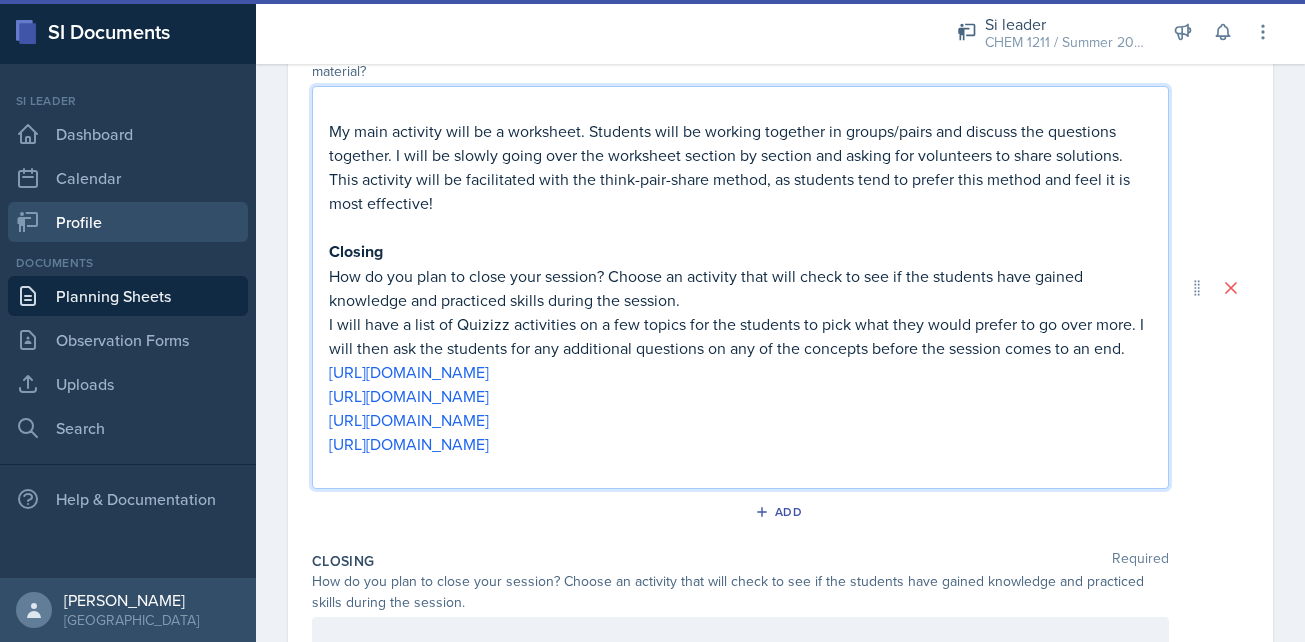 scroll, scrollTop: 614, scrollLeft: 0, axis: vertical 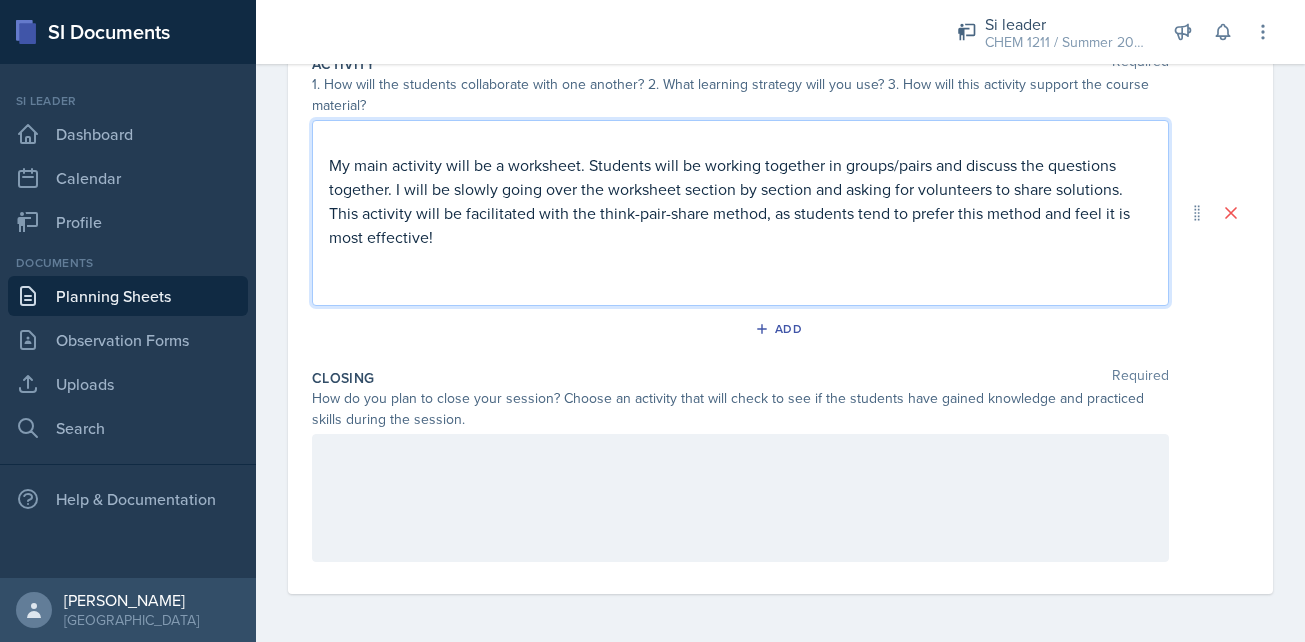 click on "My main activity will be a worksheet. Students will be working together in groups/pairs and discuss the questions together. I will be slowly going over the worksheet section by section and asking for volunteers to share solutions. This activity will be facilitated with the think-pair-share method, as students tend to prefer this method and feel it is most effective!" at bounding box center (740, 201) 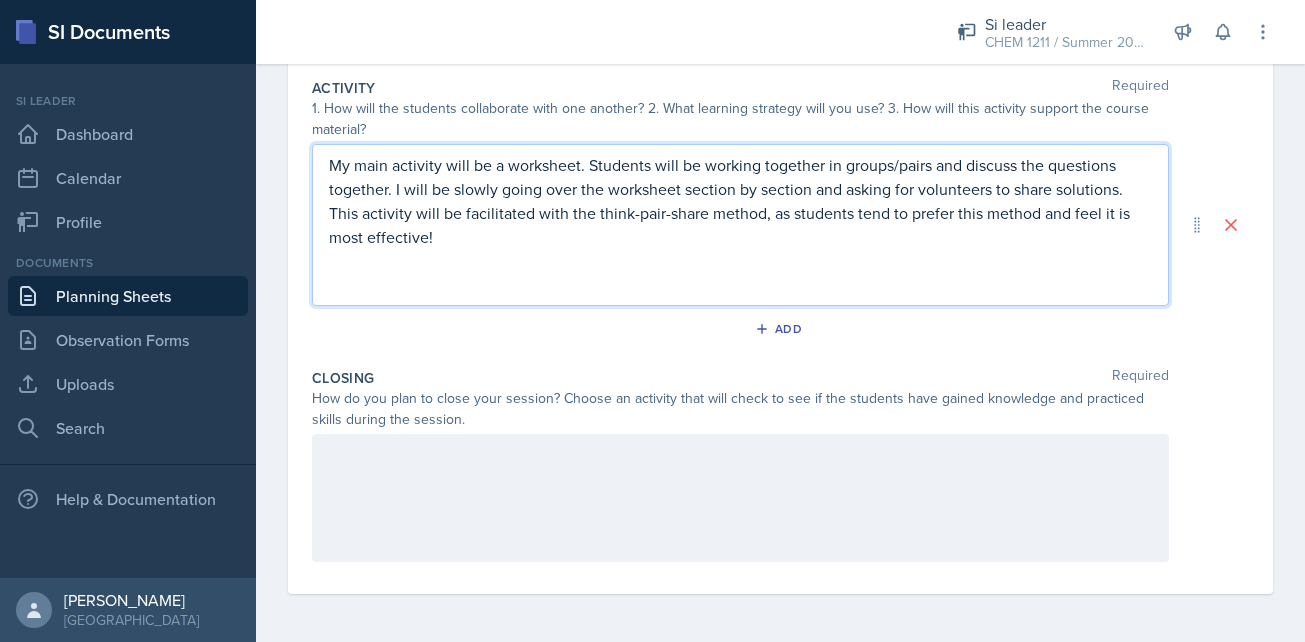 click at bounding box center [740, 285] 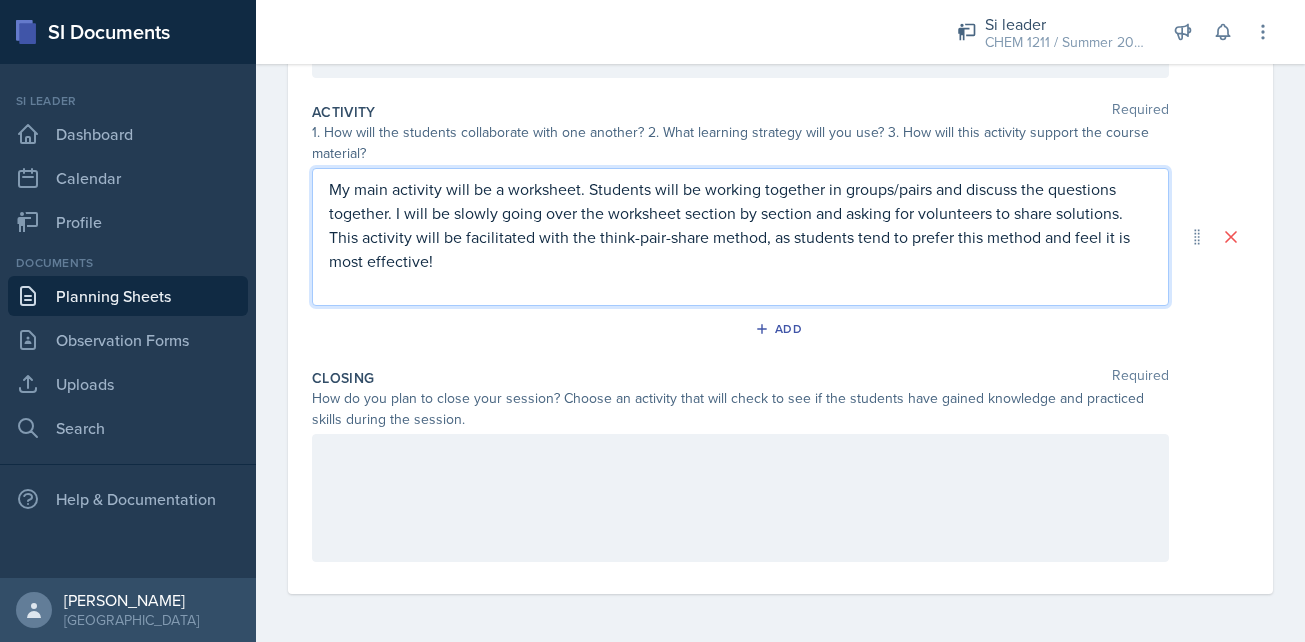 click at bounding box center (740, 498) 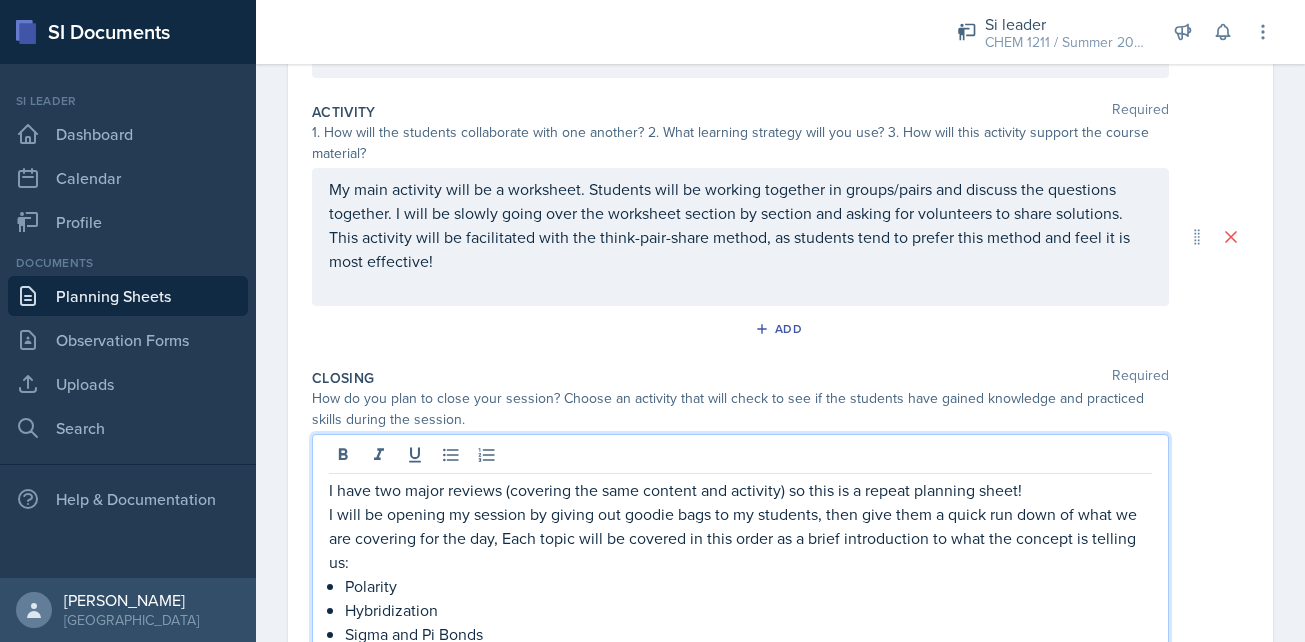 scroll, scrollTop: 1103, scrollLeft: 0, axis: vertical 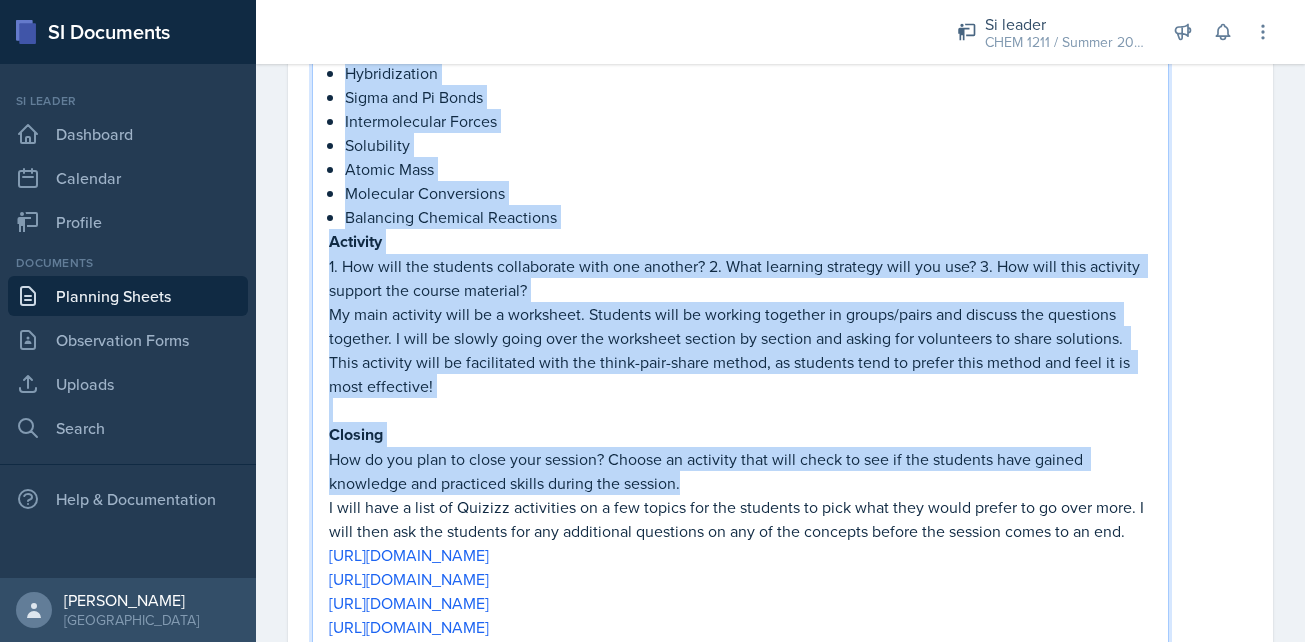 drag, startPoint x: 705, startPoint y: 476, endPoint x: 257, endPoint y: 81, distance: 597.26794 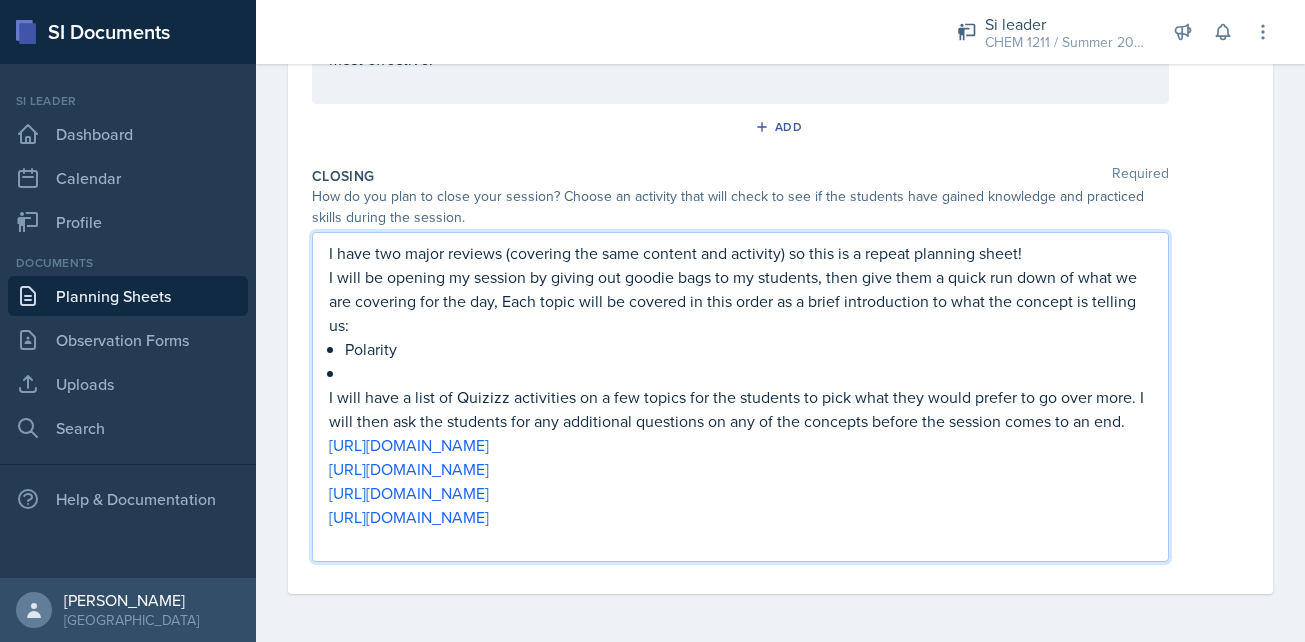 scroll, scrollTop: 768, scrollLeft: 0, axis: vertical 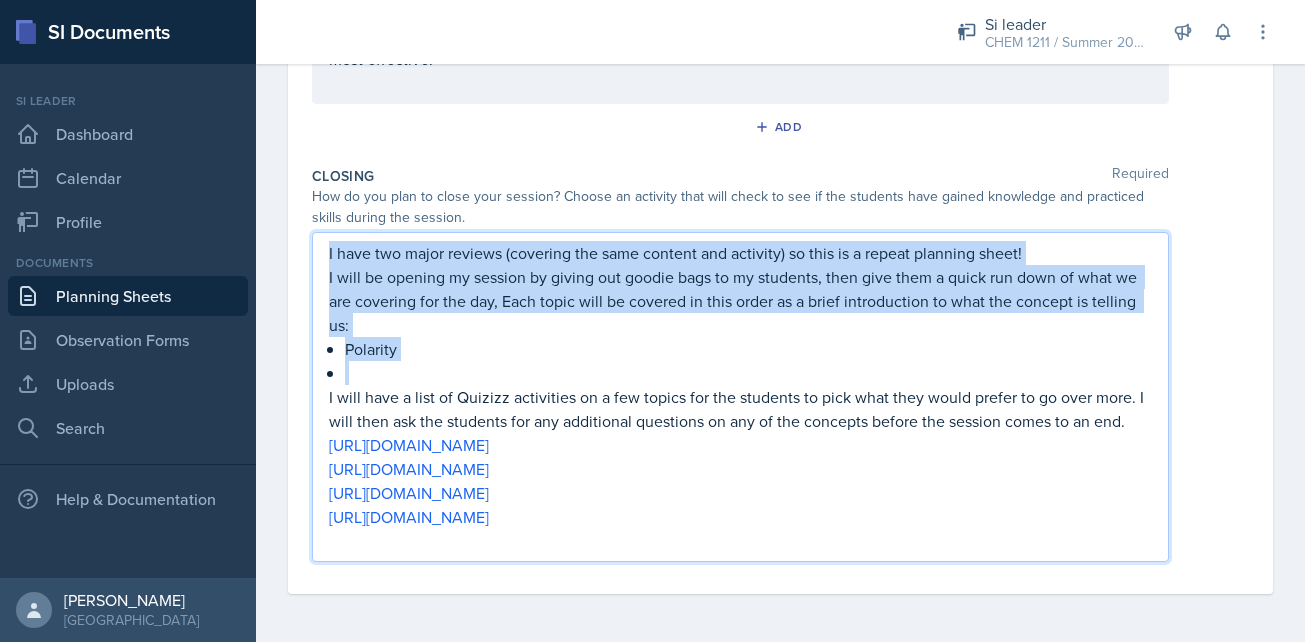 drag, startPoint x: 356, startPoint y: 379, endPoint x: 313, endPoint y: 218, distance: 166.64333 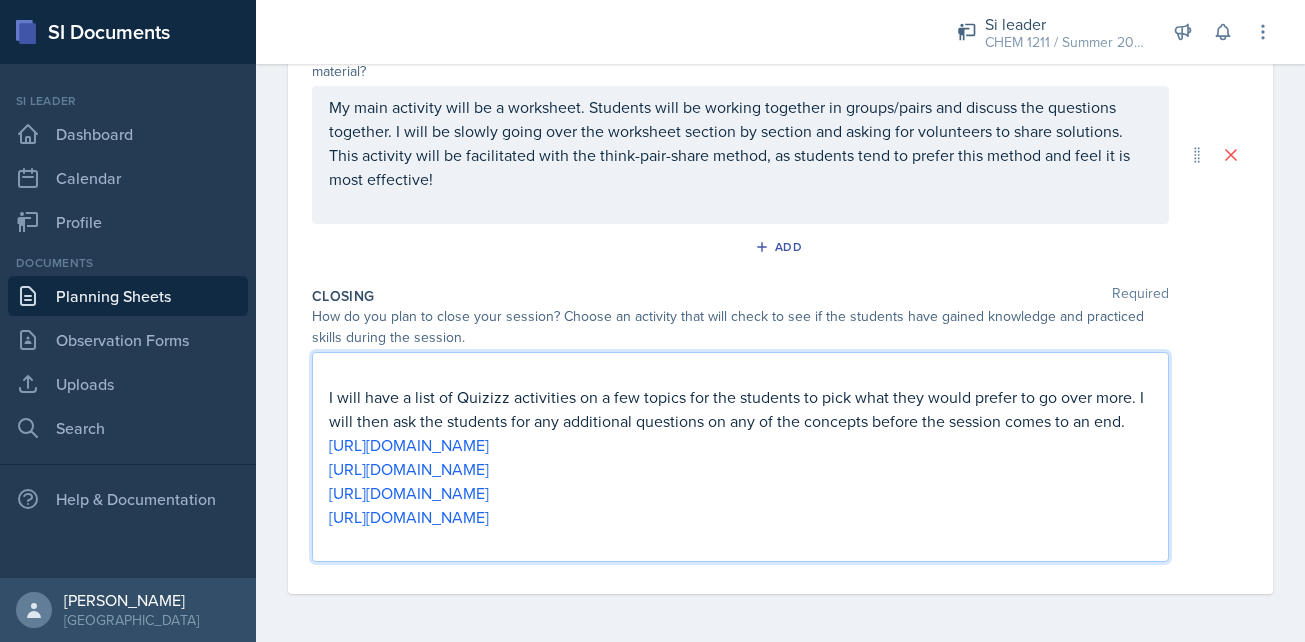 scroll, scrollTop: 624, scrollLeft: 0, axis: vertical 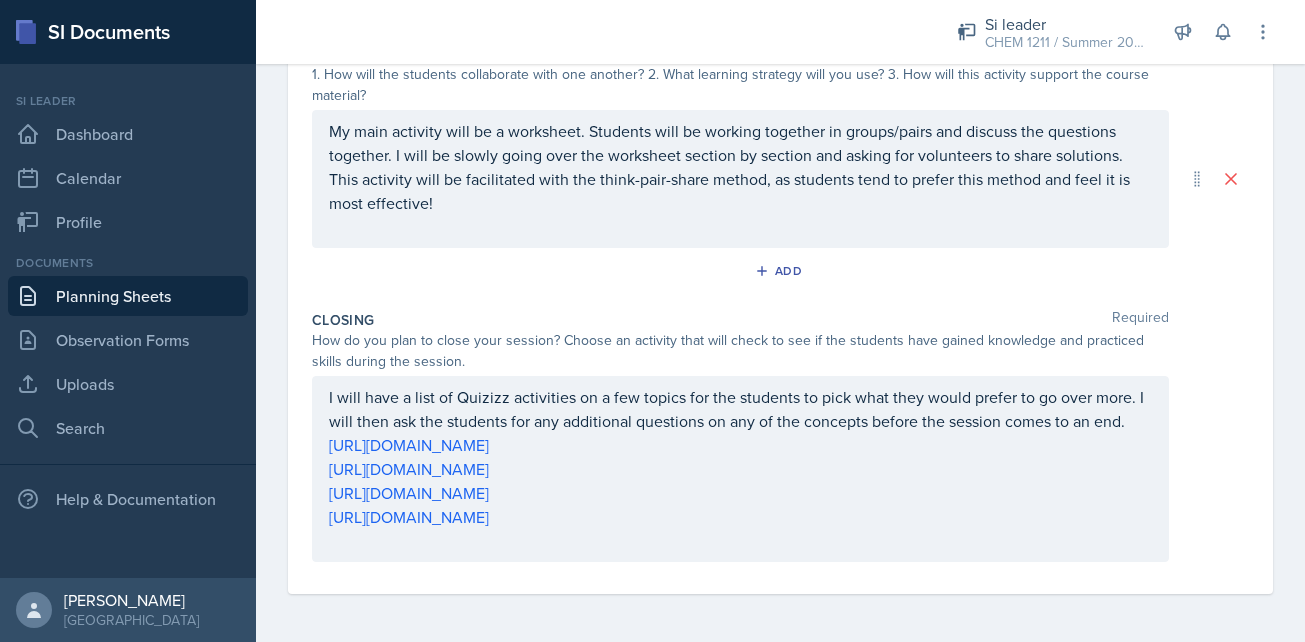 click on "Add" at bounding box center [780, 275] 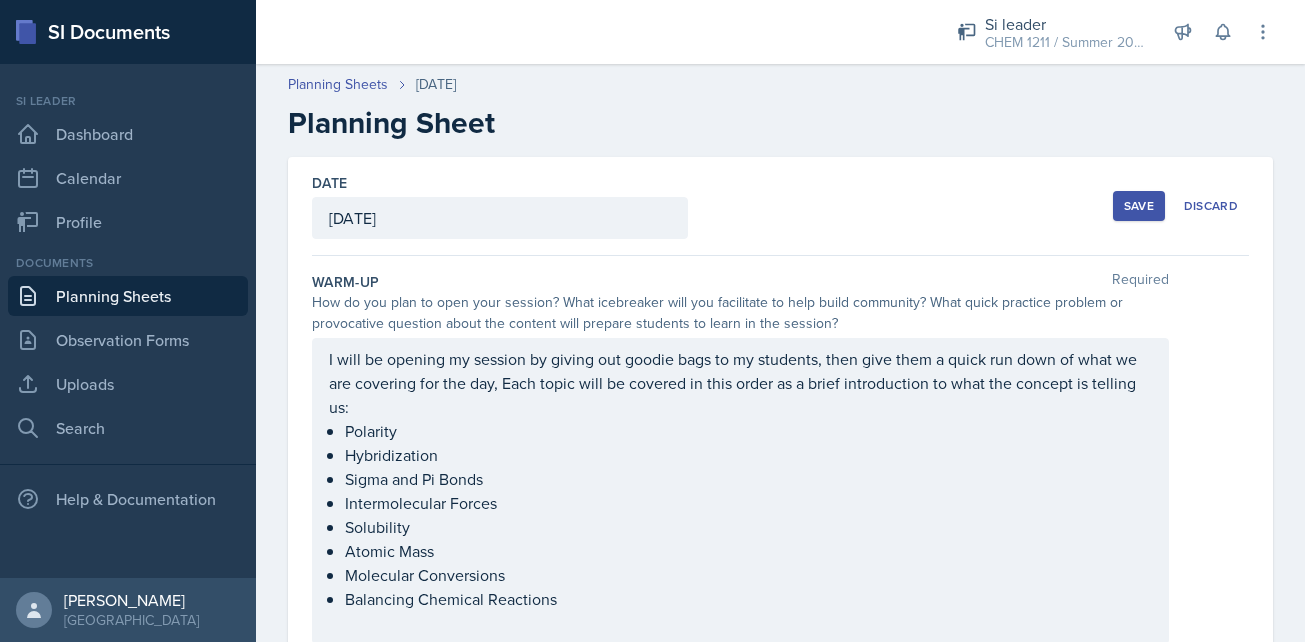 click on "Save" at bounding box center [1139, 206] 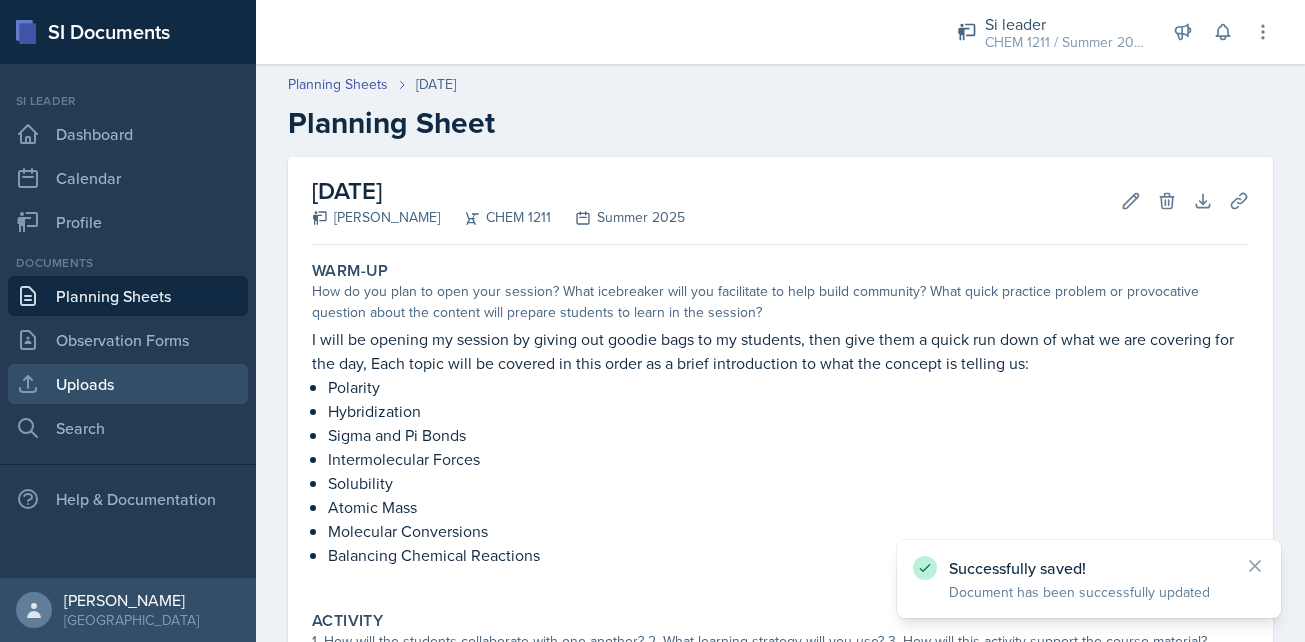 click on "Uploads" at bounding box center (128, 384) 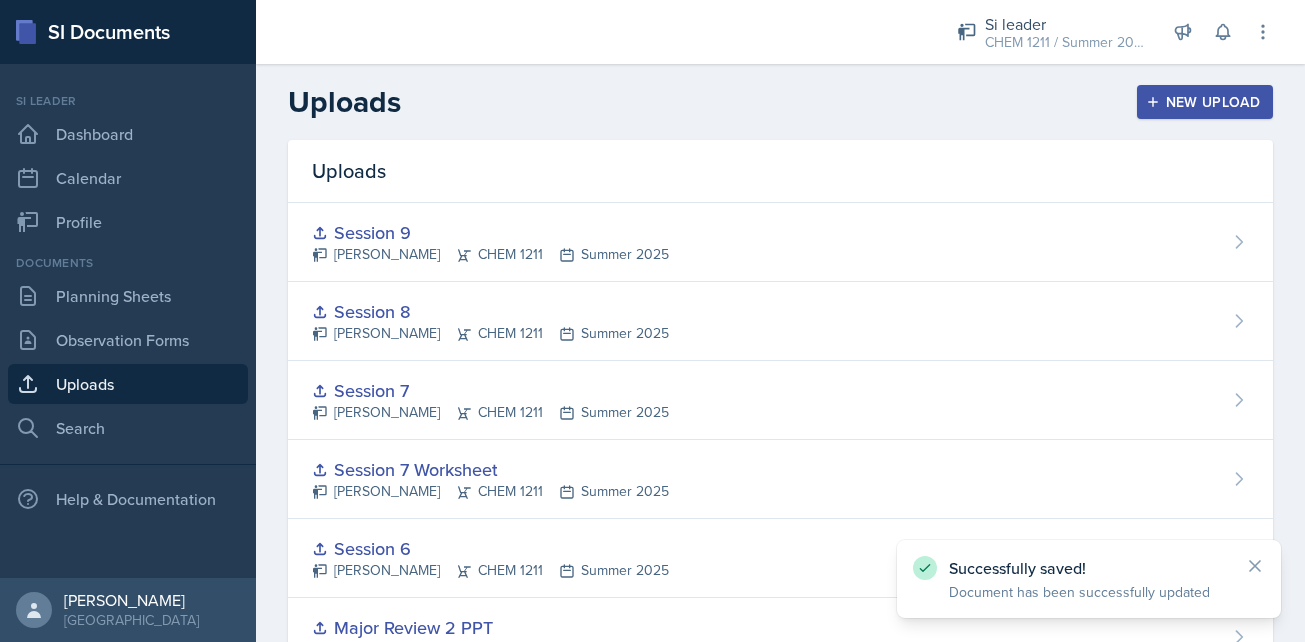 click on "New Upload" at bounding box center [1205, 102] 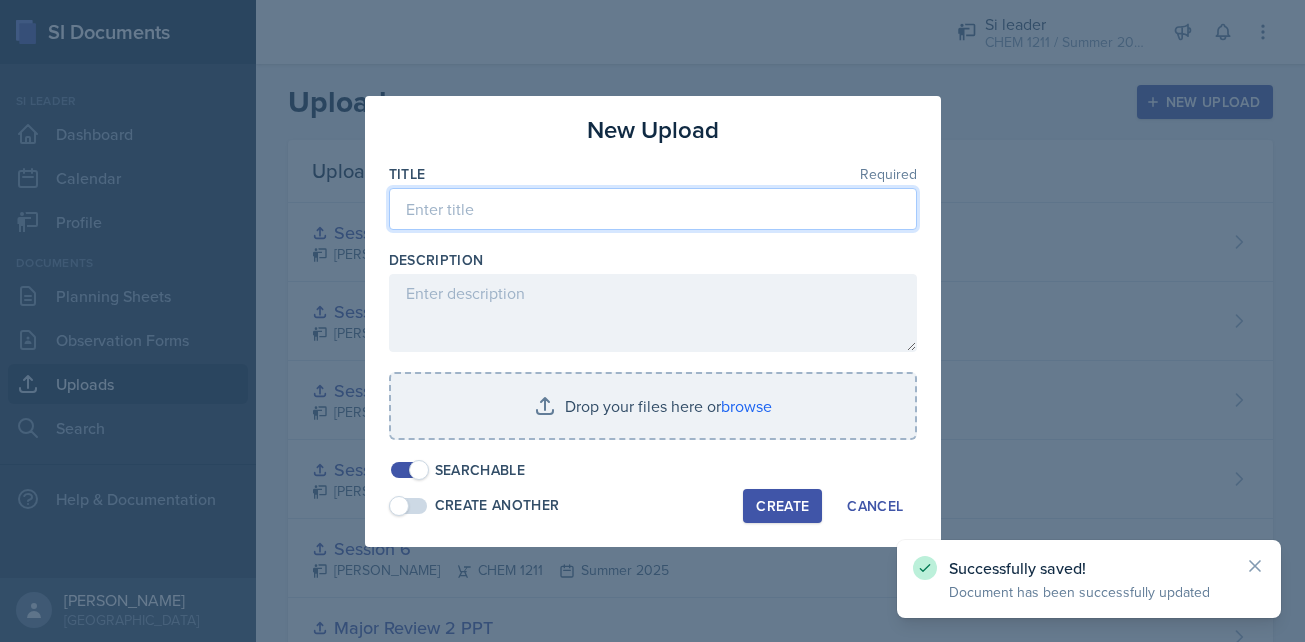 click at bounding box center (653, 209) 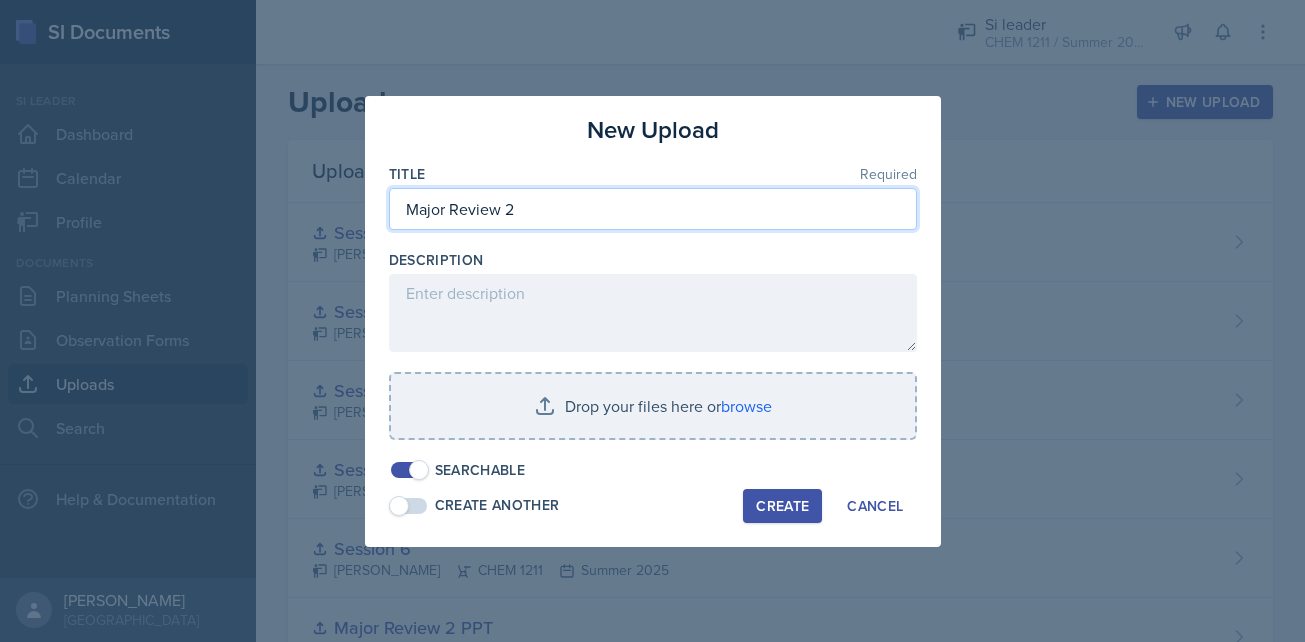 type on "Major Review 2" 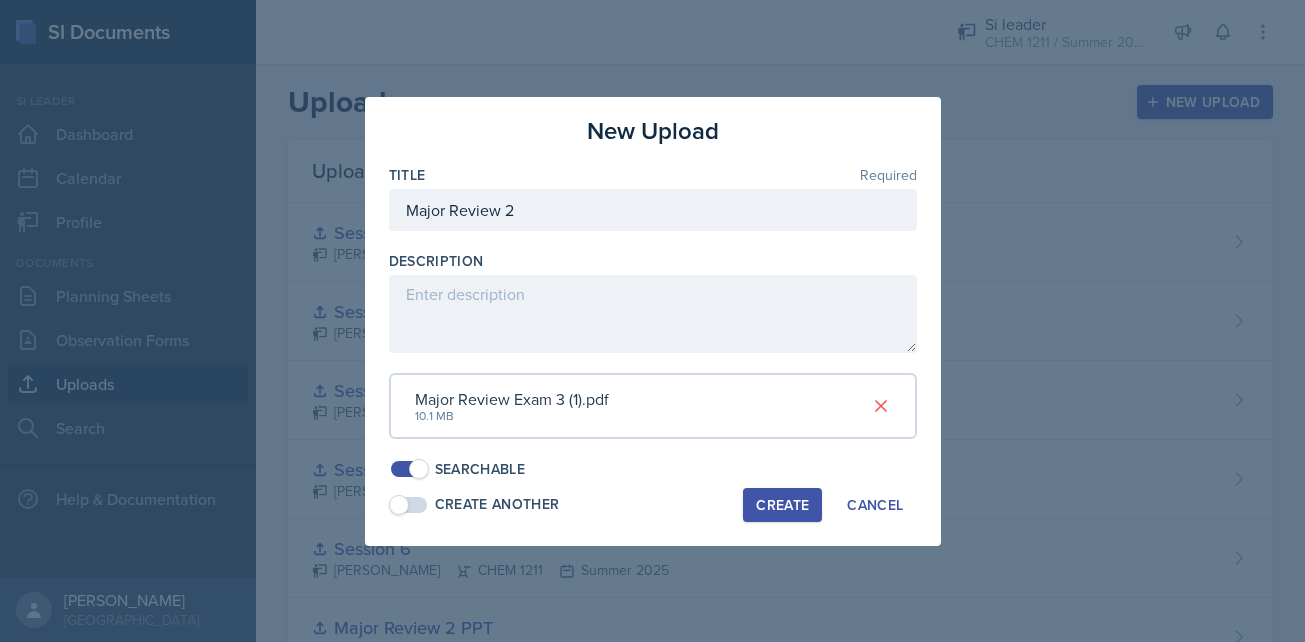 click on "Create" at bounding box center [782, 505] 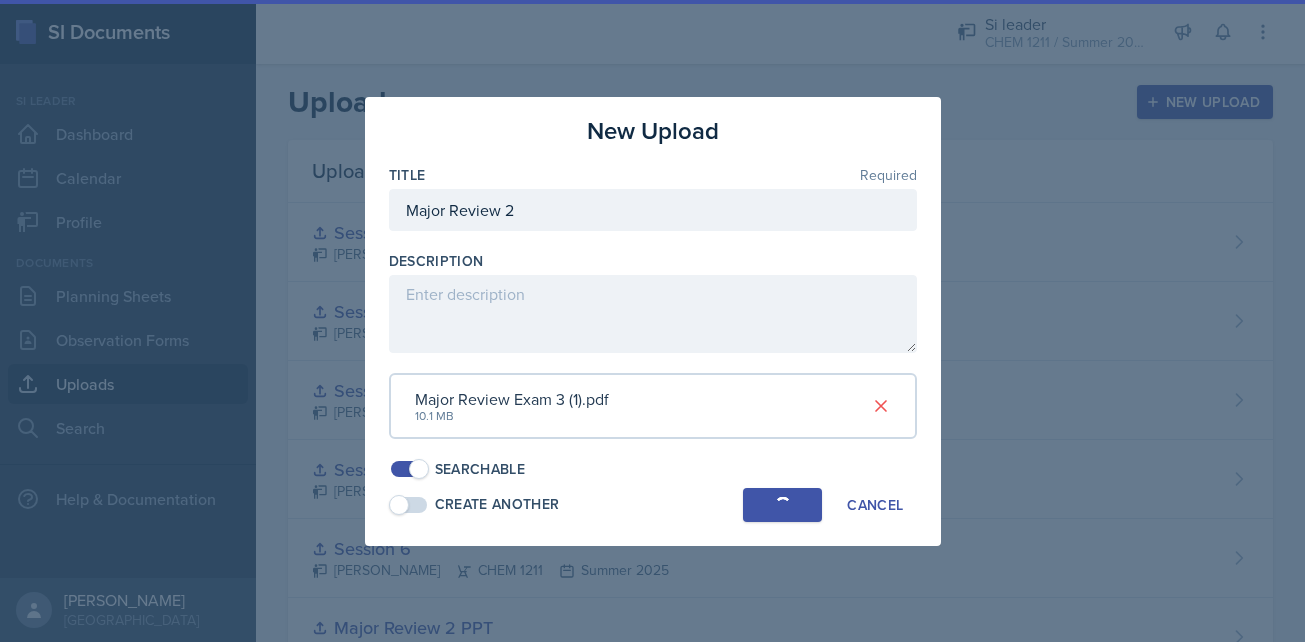 type 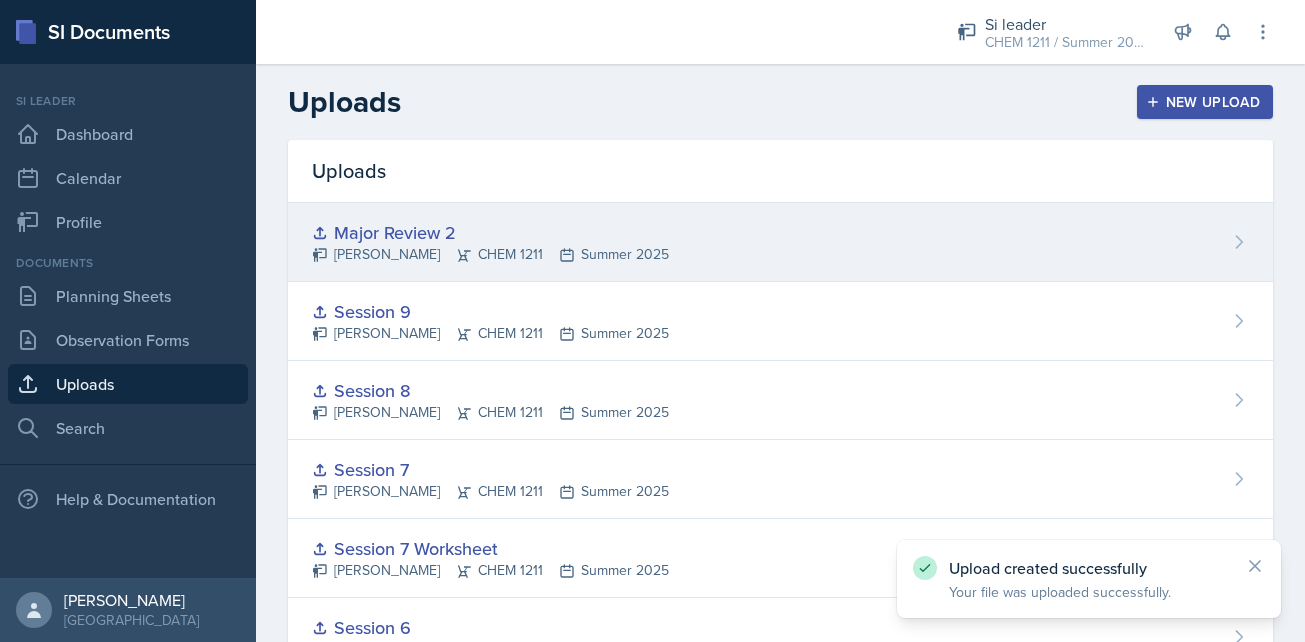 click on "[PERSON_NAME]
CHEM 1211
Summer 2025" at bounding box center (490, 254) 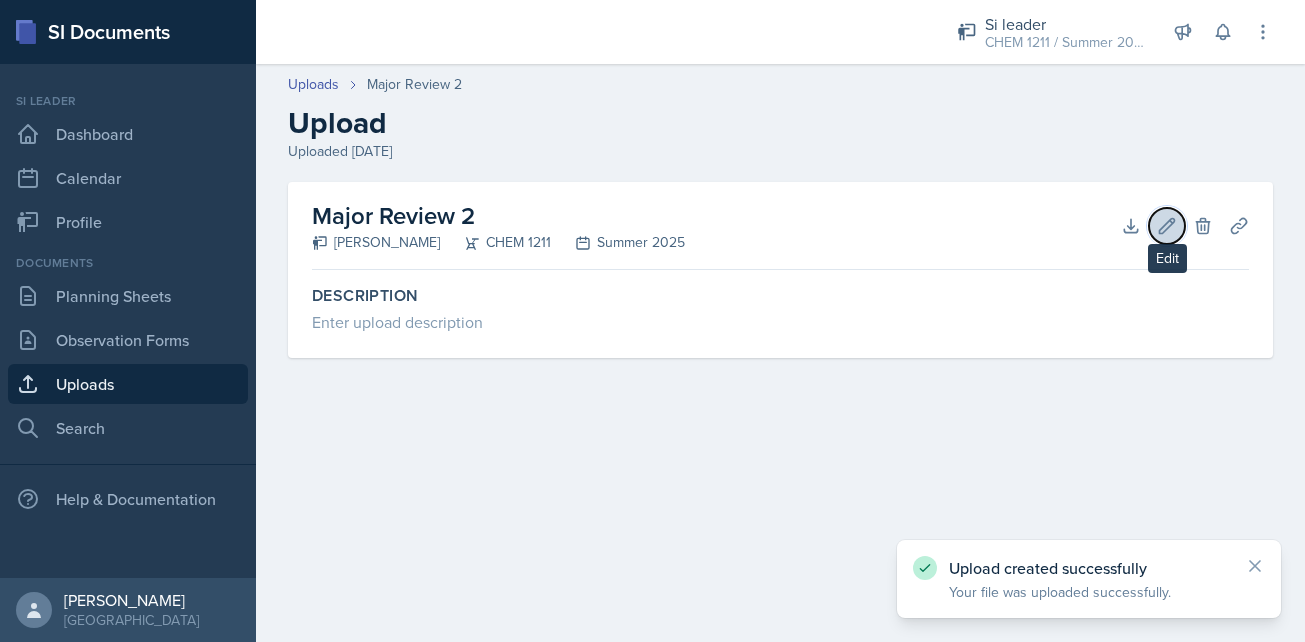 click 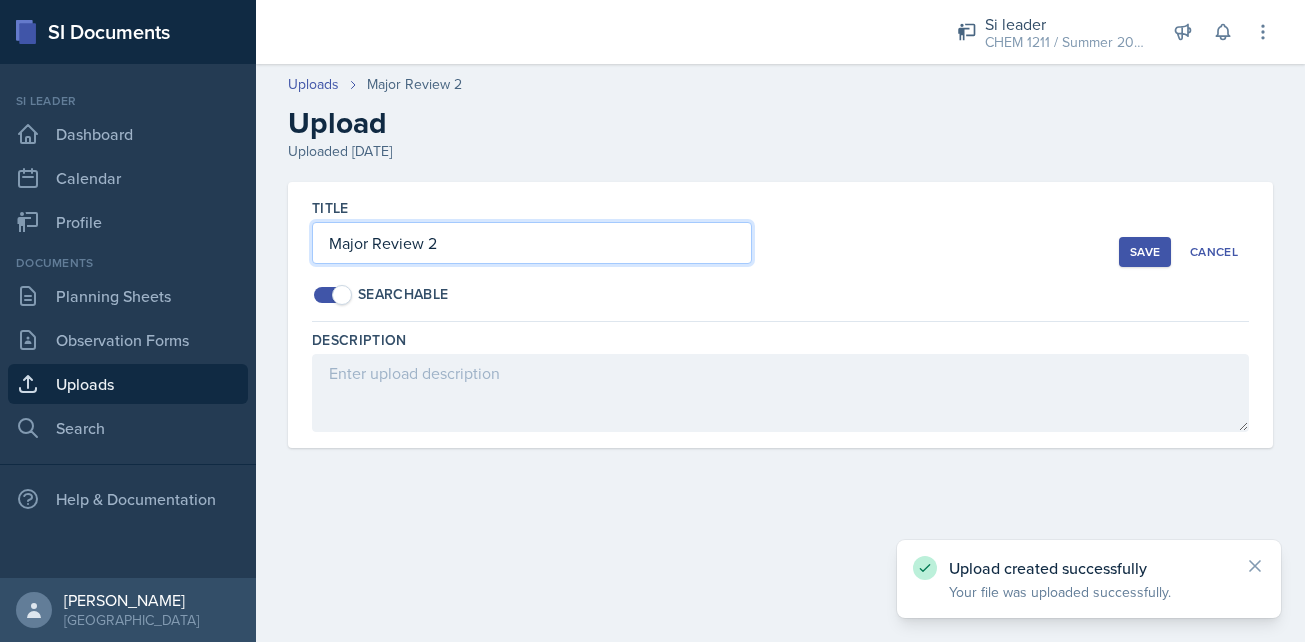 click on "Major Review 2" at bounding box center [532, 243] 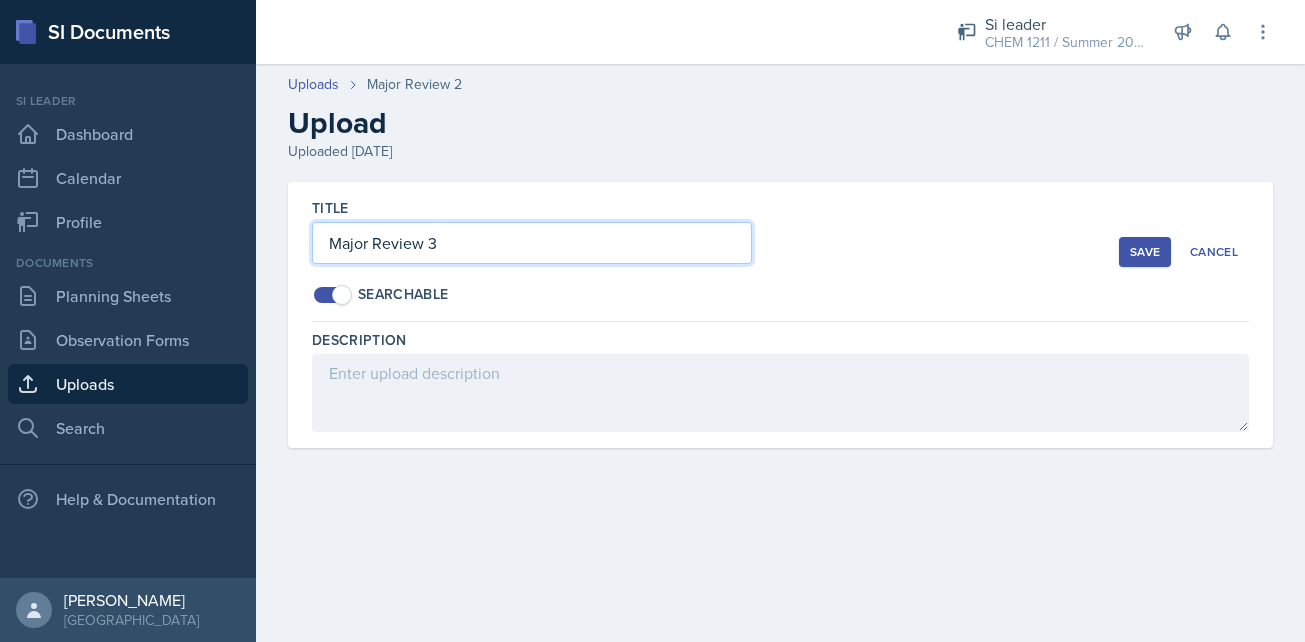 type on "Major Review 3" 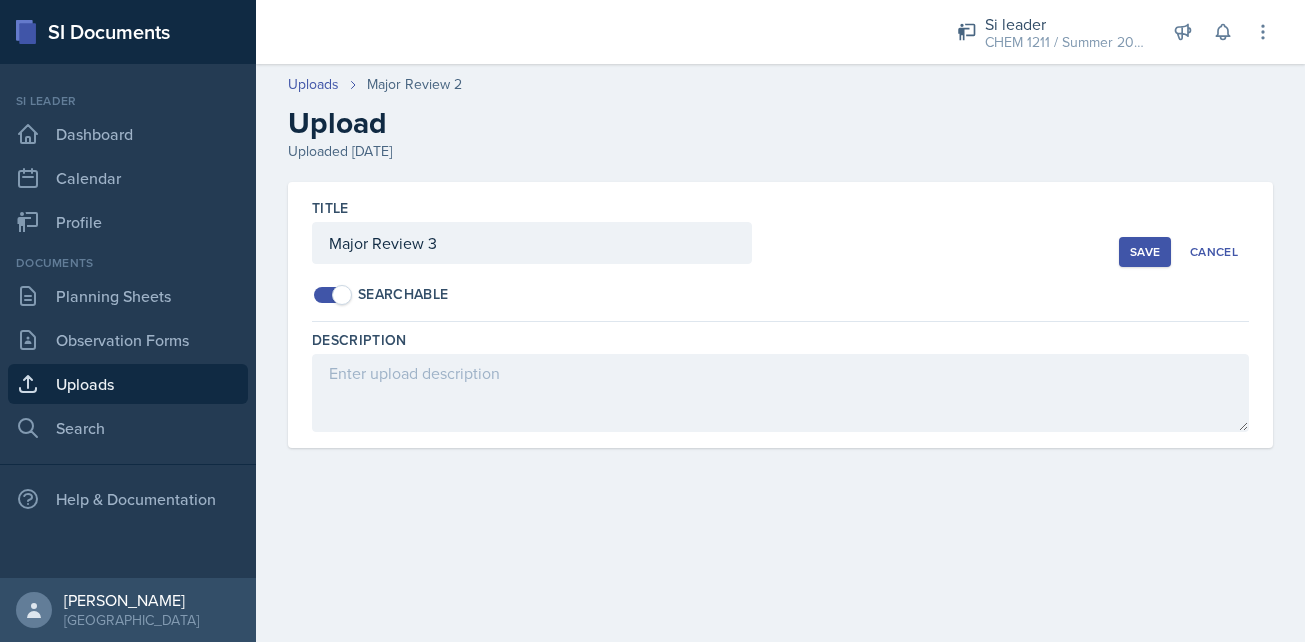 click on "Save" at bounding box center (1145, 252) 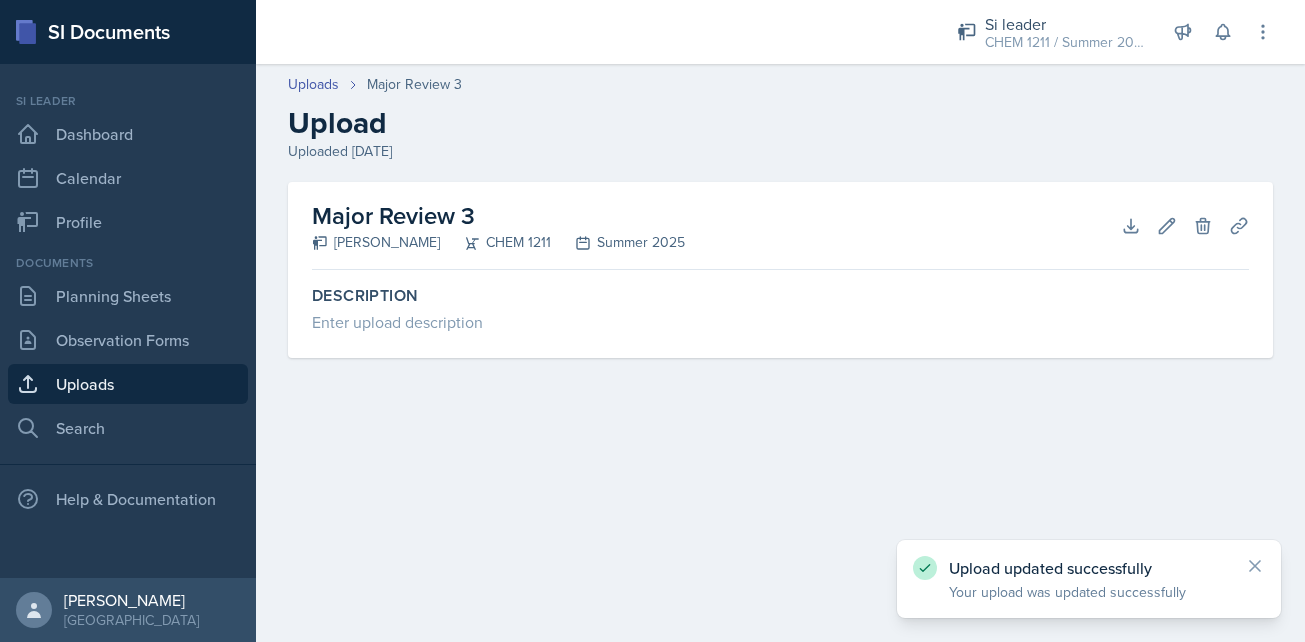 click on "Uploads" at bounding box center (128, 384) 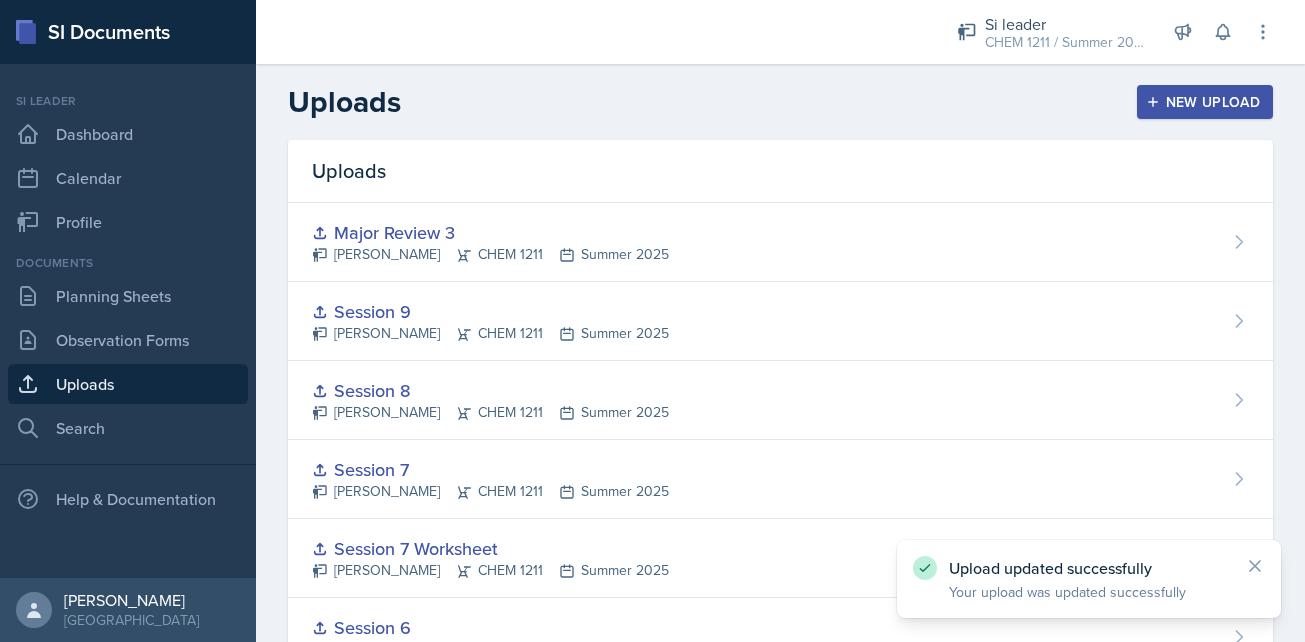 click on "New Upload" at bounding box center [1205, 102] 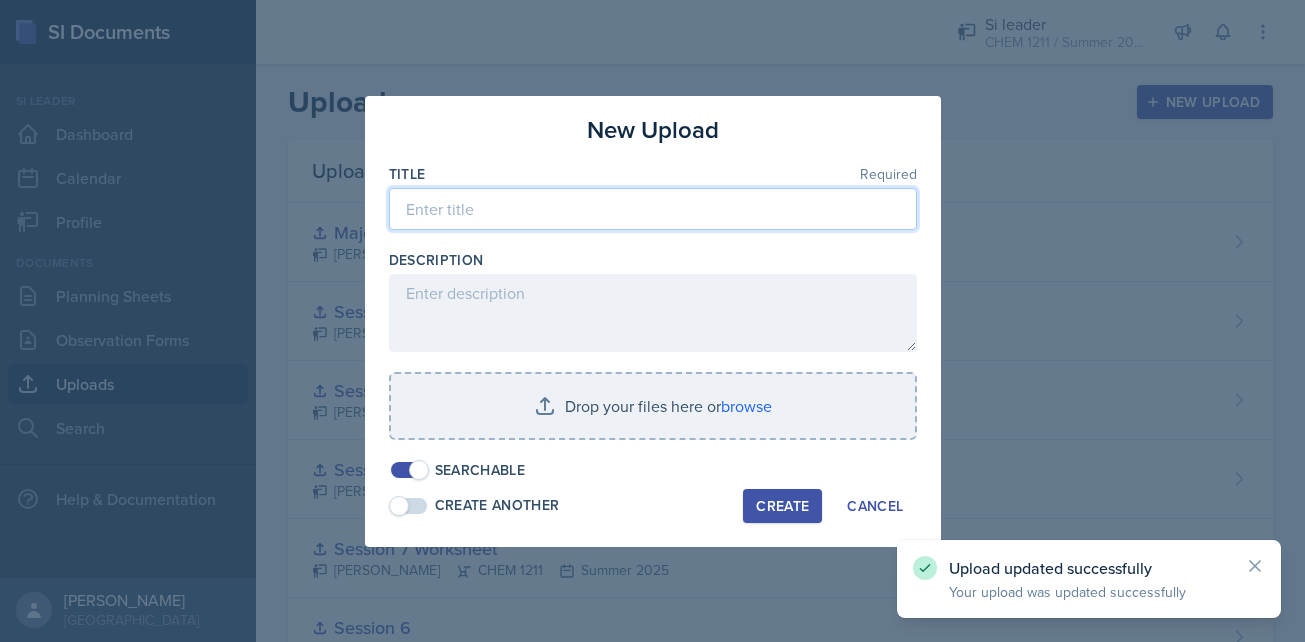 click at bounding box center [653, 209] 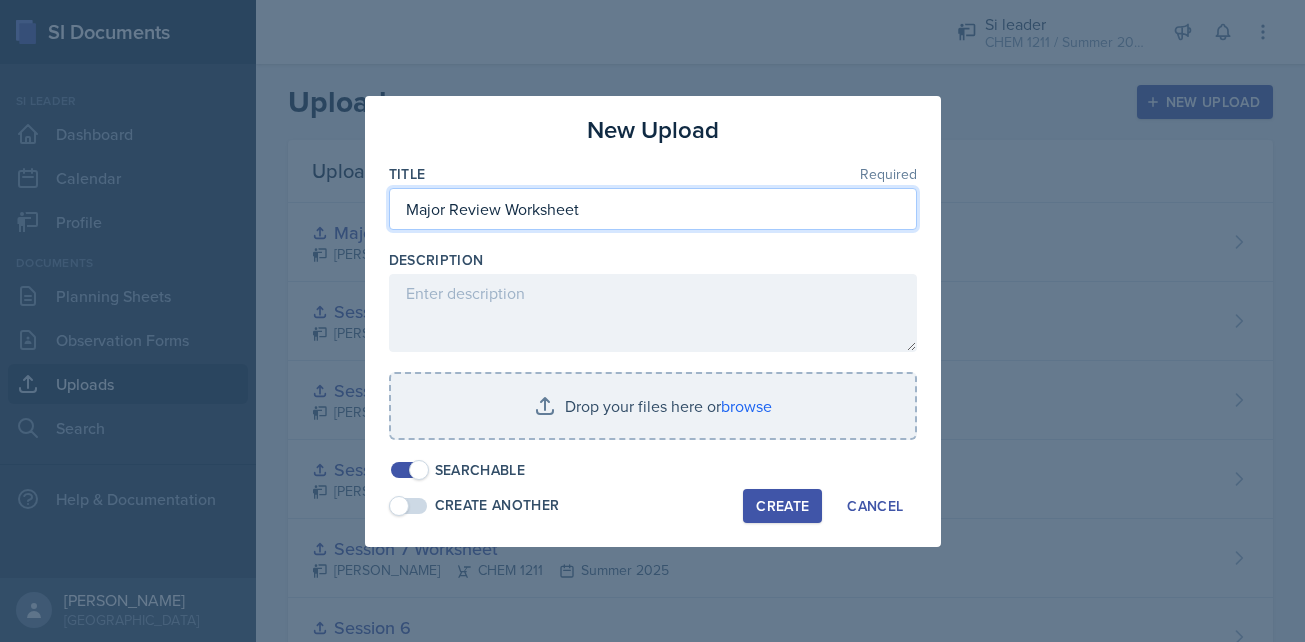 click on "Major Review Worksheet" at bounding box center (653, 209) 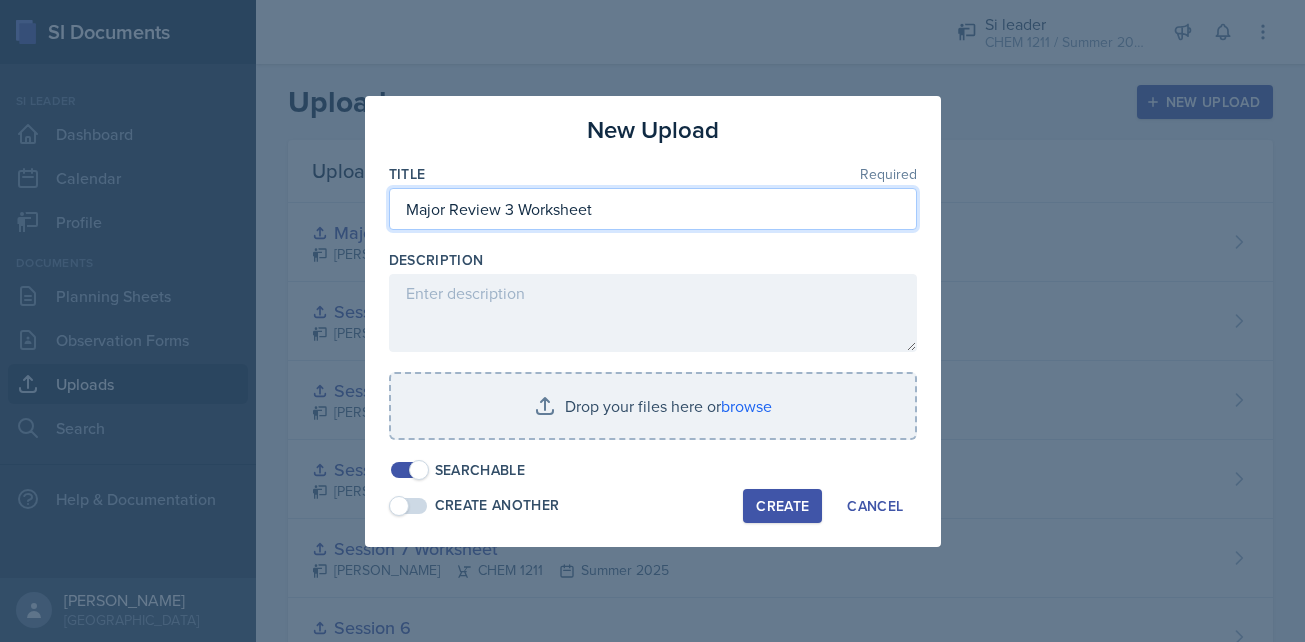 type on "Major Review 3 Worksheet" 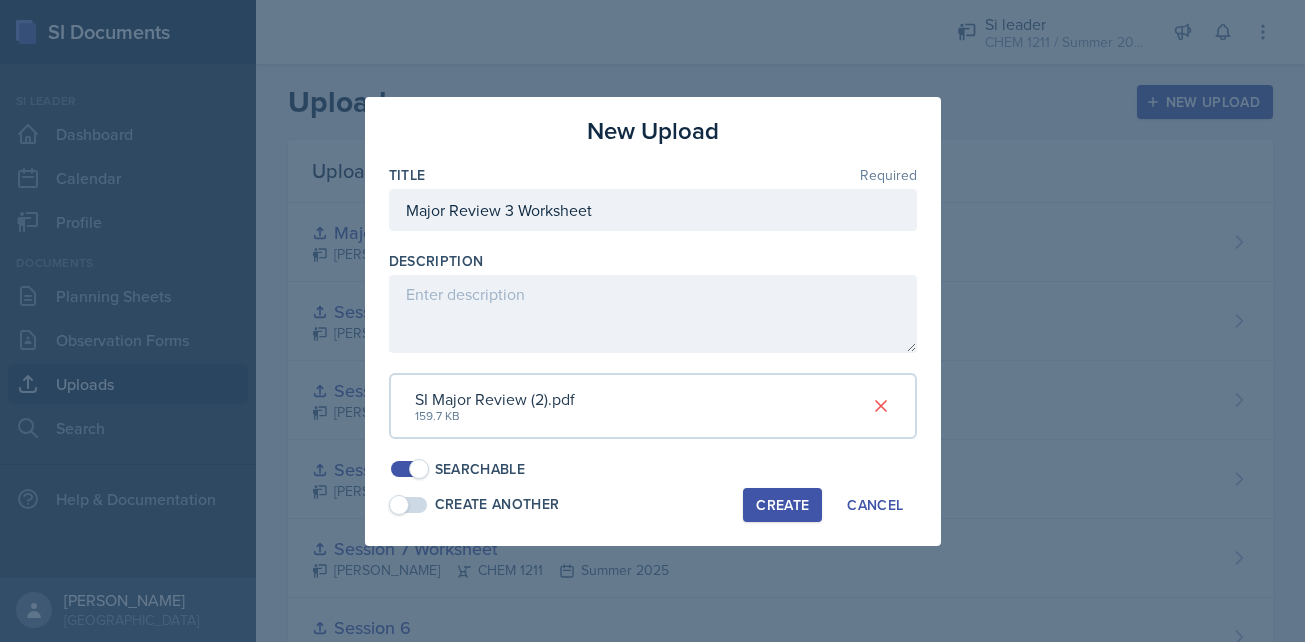 click on "Create" at bounding box center [782, 505] 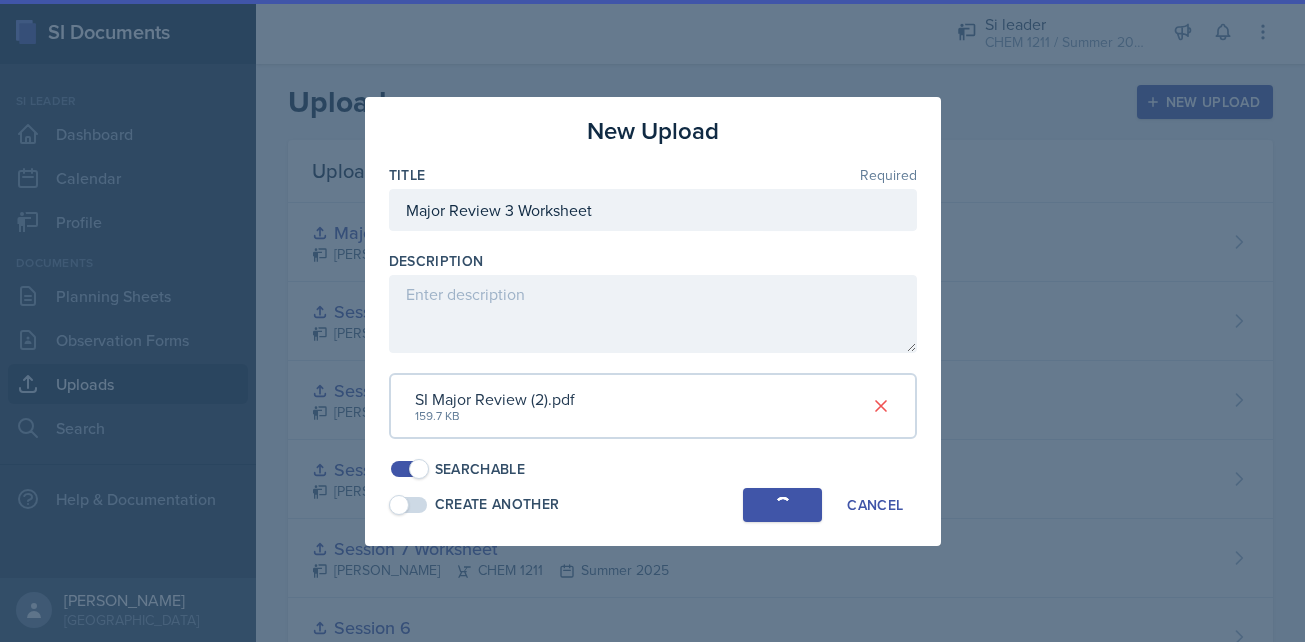 type 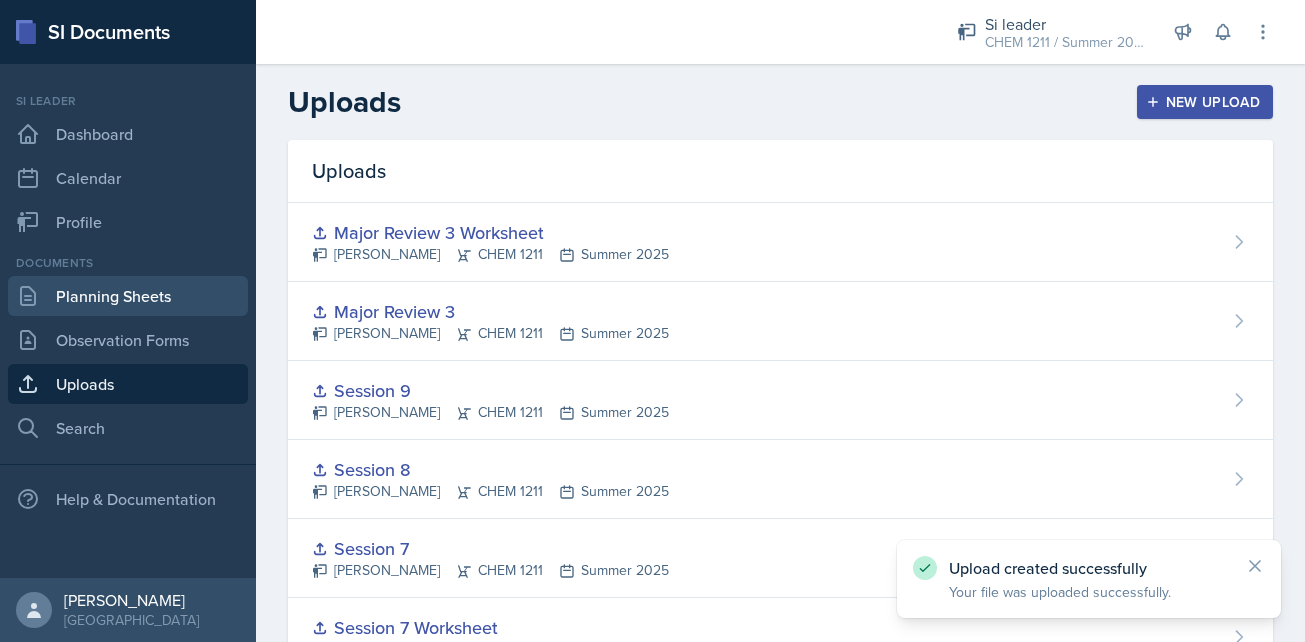 click on "Planning Sheets" at bounding box center [128, 296] 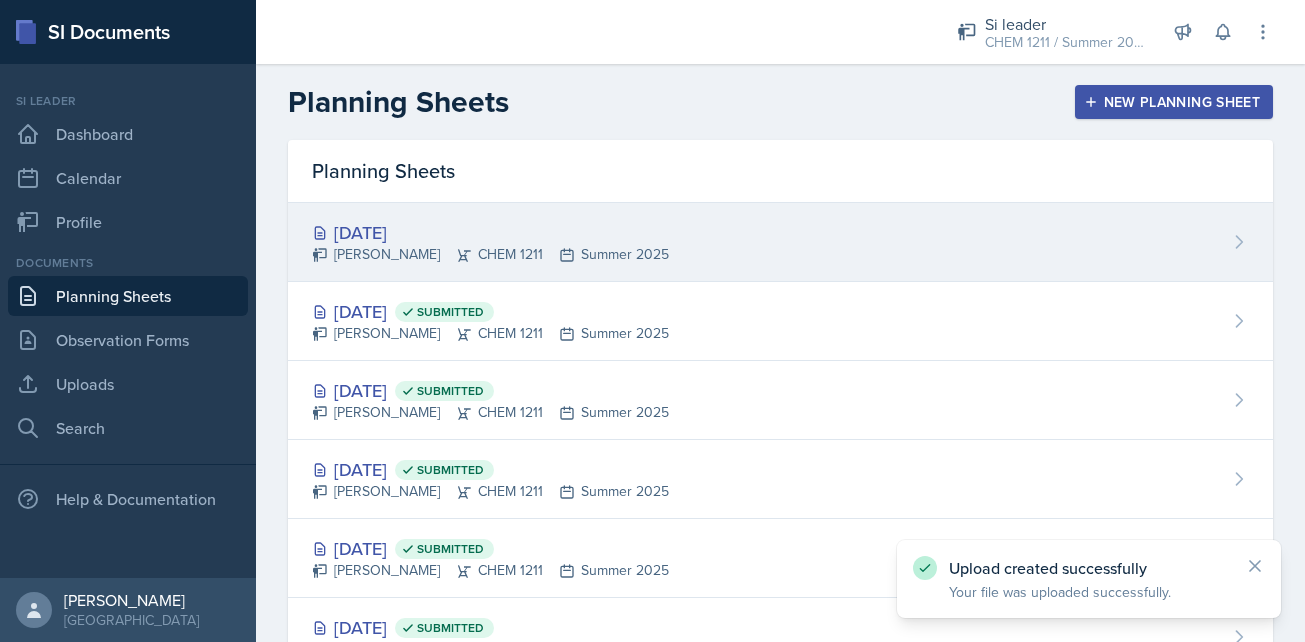 click on "[PERSON_NAME]
CHEM 1211
Summer 2025" at bounding box center [490, 254] 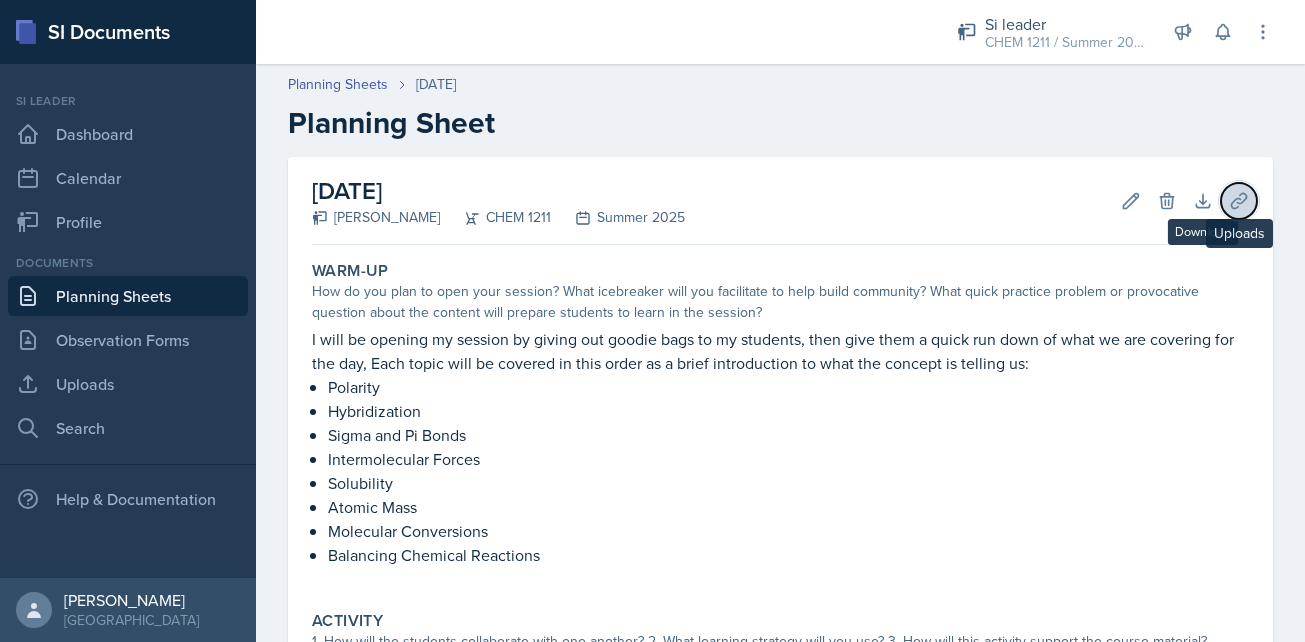 click 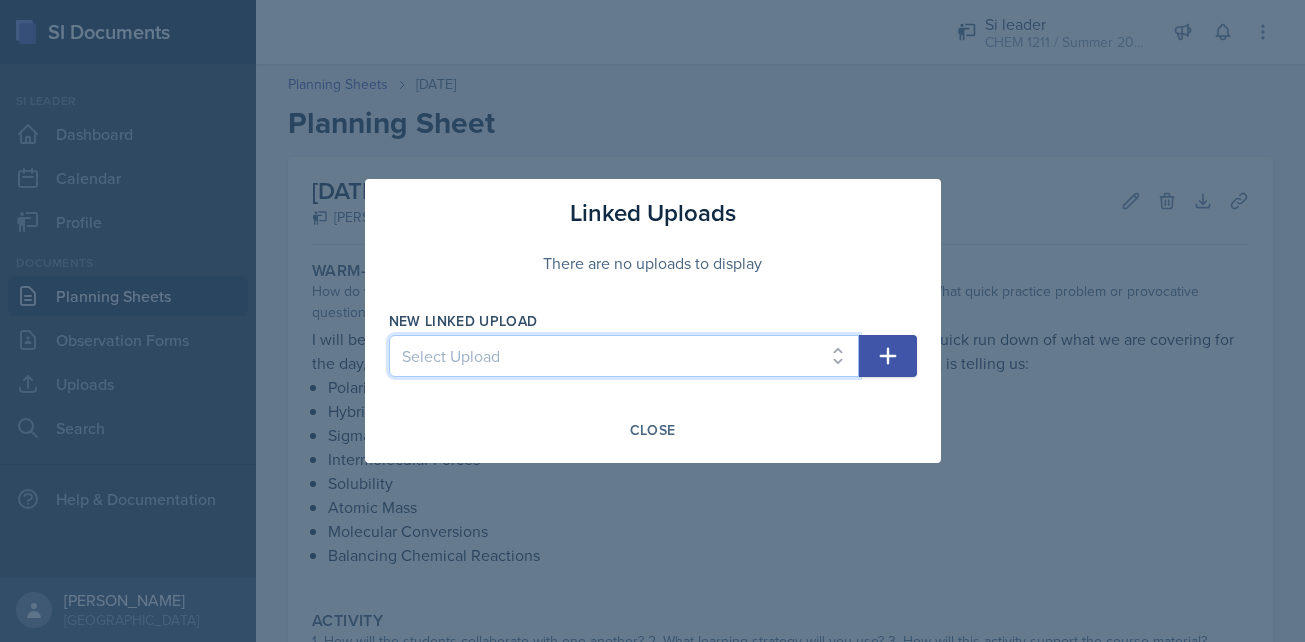 click on "Select Upload   Session 1 Session 2 Session 2 worksheet Session 3 Session 4 Worksheet Session 4 Session 5 Major Review 2 Worksheet Major Review 2 PPT Session 6 Session 7 Worksheet Session 7 Session 8 Session 9 Major Review 3 Major Review 3 Worksheet" at bounding box center [624, 356] 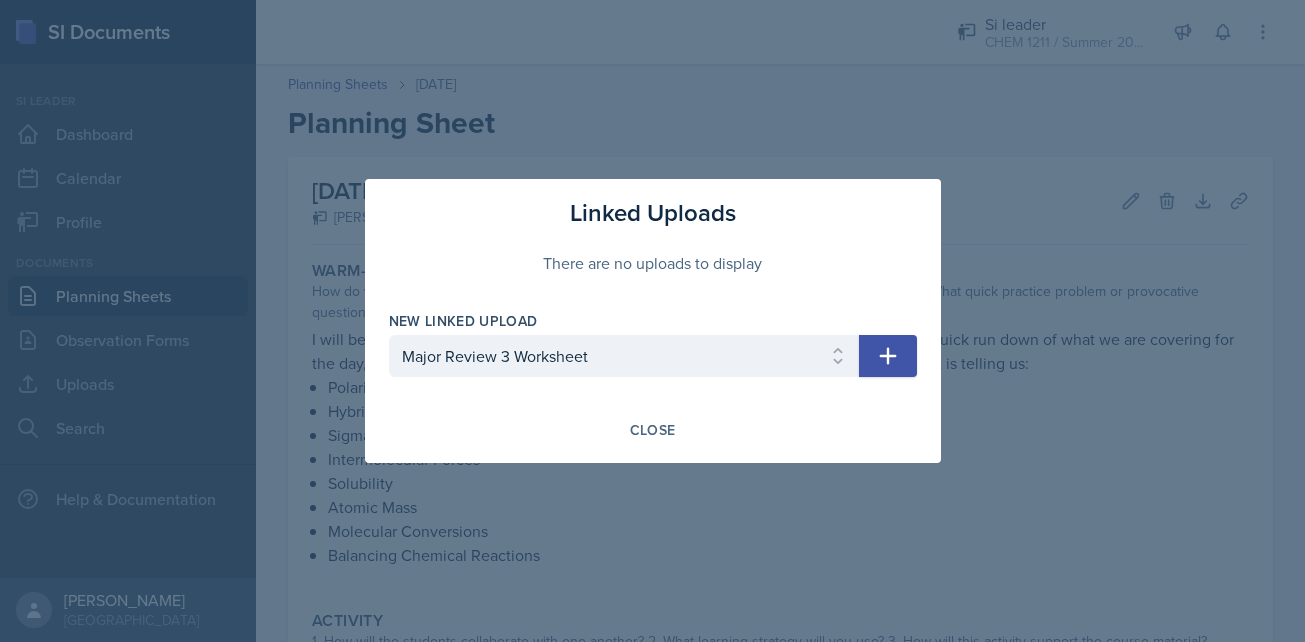 click 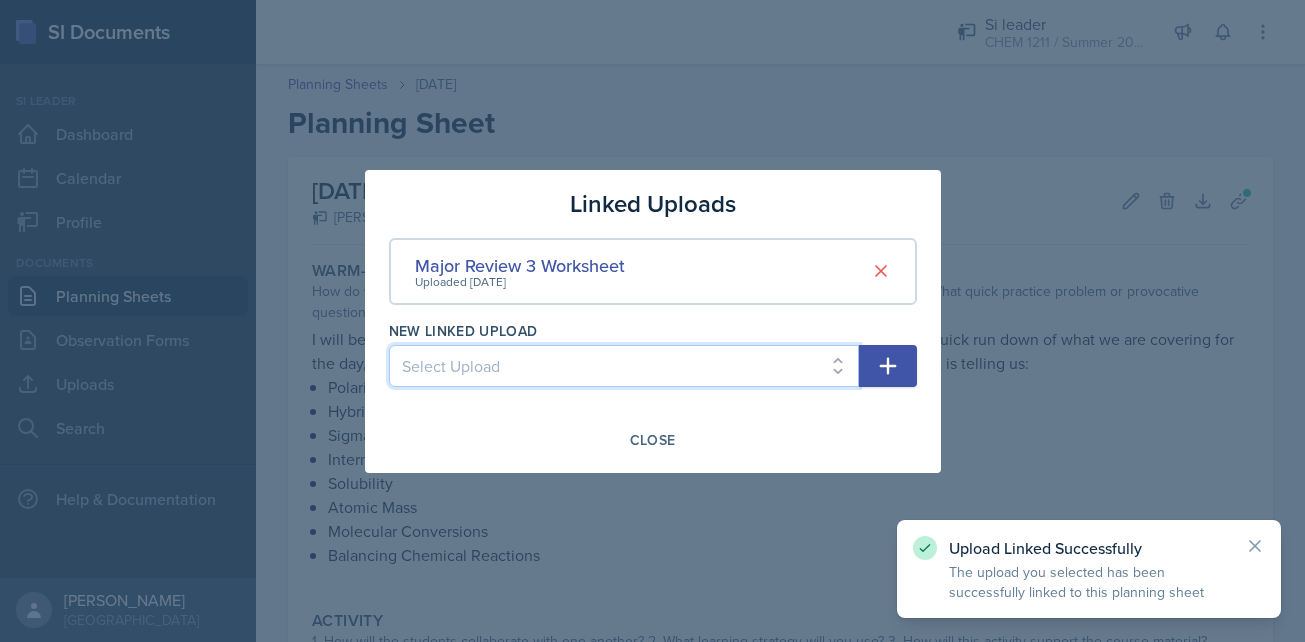 click on "Select Upload   Session 1 Session 2 Session 2 worksheet Session 3 Session 4 Worksheet Session 4 Session 5 Major Review 2 Worksheet Major Review 2 PPT Session 6 Session 7 Worksheet Session 7 Session 8 Session 9 Major Review 3" at bounding box center (624, 366) 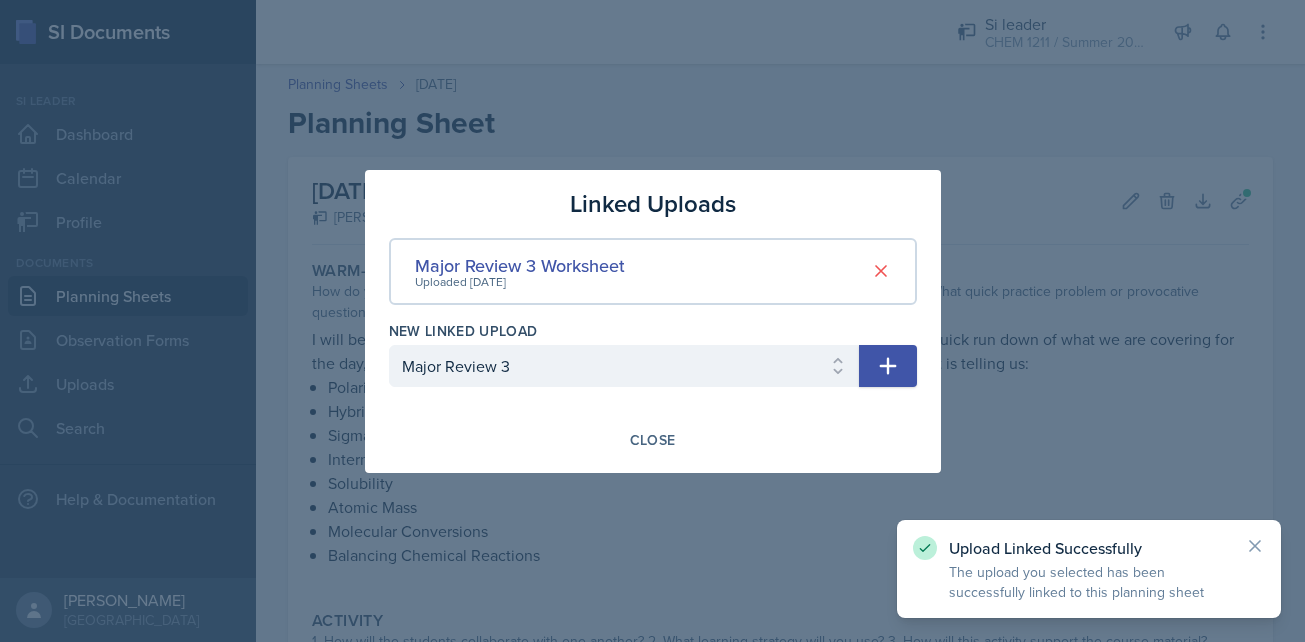 click 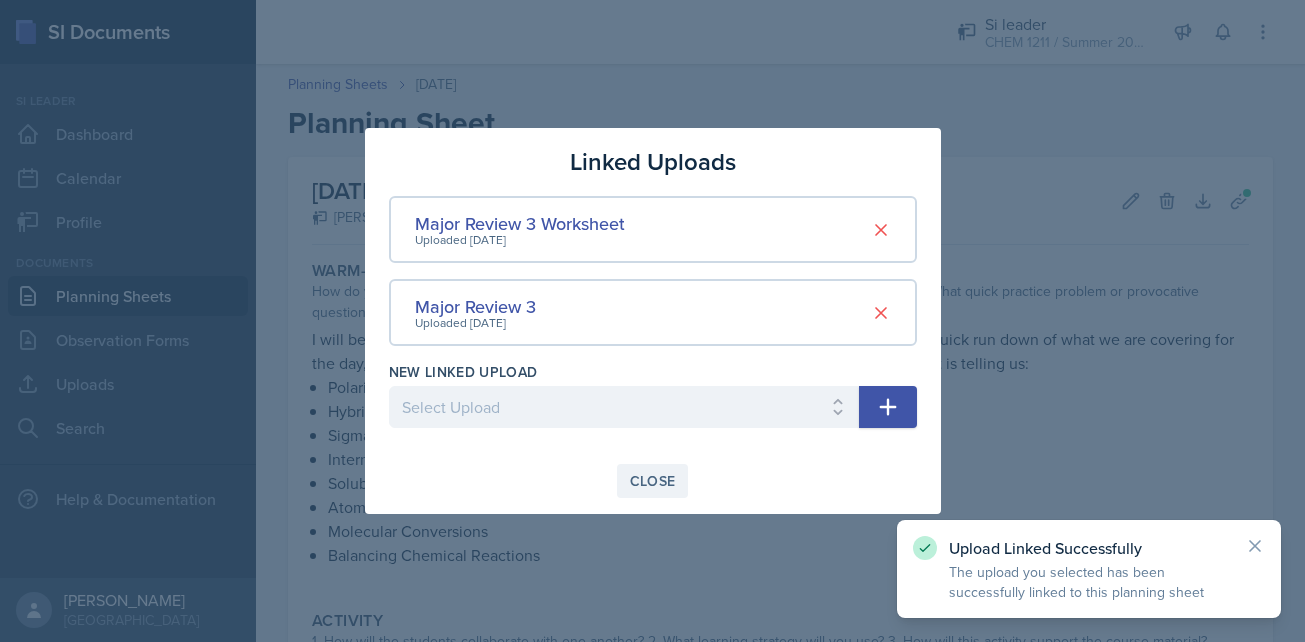 click on "Close" at bounding box center [653, 481] 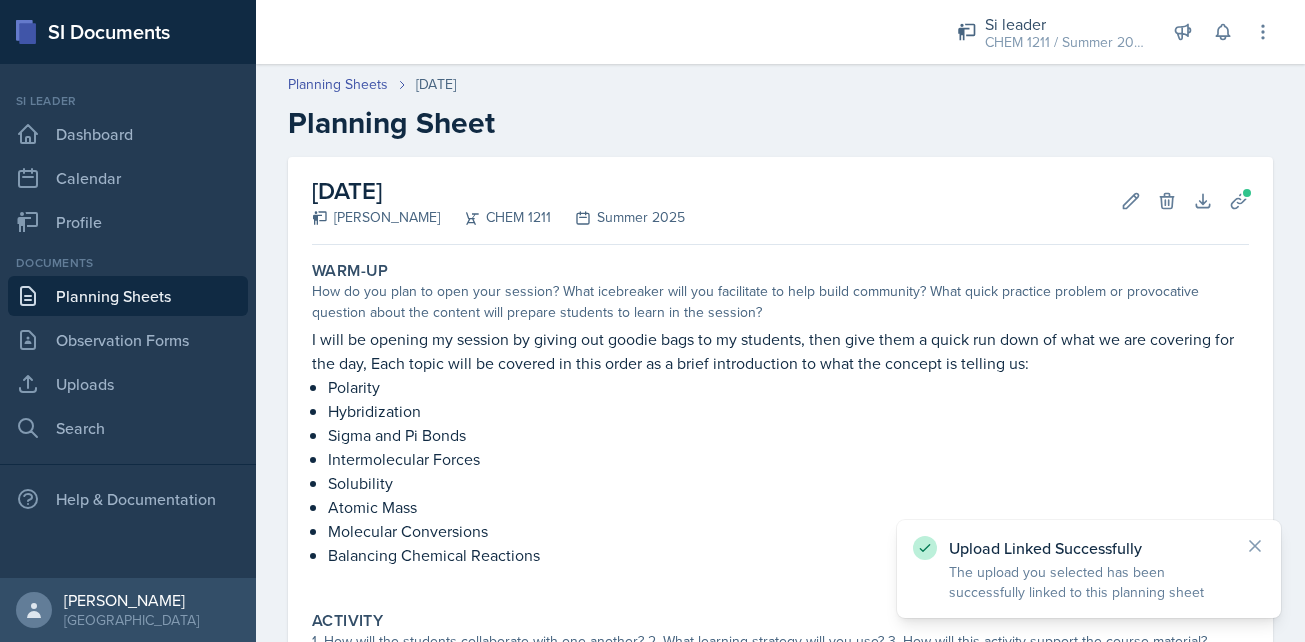 scroll, scrollTop: 498, scrollLeft: 0, axis: vertical 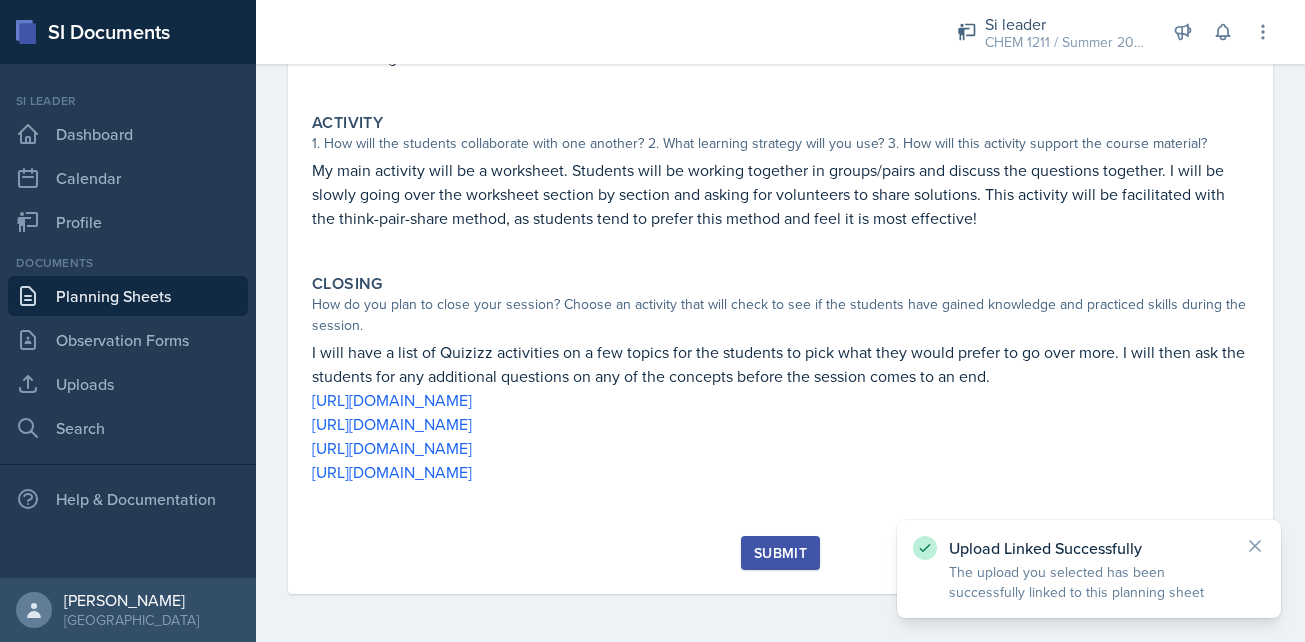 click on "Submit" at bounding box center (780, 553) 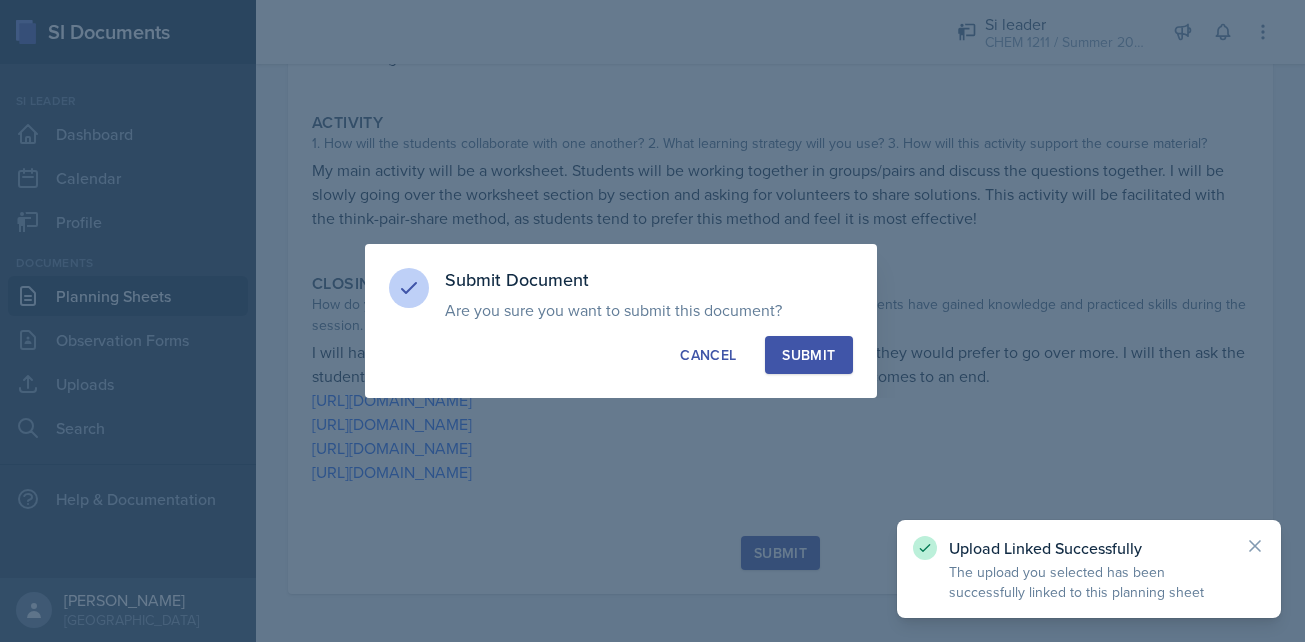click on "Submit" at bounding box center (808, 355) 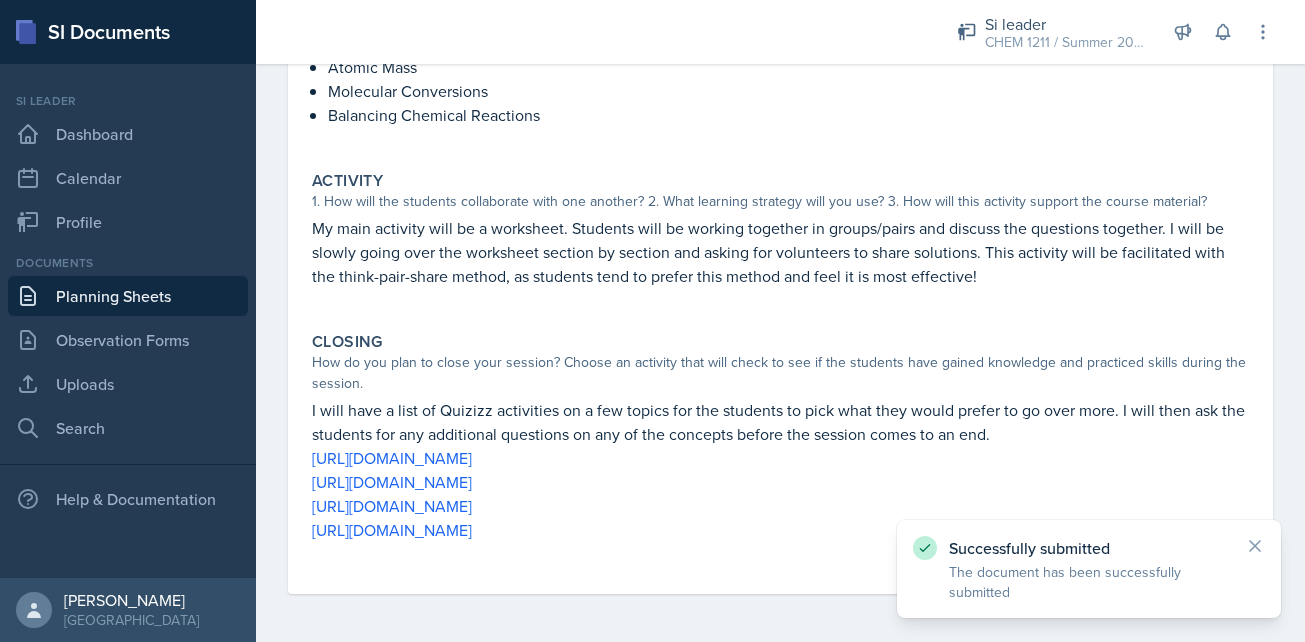 scroll, scrollTop: 0, scrollLeft: 0, axis: both 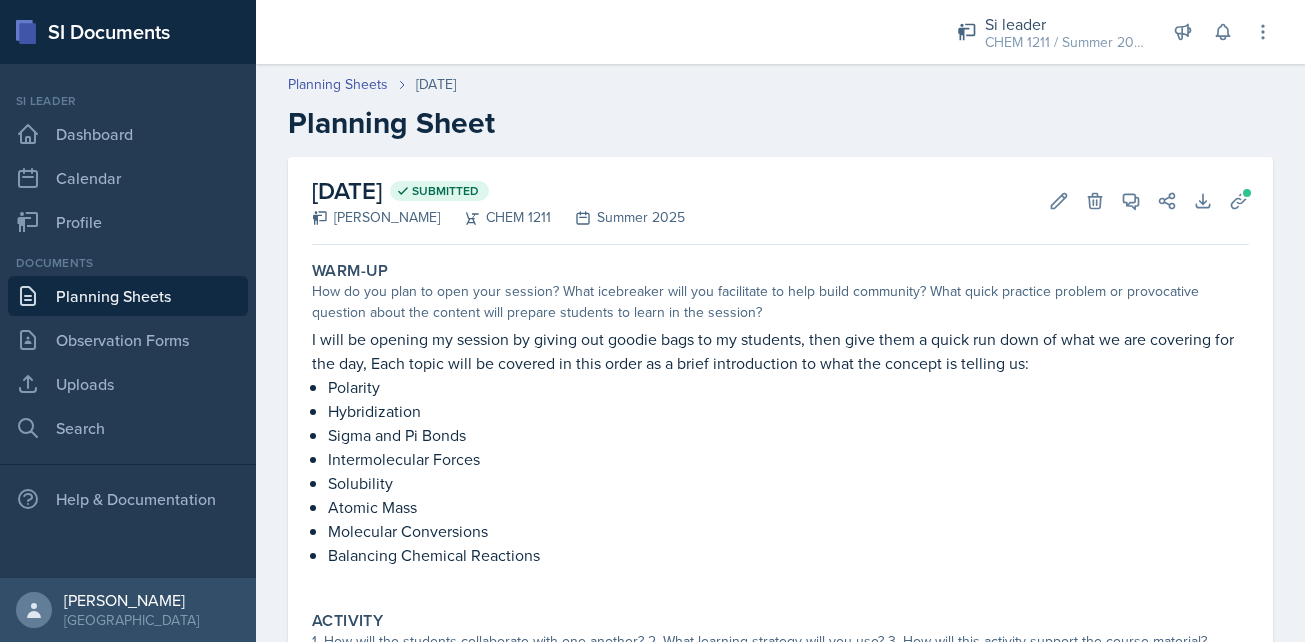 click on "Planning Sheets" at bounding box center (128, 296) 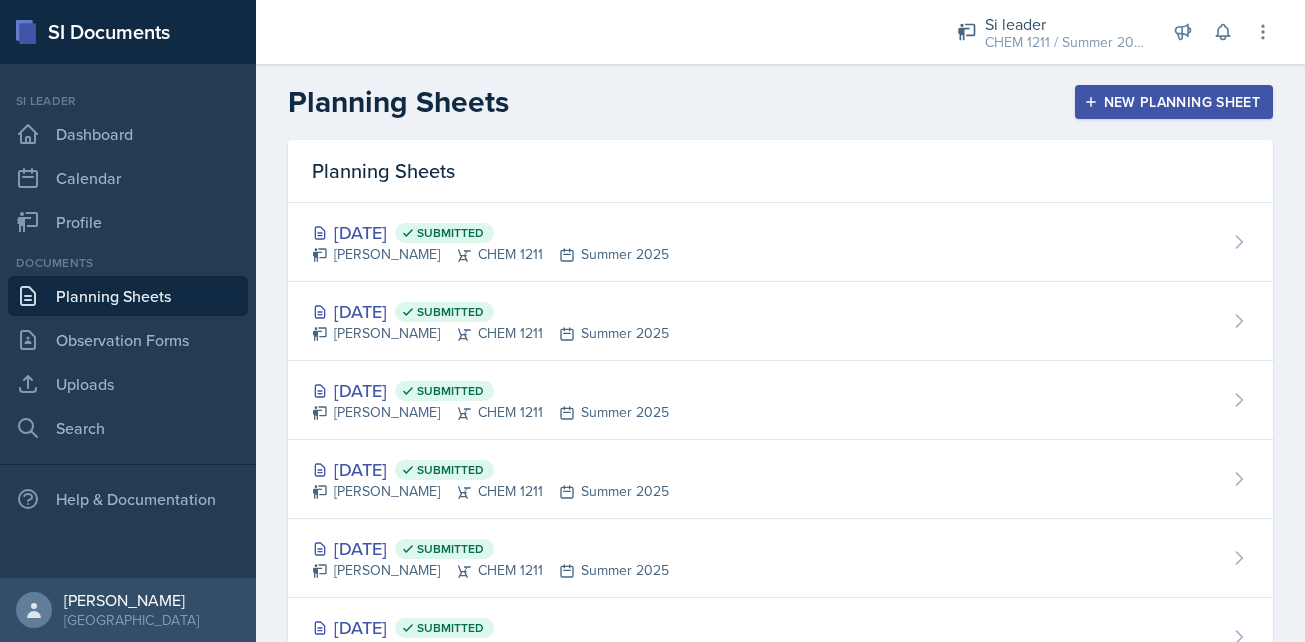 click on "New Planning Sheet" at bounding box center [1174, 102] 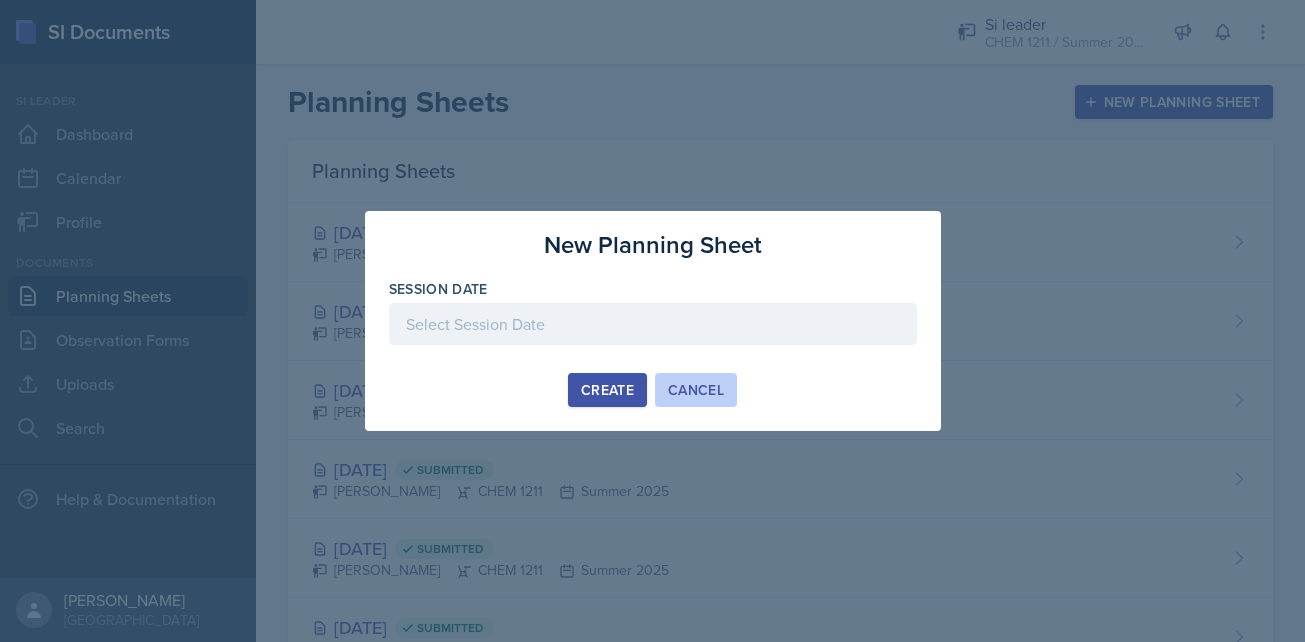click on "Cancel" at bounding box center [696, 390] 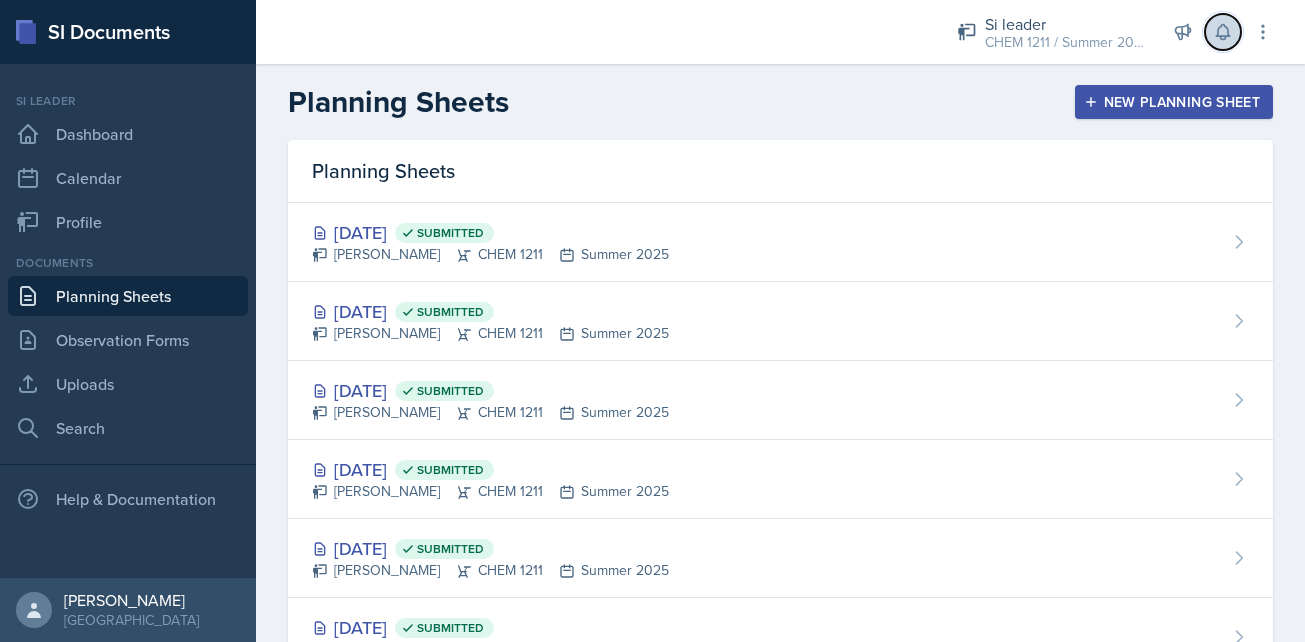 click at bounding box center [1223, 32] 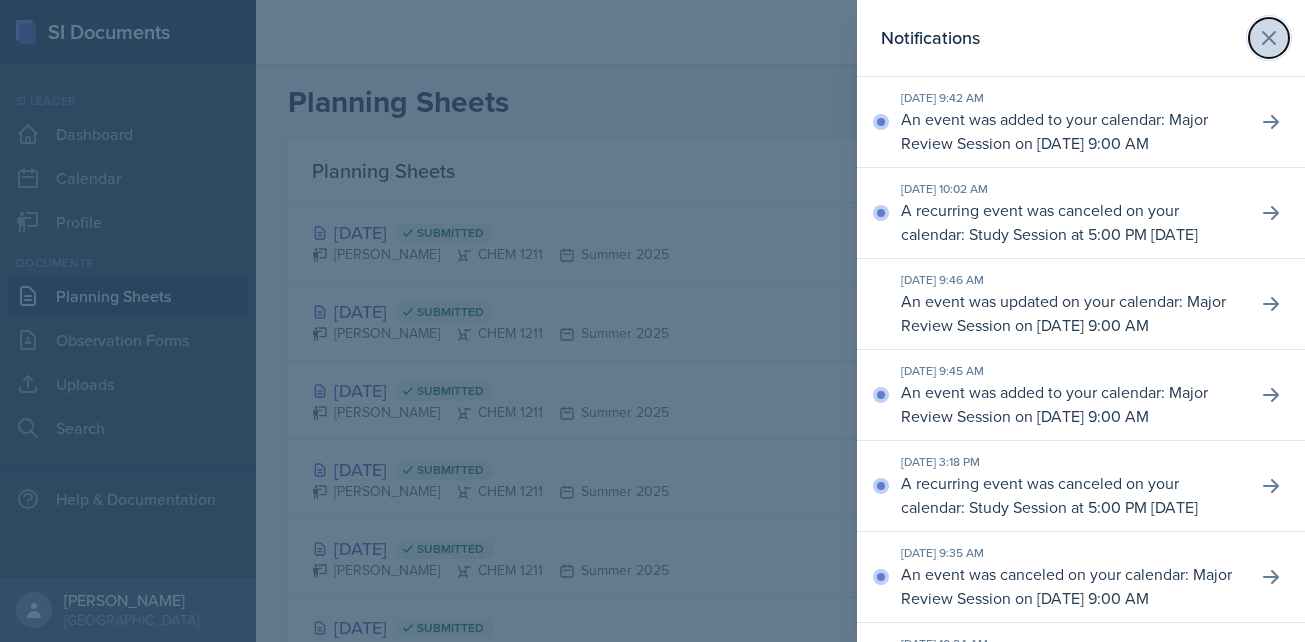 click 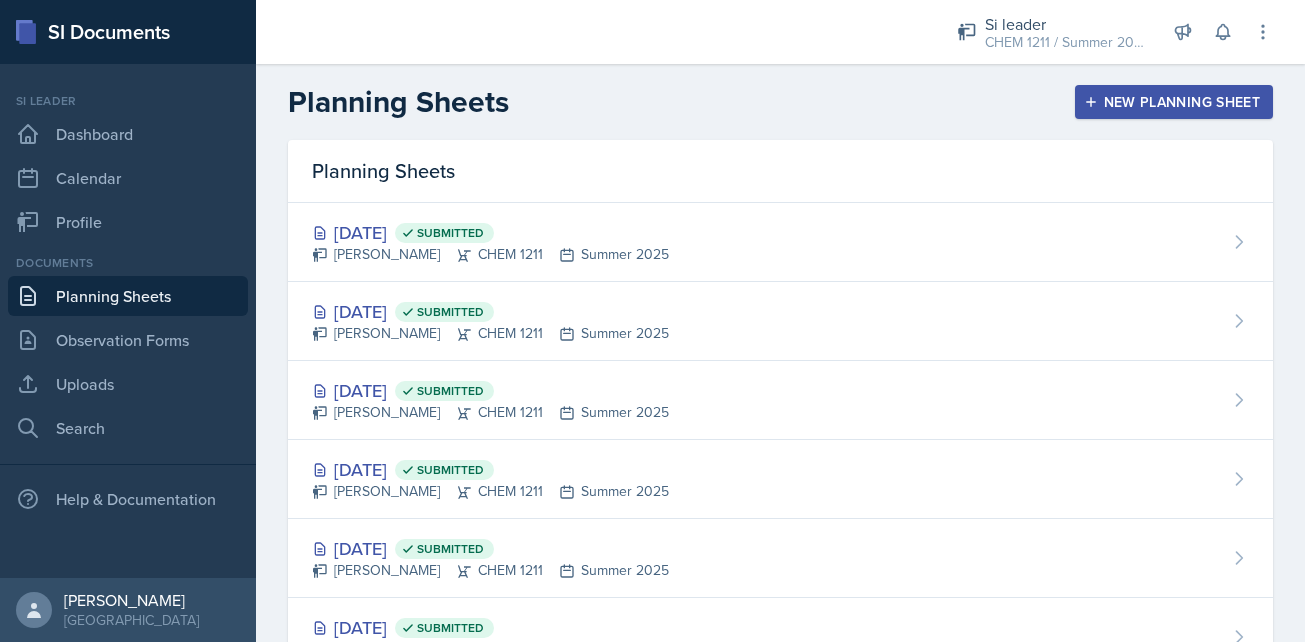 click on "Planning Sheets            New Planning Sheet" at bounding box center [780, 102] 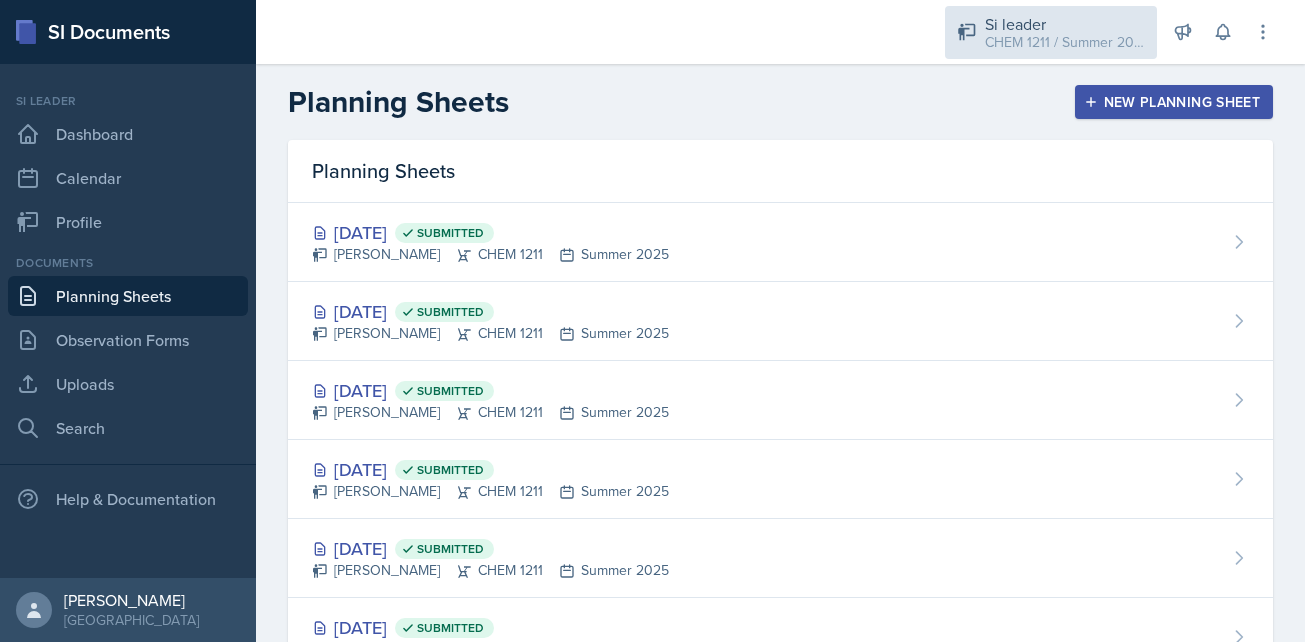 click on "Si leader" at bounding box center [1065, 24] 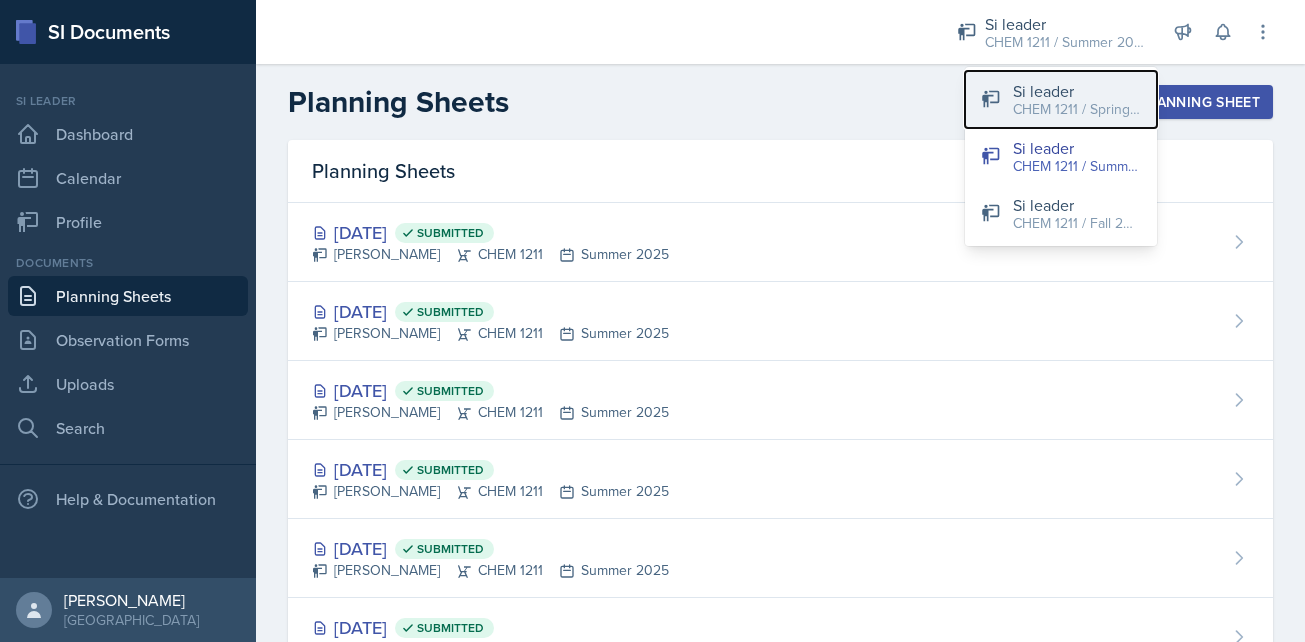 click on "Si leader
CHEM 1211 / Spring 2025" at bounding box center (1061, 99) 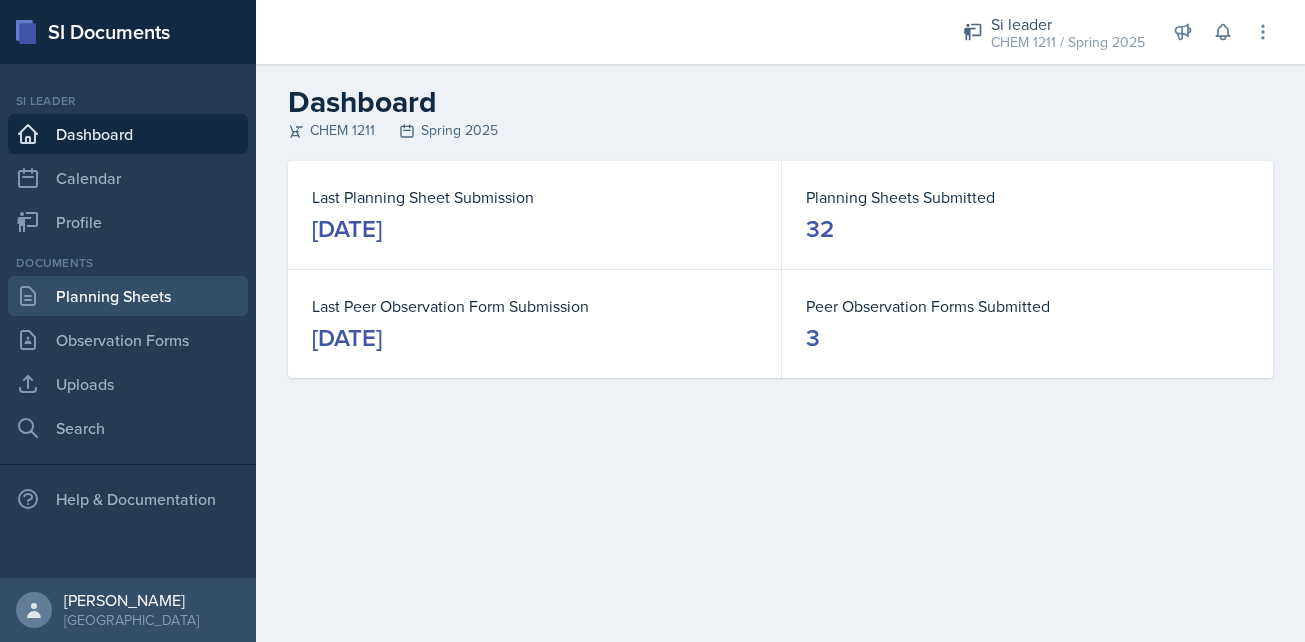click on "Planning Sheets" at bounding box center (128, 296) 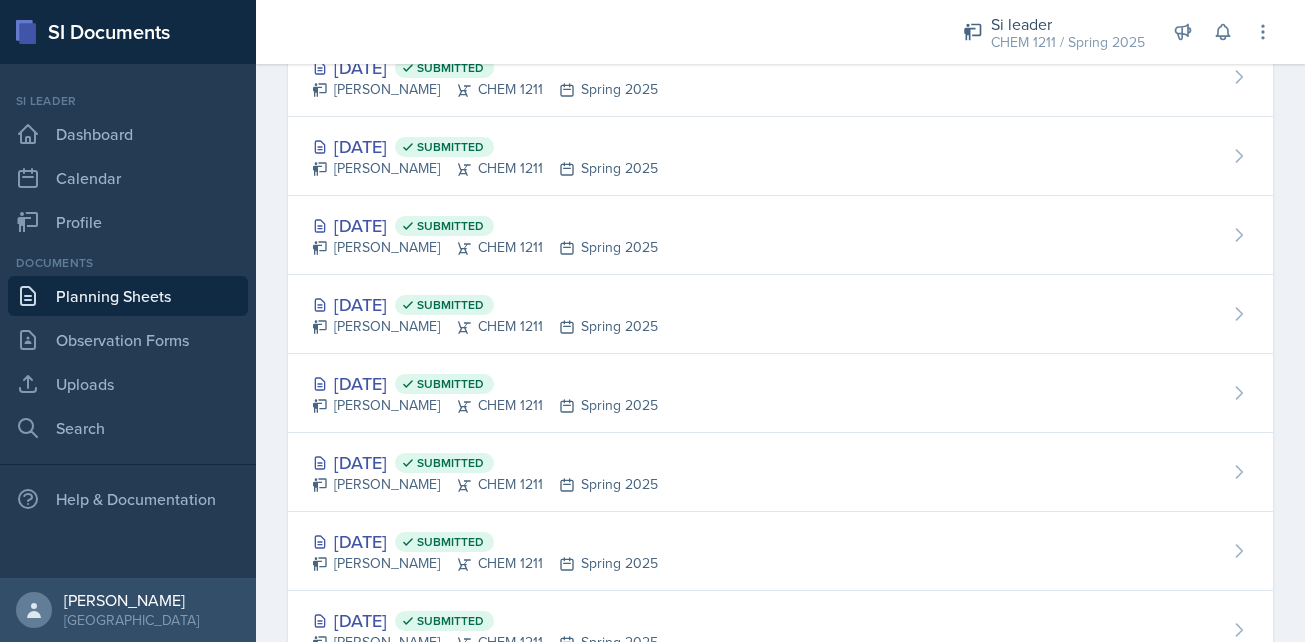 scroll, scrollTop: 592, scrollLeft: 0, axis: vertical 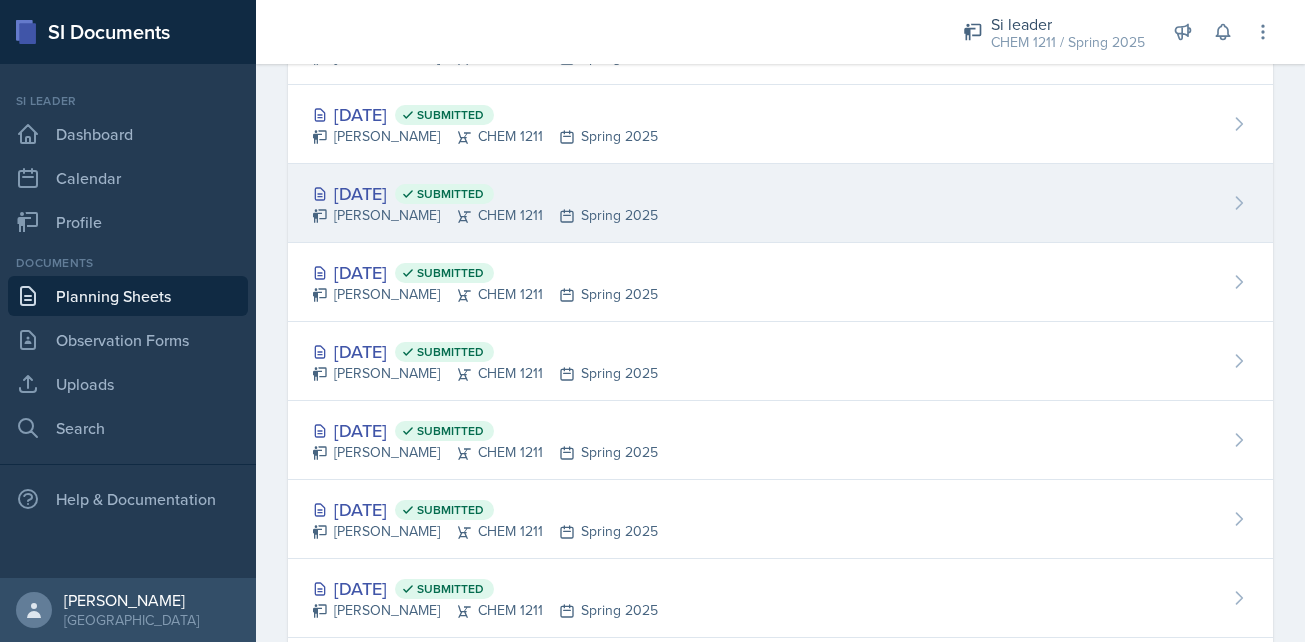 click on "[DATE]
Submitted" at bounding box center (485, 193) 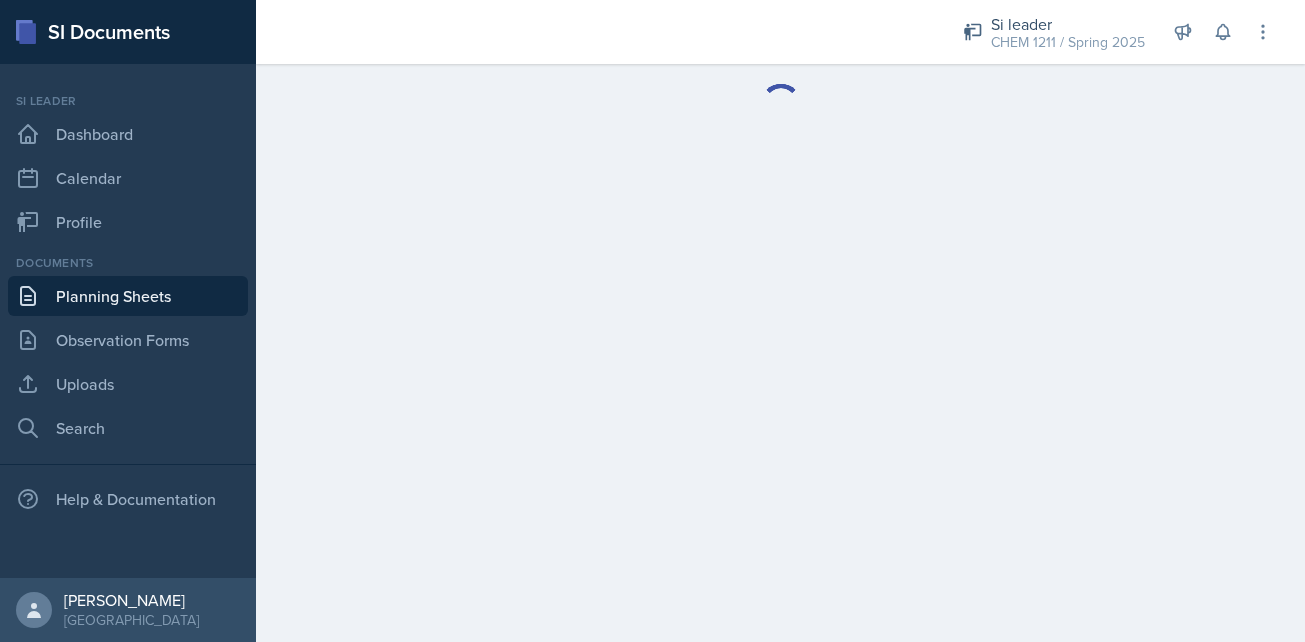 scroll, scrollTop: 0, scrollLeft: 0, axis: both 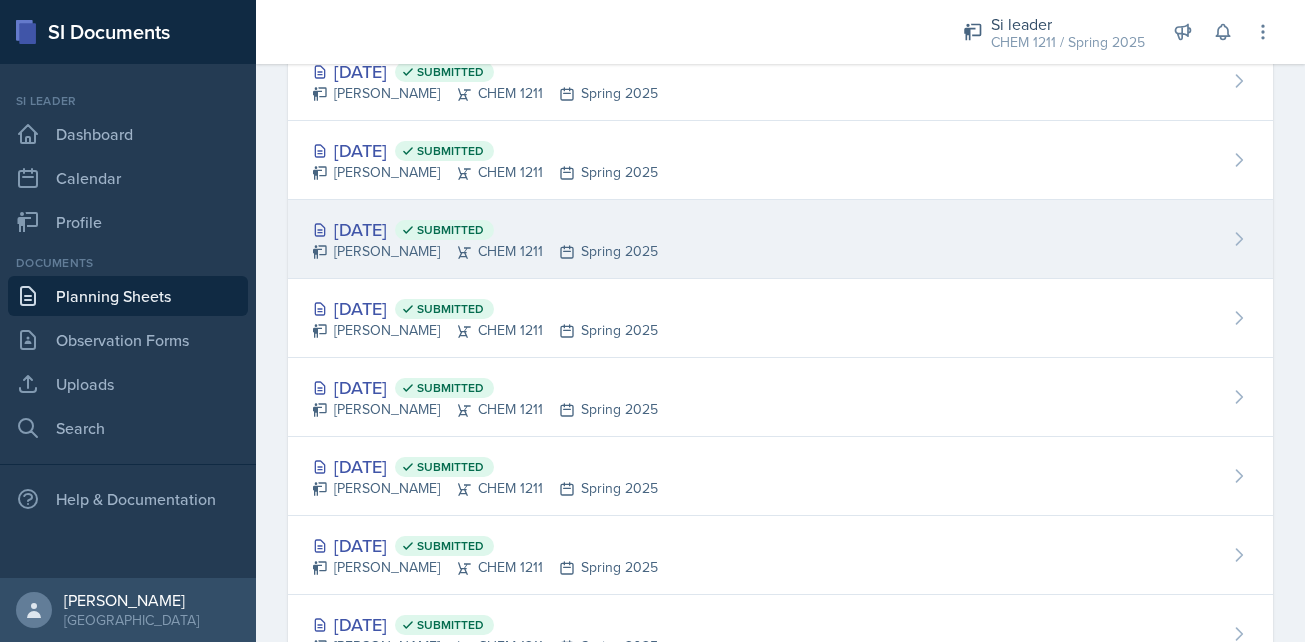 click on "[DATE]
Submitted" at bounding box center [485, 229] 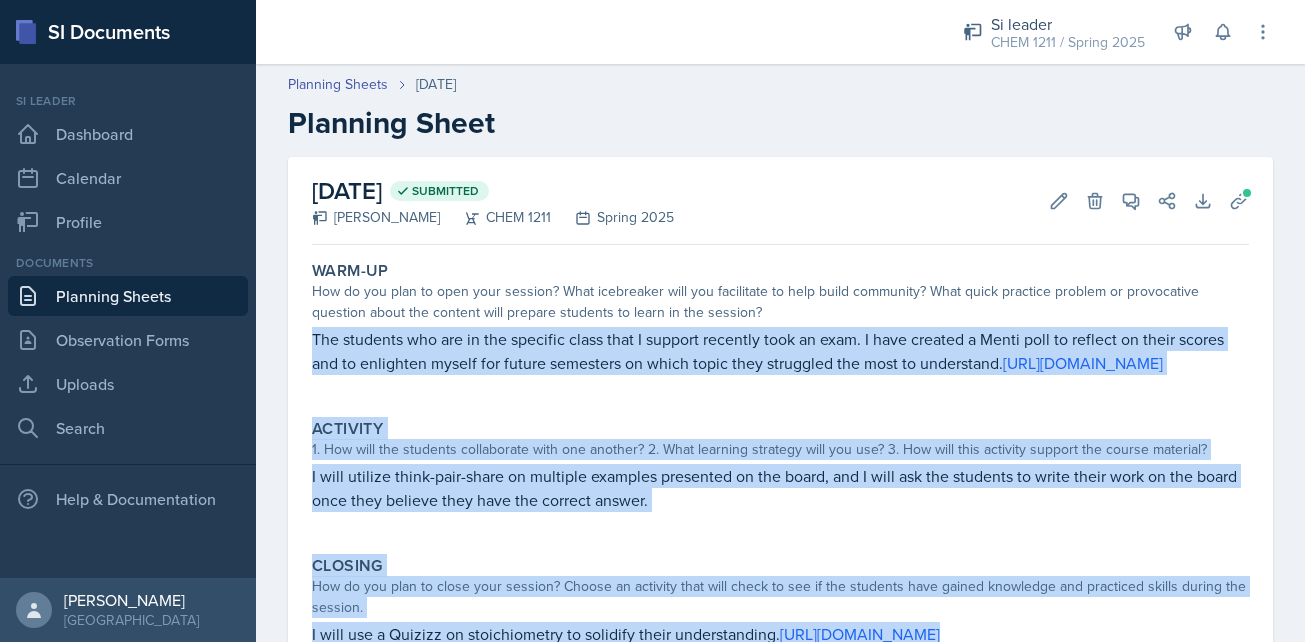 scroll, scrollTop: 152, scrollLeft: 0, axis: vertical 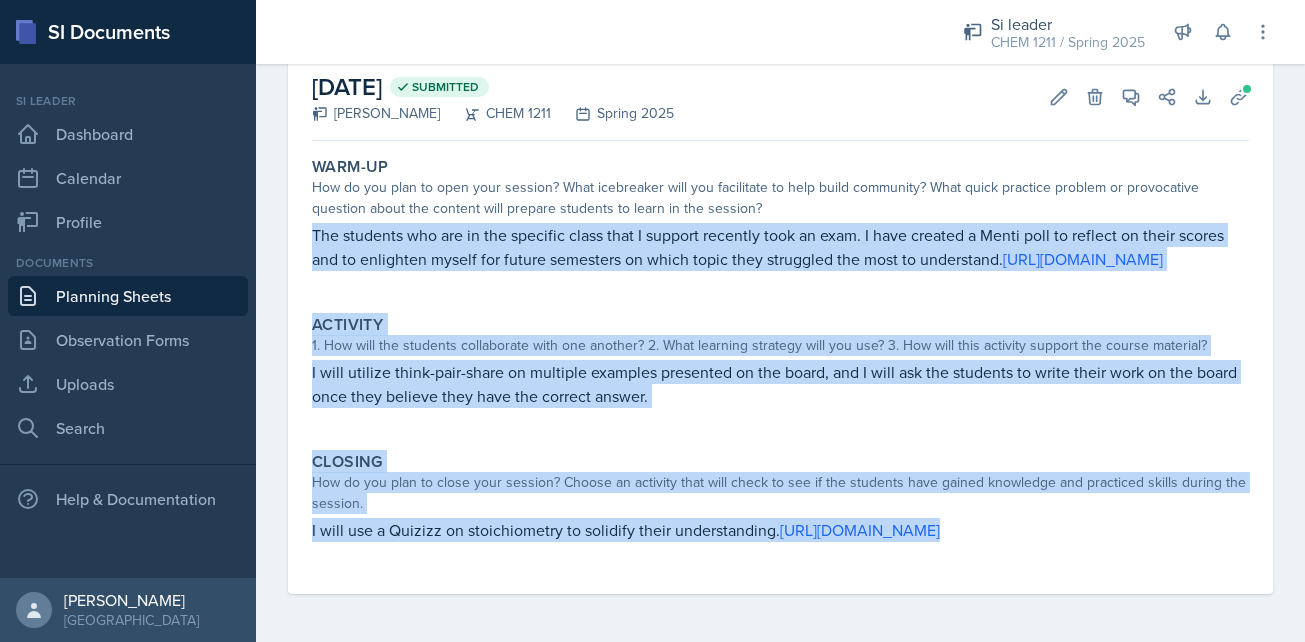drag, startPoint x: 314, startPoint y: 339, endPoint x: 1157, endPoint y: 770, distance: 946.7893 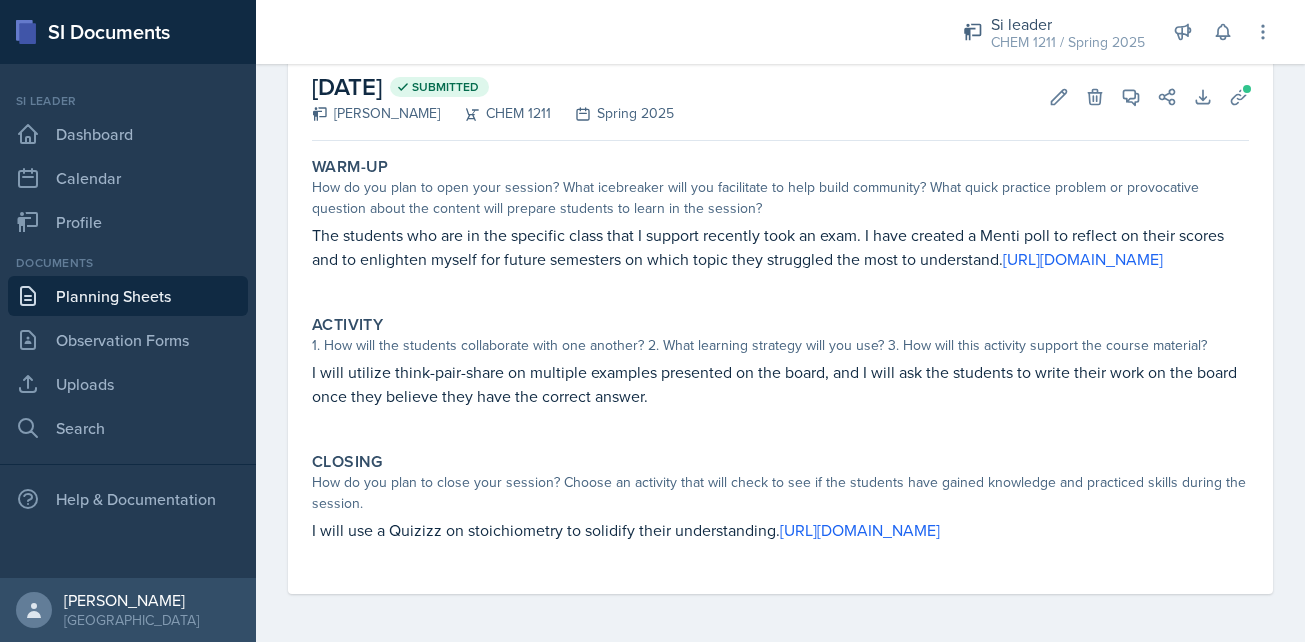 click on "Activity" at bounding box center (780, 325) 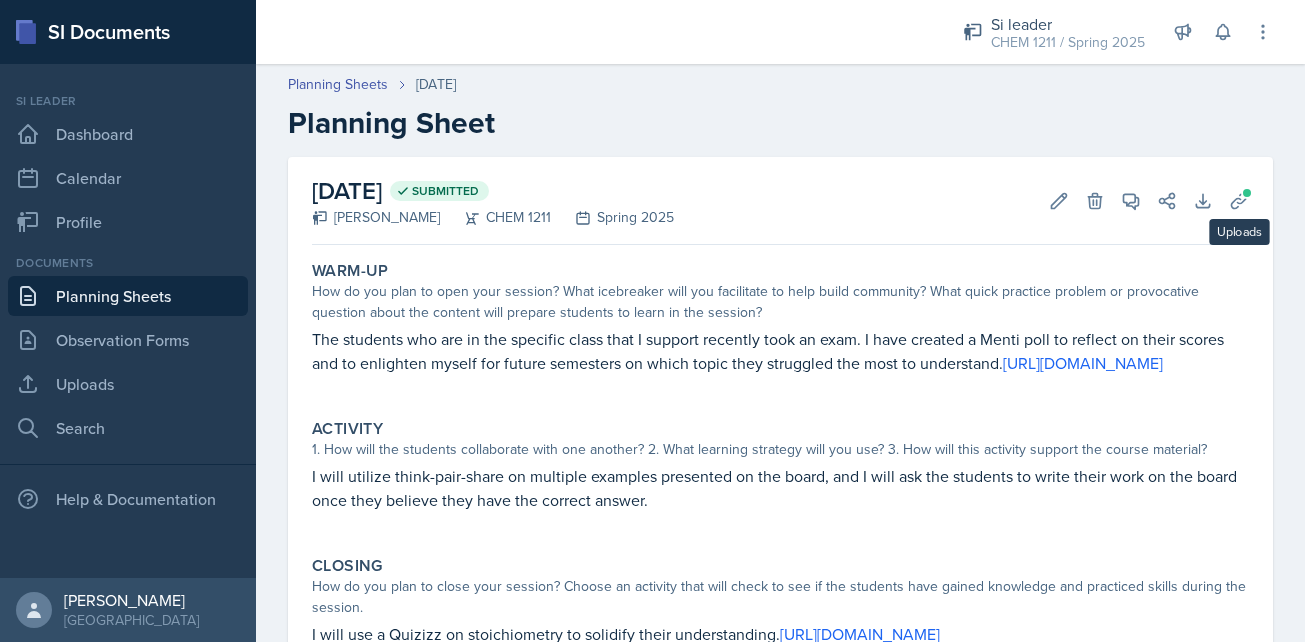 click on "[DATE]
Submitted
[PERSON_NAME]
CHEM 1211
Spring 2025
Edit     Delete       View Comments     Comments         [DATE]   [PERSON_NAME]   12:42 pm   Thank you for including your links, Ava! I like that you have a goal to see what students struggled with this semester to make your sessions catered to that next semester. Great activities planned! :)                  Send
Share     Download       Uploads
Autosaving
Warm-Up   How do you plan to open your session? What icebreaker will you facilitate to help build community? What quick practice problem or provocative question about the content will prepare students to learn in the session?          [URL][DOMAIN_NAME]     Activity               Closing            I will use a Quizizz on stoichiometry to solidify their understanding." at bounding box center [780, 427] 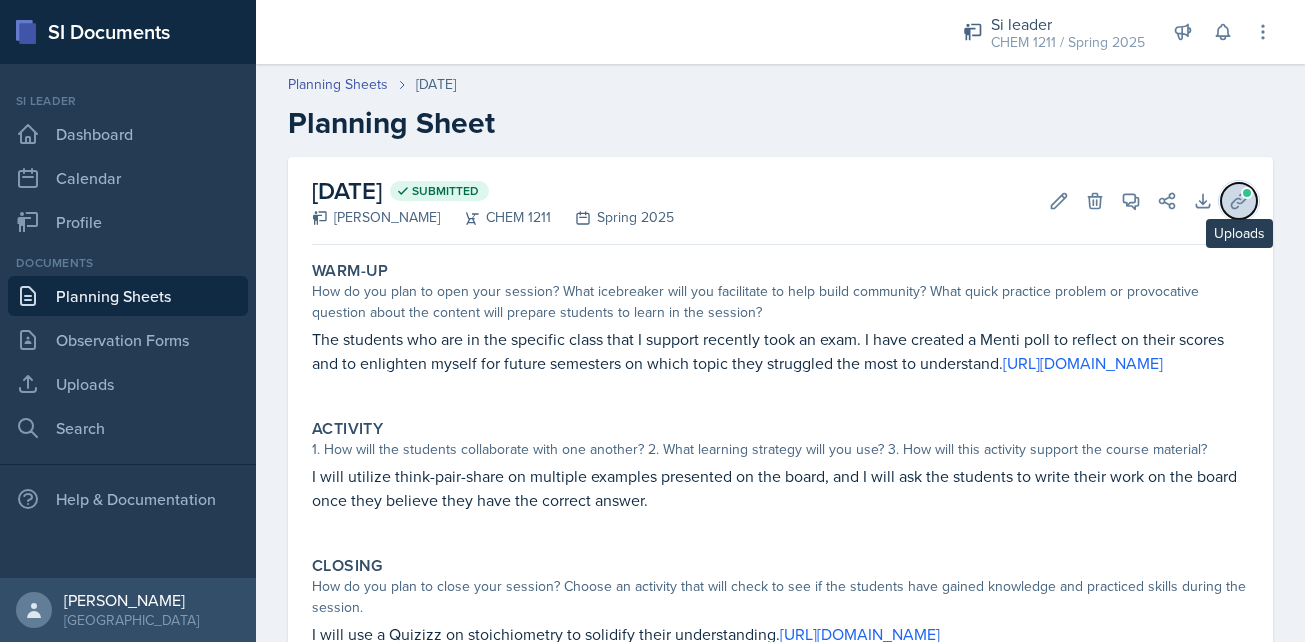click 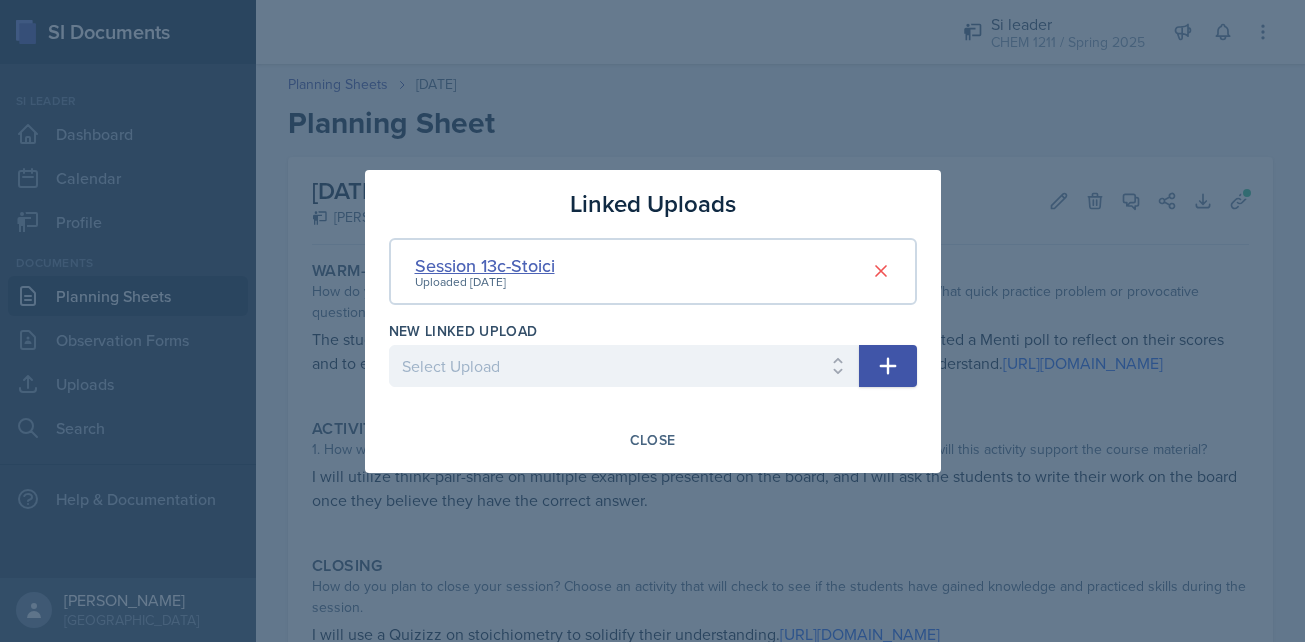 click on "Session 13c-Stoici" at bounding box center (485, 265) 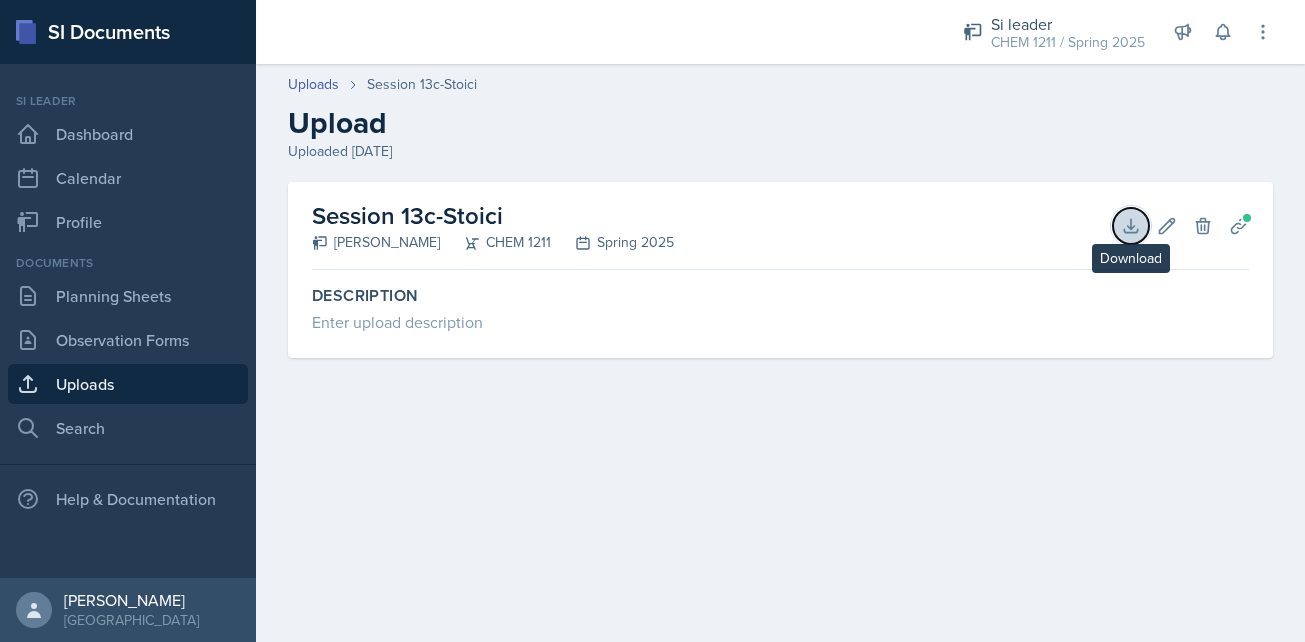 click 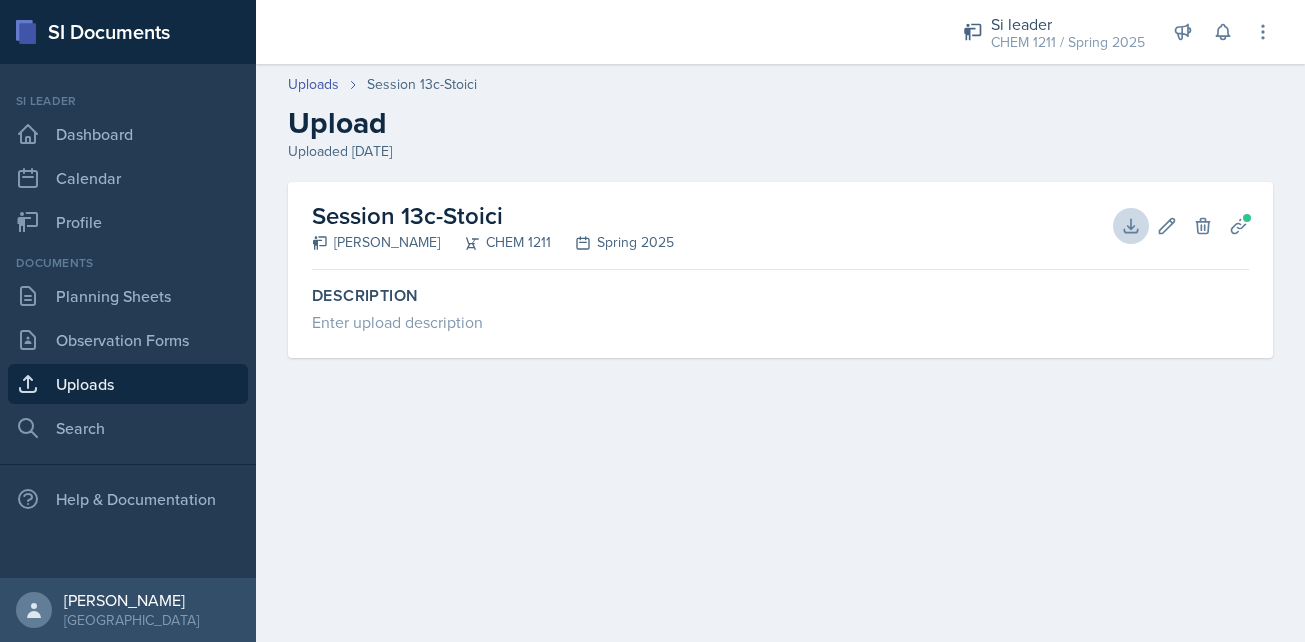 click on "Upload" at bounding box center (780, 123) 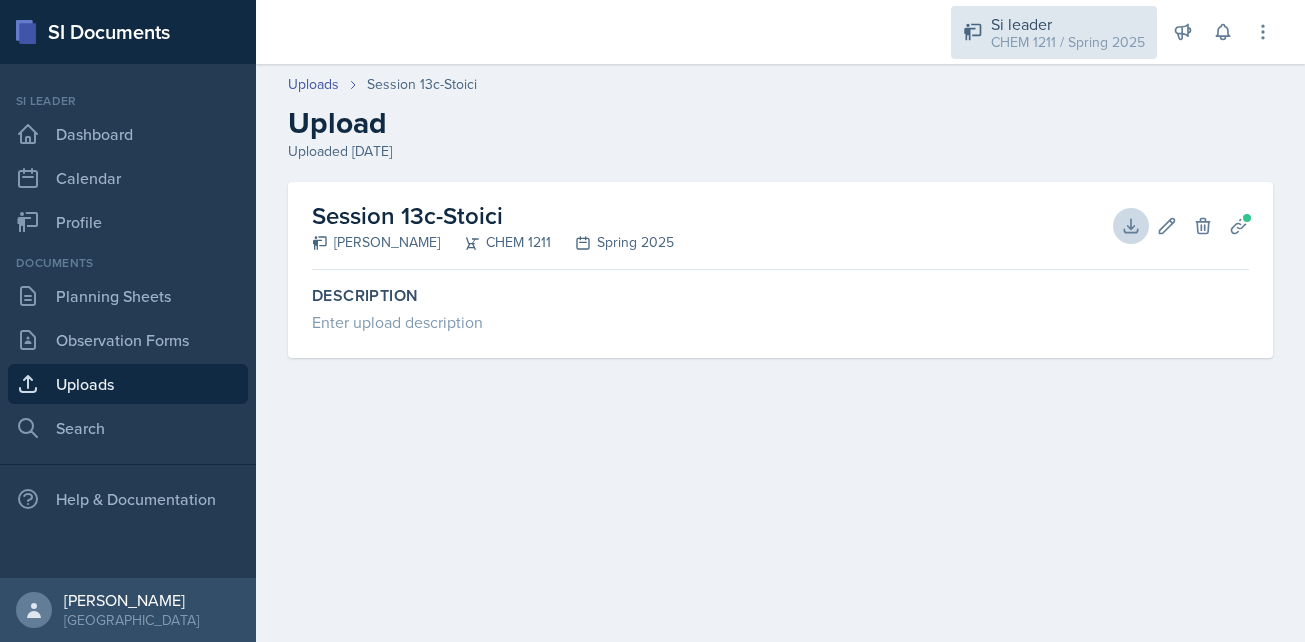 click on "Si leader" at bounding box center [1068, 24] 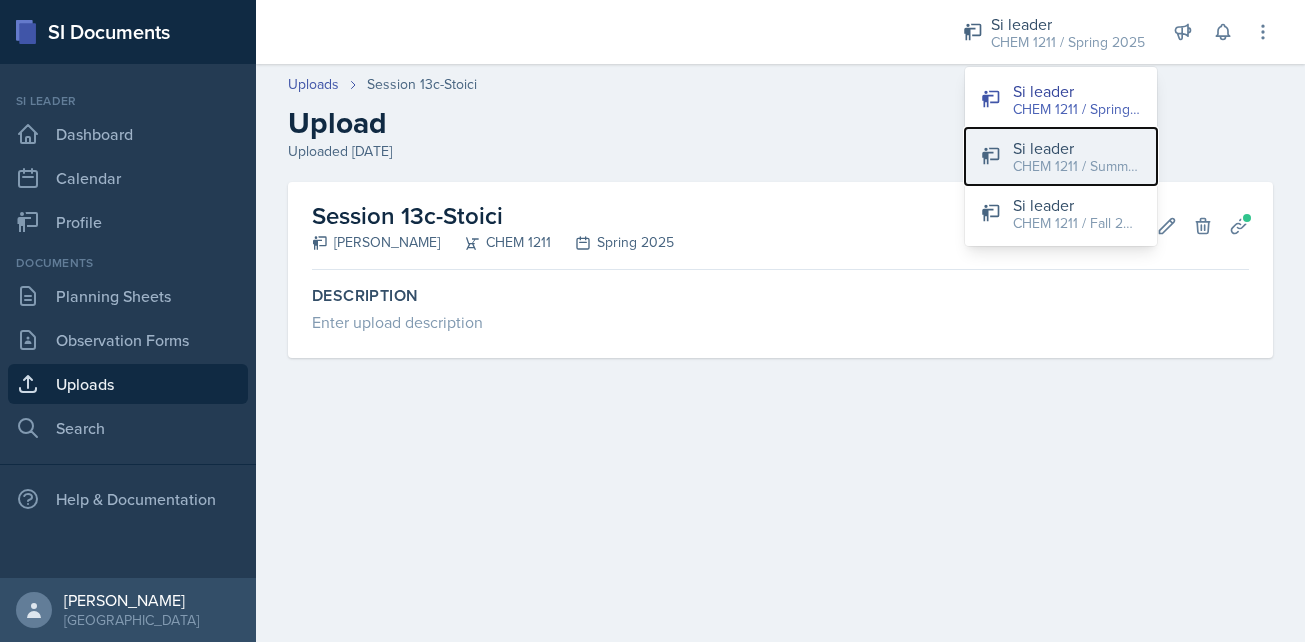 click on "CHEM 1211 / Summer 2025" at bounding box center (1077, 166) 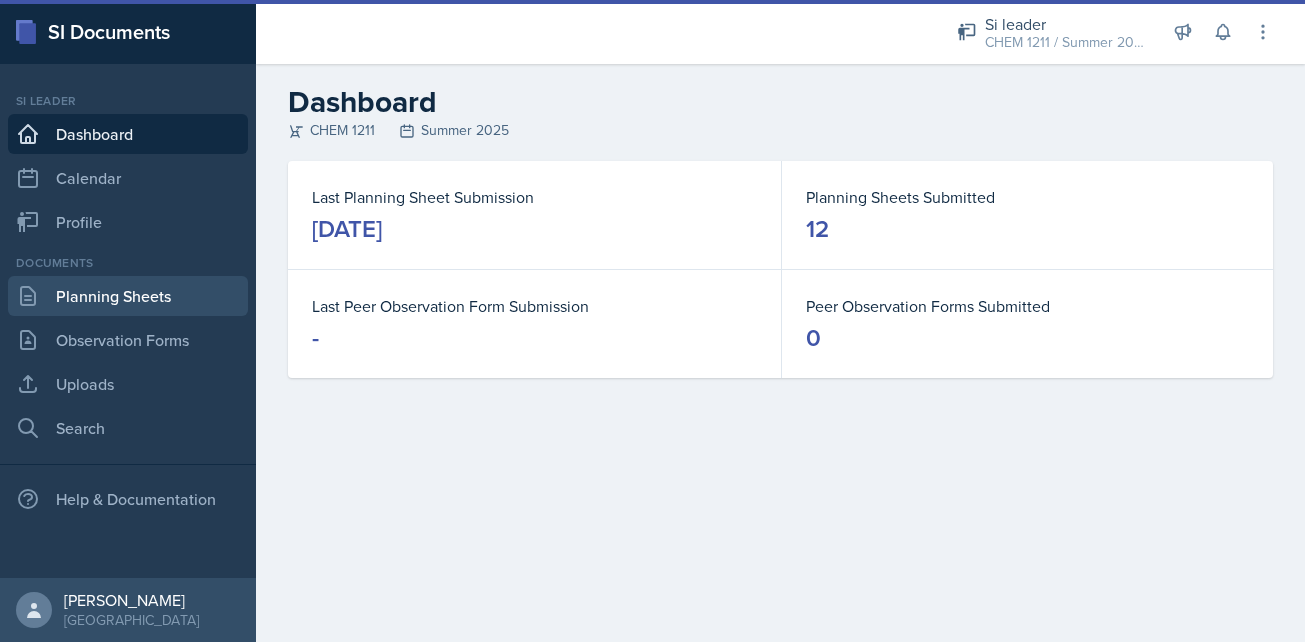 click on "Planning Sheets" at bounding box center (128, 296) 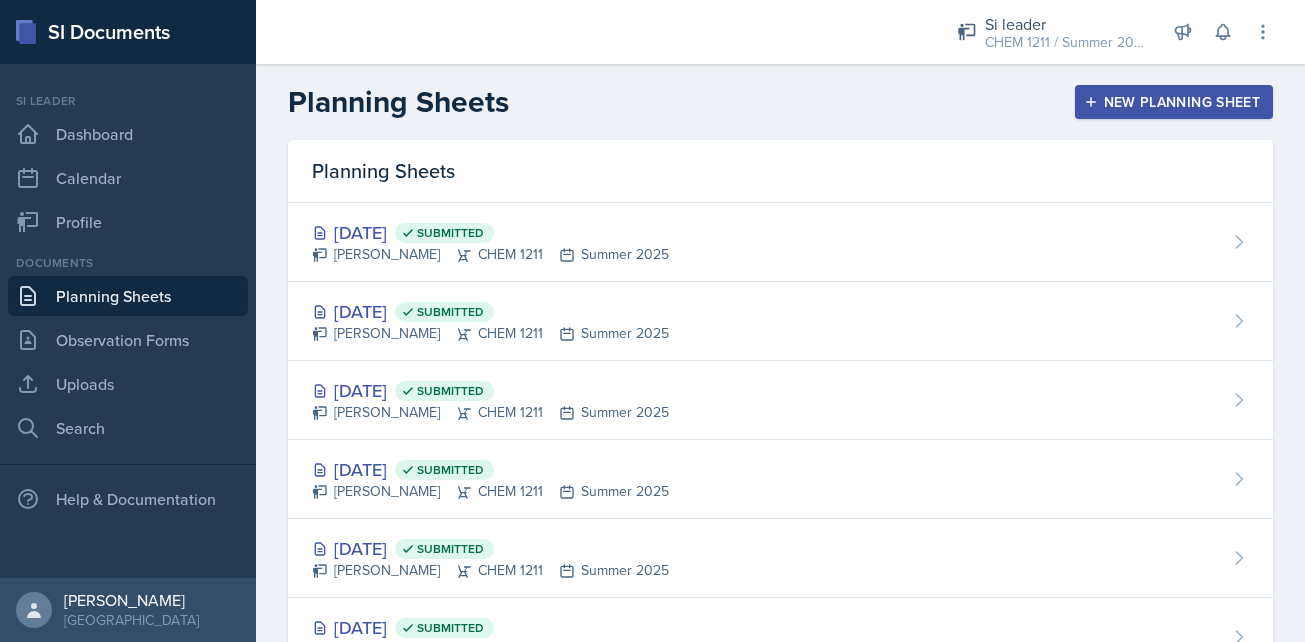 click on "New Planning Sheet" at bounding box center [1174, 102] 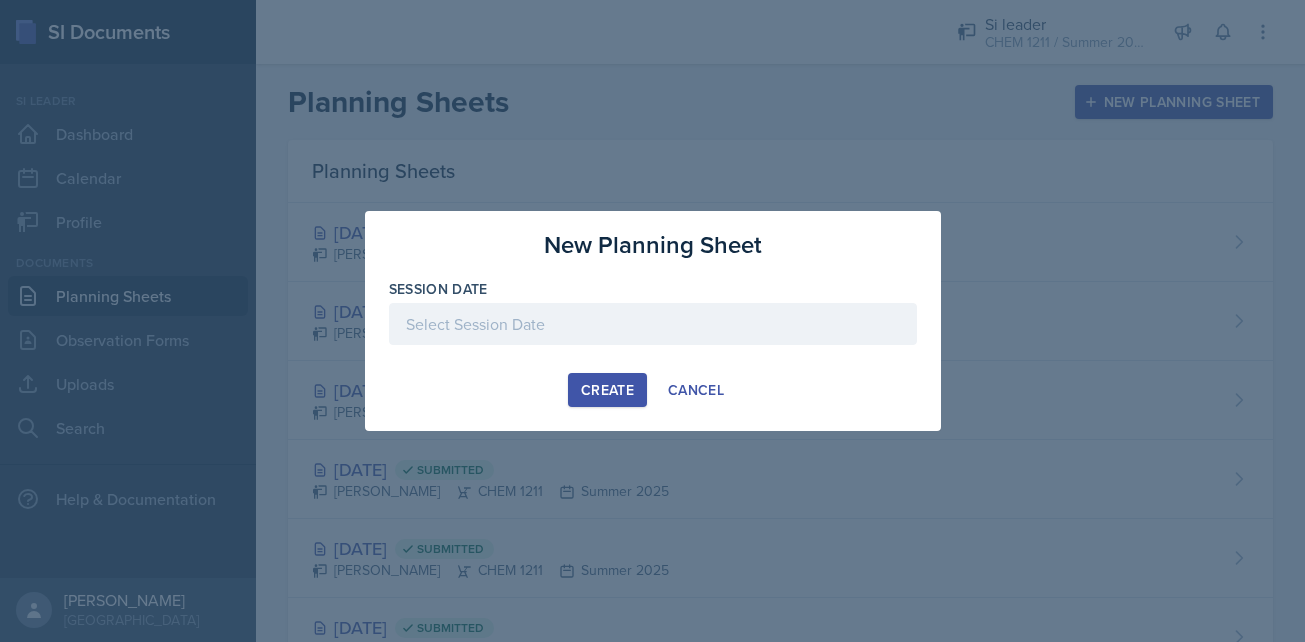 click at bounding box center (653, 324) 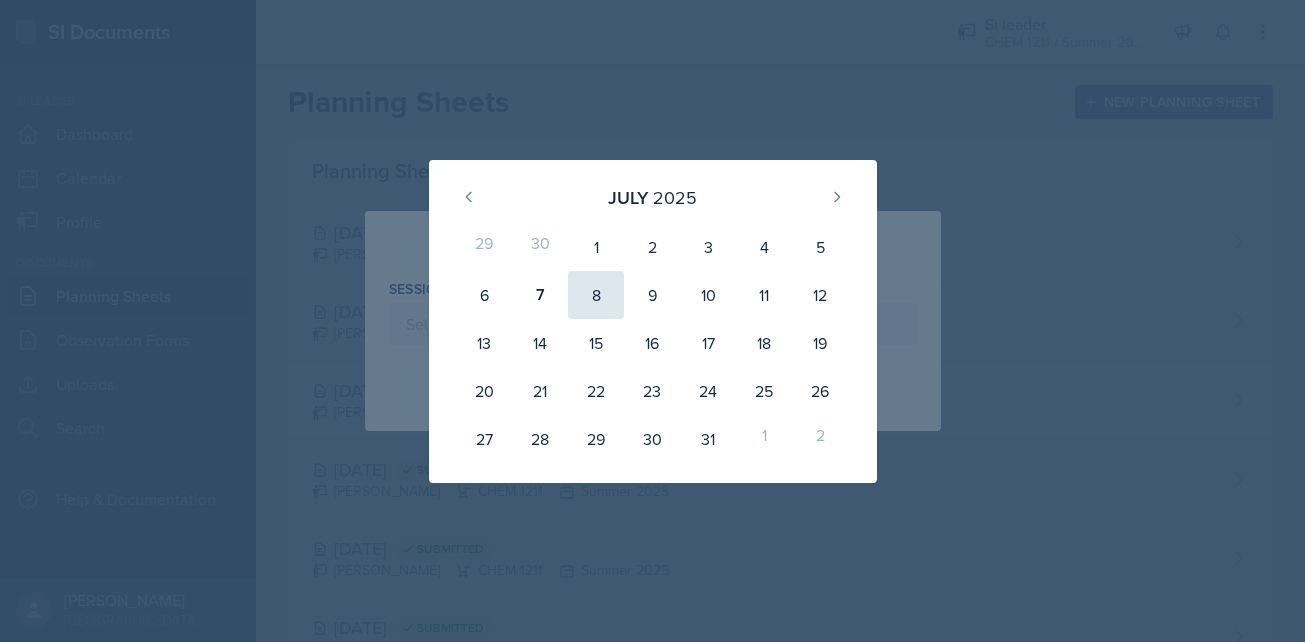 click on "8" at bounding box center (596, 295) 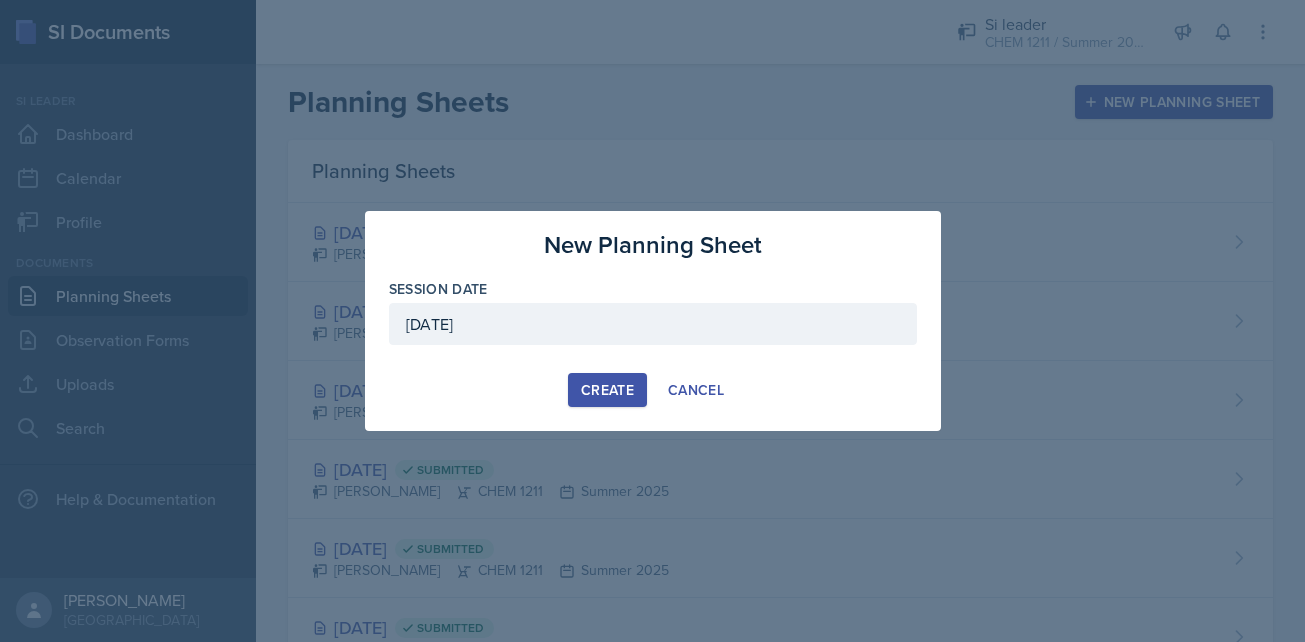 click on "Create" at bounding box center (607, 390) 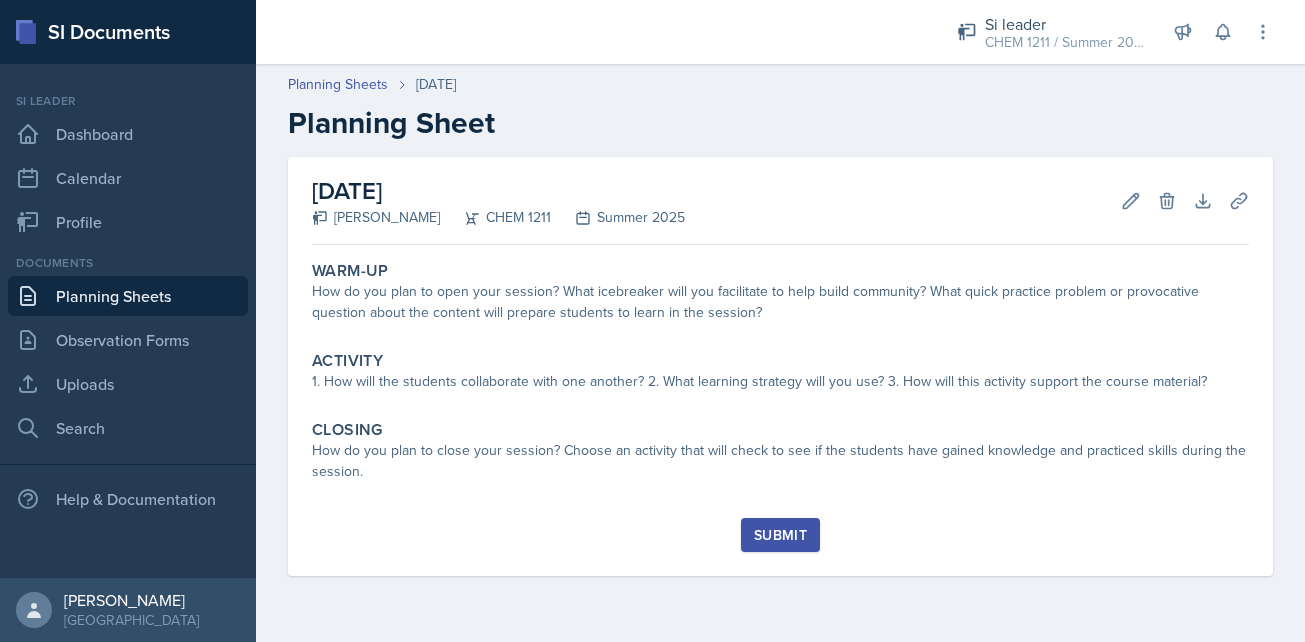 click on "Warm-Up   How do you plan to open your session? What icebreaker will you facilitate to help build community? What quick practice problem or provocative question about the content will prepare students to learn in the session?          Activity   1. How will the students collaborate with one another? 2. What learning strategy will you use? 3. How will this activity support the course material?         Closing    How do you plan to close your session? Choose an activity that will check to see if the students have gained knowledge and practiced skills during the session." at bounding box center (780, 385) 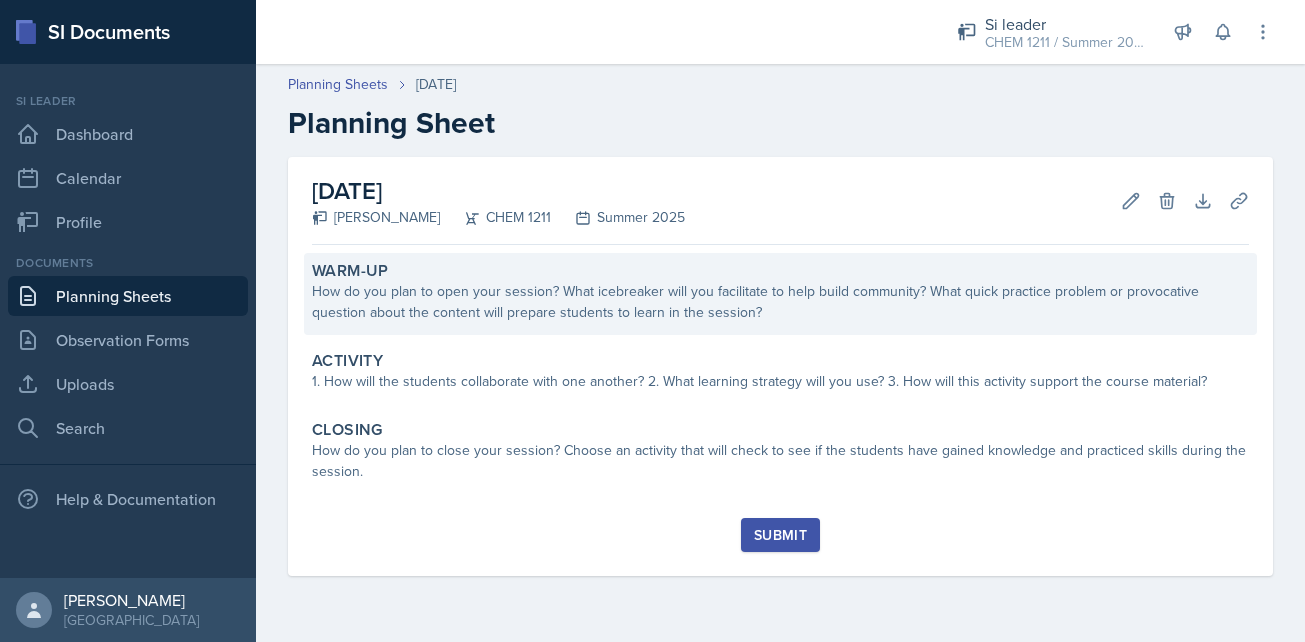 click on "How do you plan to open your session? What icebreaker will you facilitate to help build community? What quick practice problem or provocative question about the content will prepare students to learn in the session?" at bounding box center (780, 302) 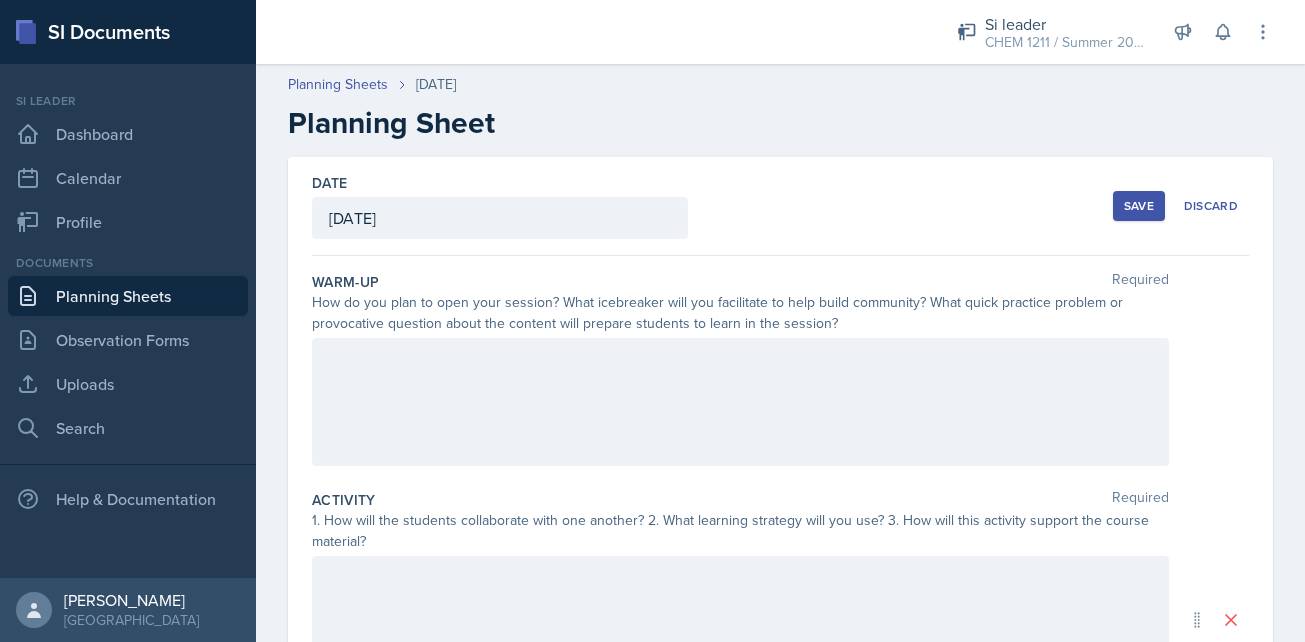 click at bounding box center (740, 402) 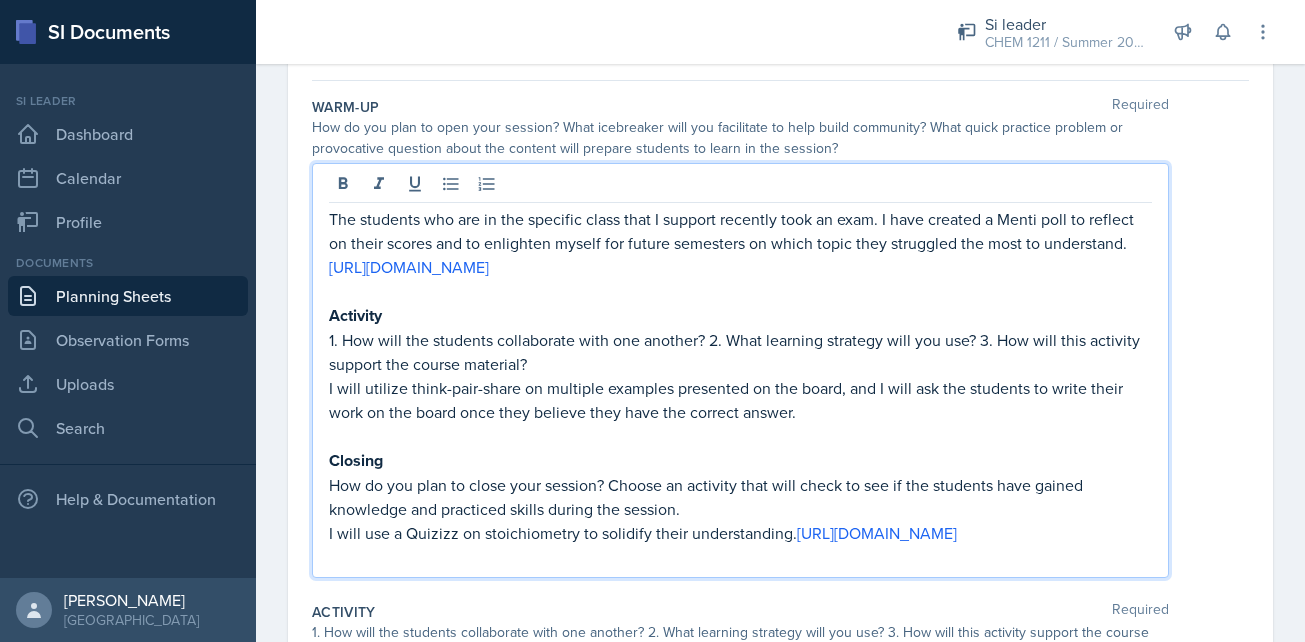 scroll, scrollTop: 196, scrollLeft: 0, axis: vertical 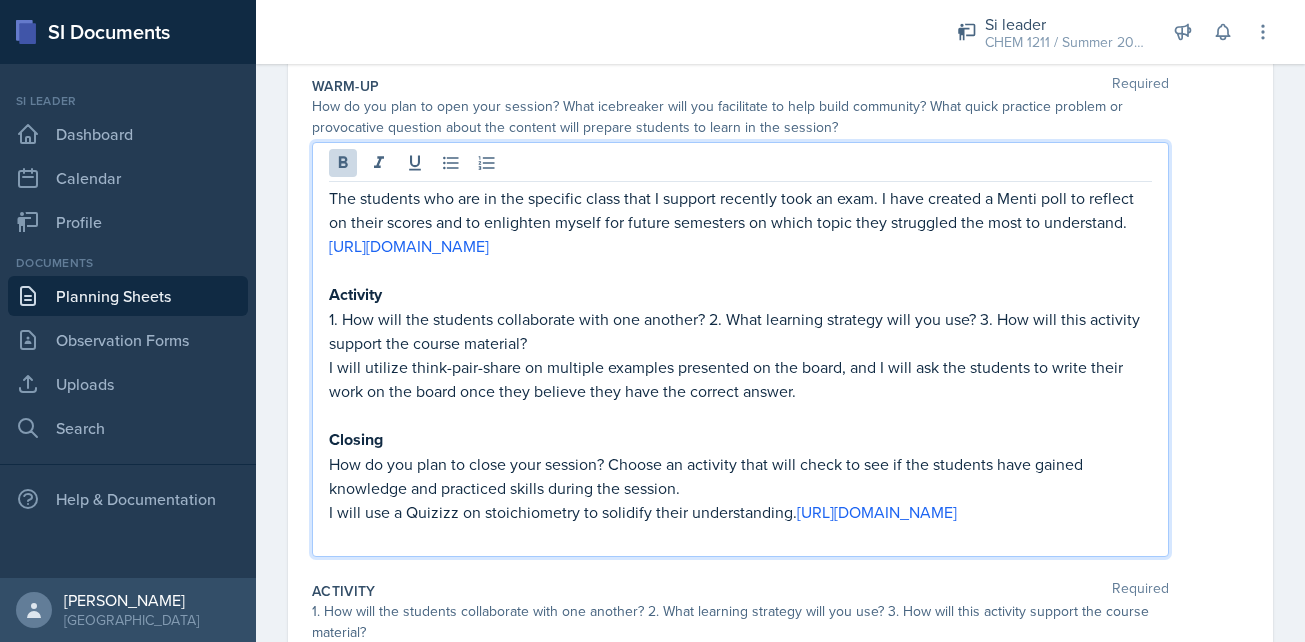 drag, startPoint x: 1108, startPoint y: 557, endPoint x: 314, endPoint y: 293, distance: 836.7389 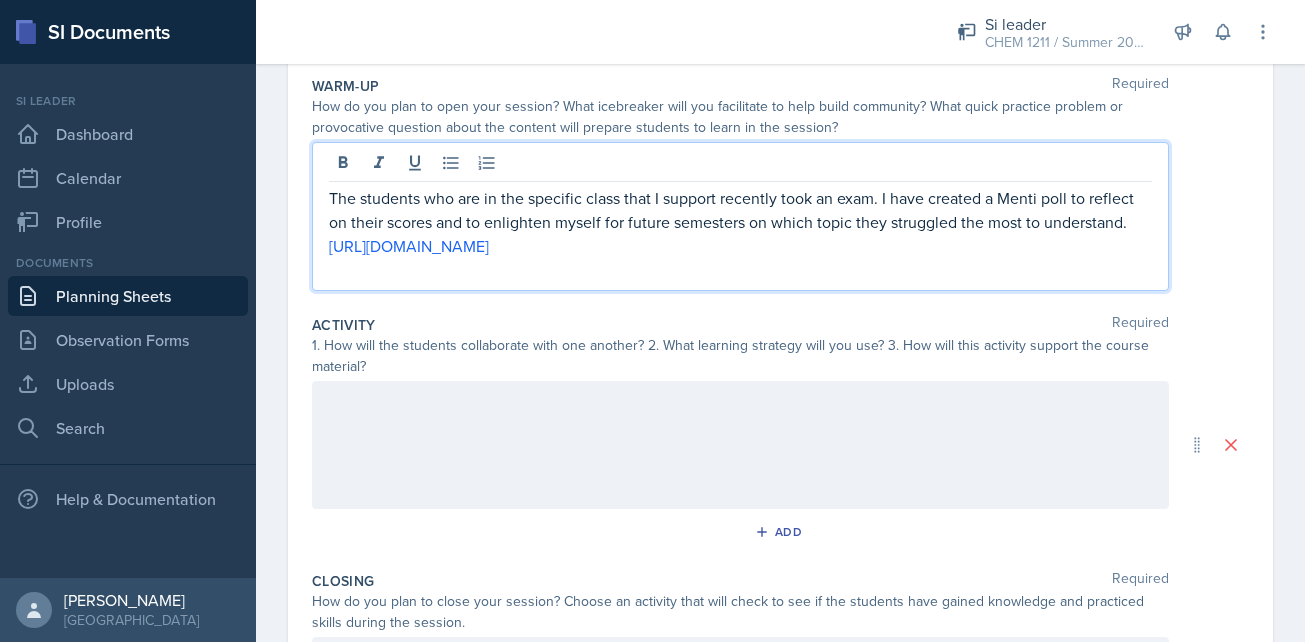 click at bounding box center [740, 445] 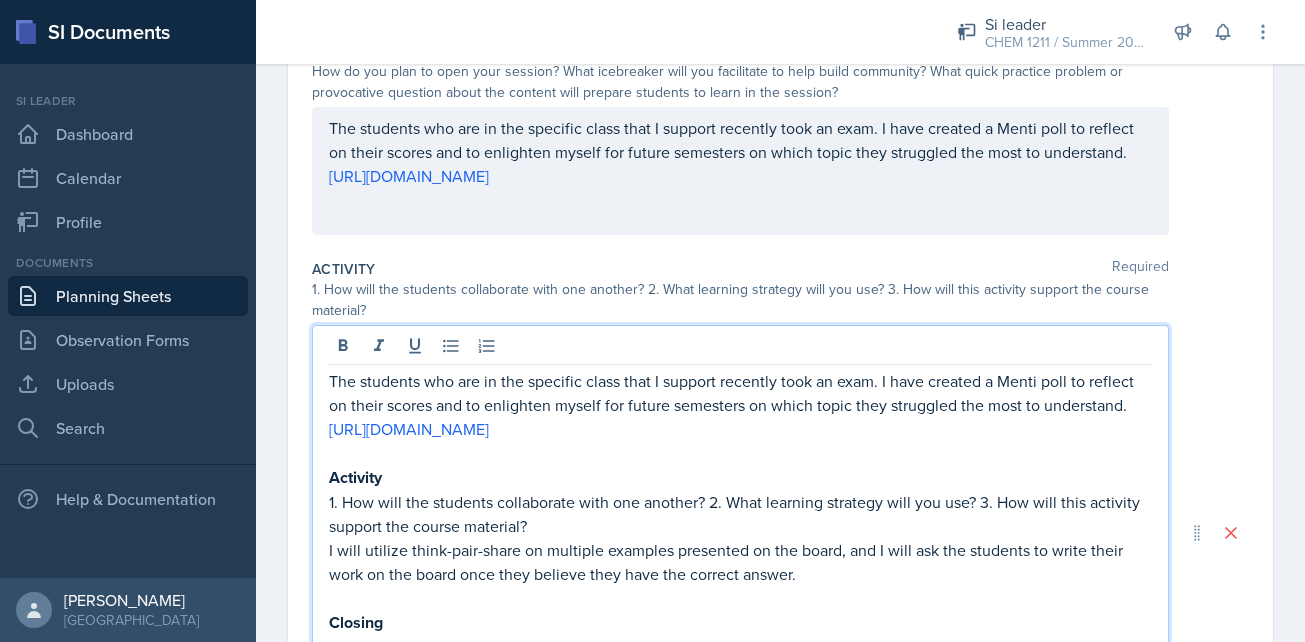 scroll, scrollTop: 357, scrollLeft: 0, axis: vertical 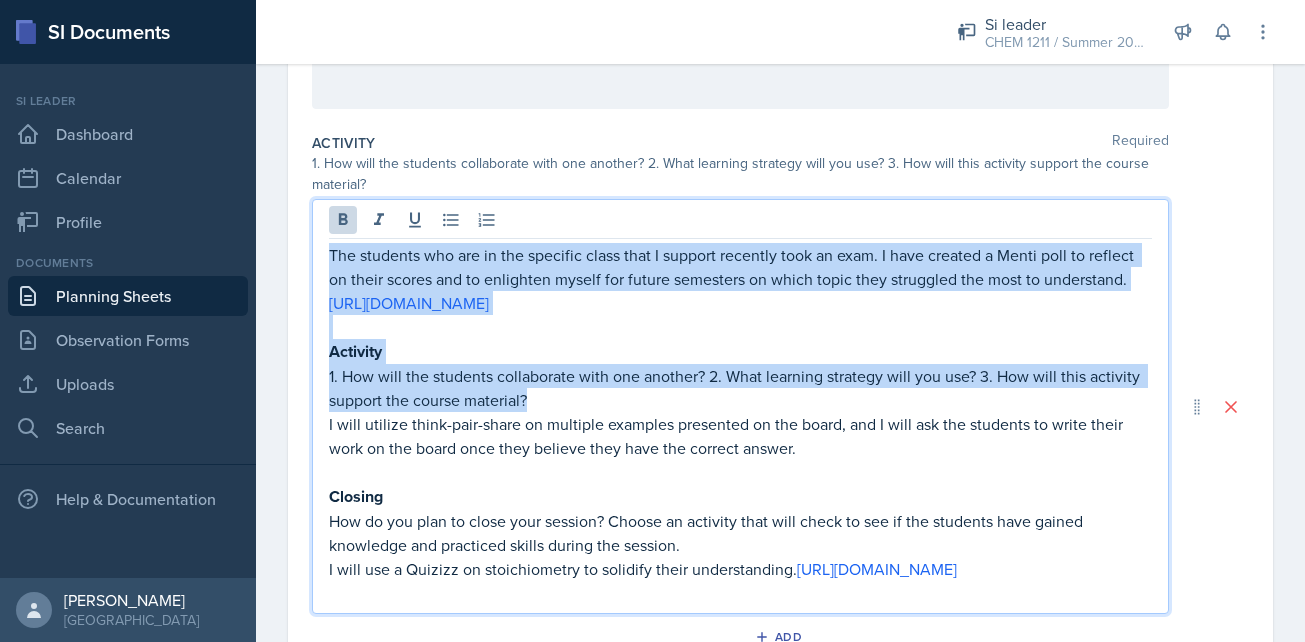 drag, startPoint x: 574, startPoint y: 433, endPoint x: 270, endPoint y: 263, distance: 348.30447 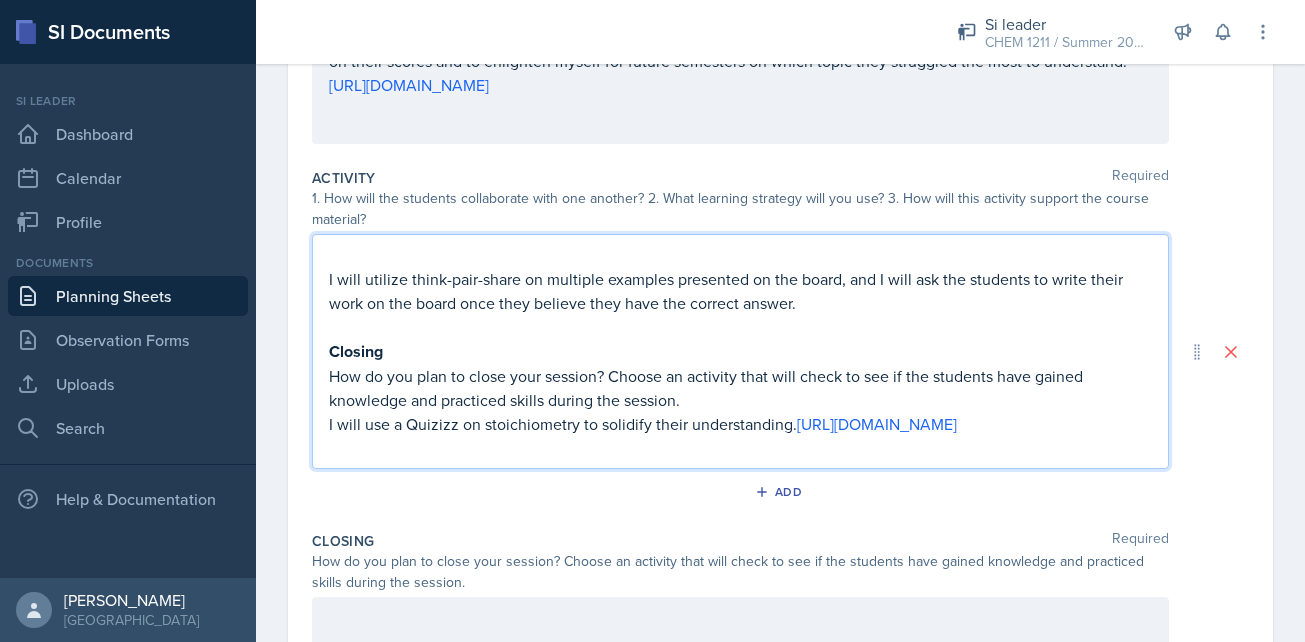 click on "I will utilize think-pair-share on multiple examples presented on the board, and I will ask the students to write their work on the board once they believe they have the correct answer. Closing How do you plan to close your session? Choose an activity that will check to see if the students have gained knowledge and practiced skills during the session. I will use a Quizizz on stoichiometry to solidify their understanding.  [URL][DOMAIN_NAME]" at bounding box center (740, 351) 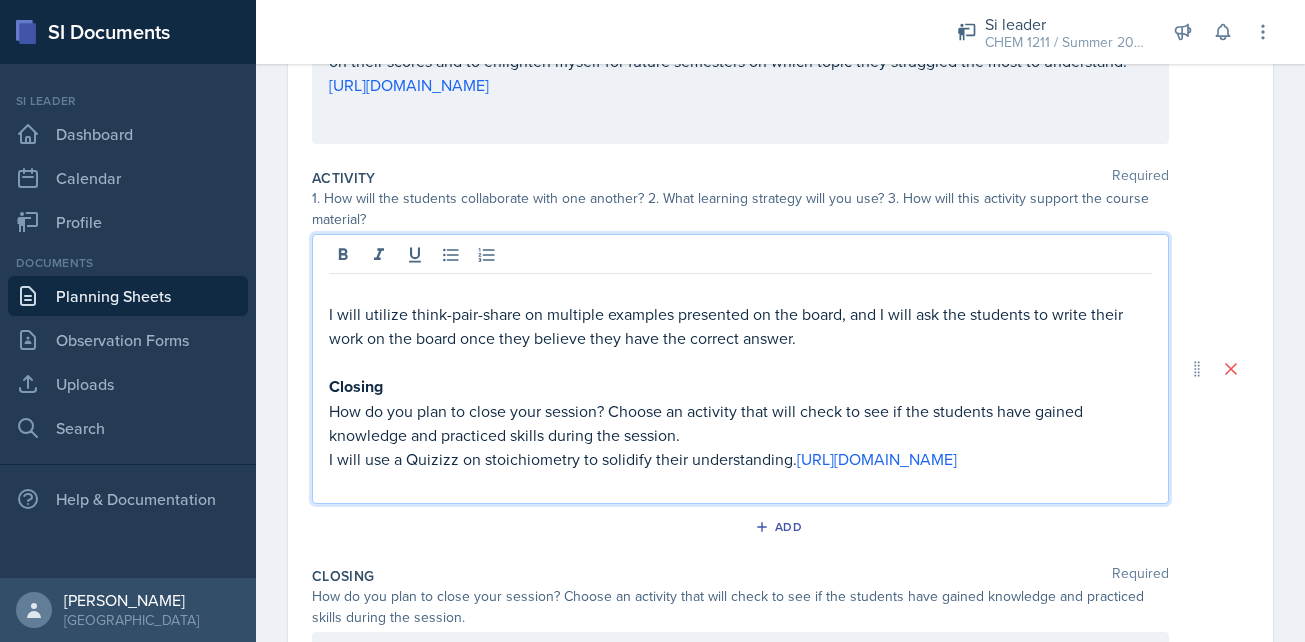 scroll, scrollTop: 357, scrollLeft: 0, axis: vertical 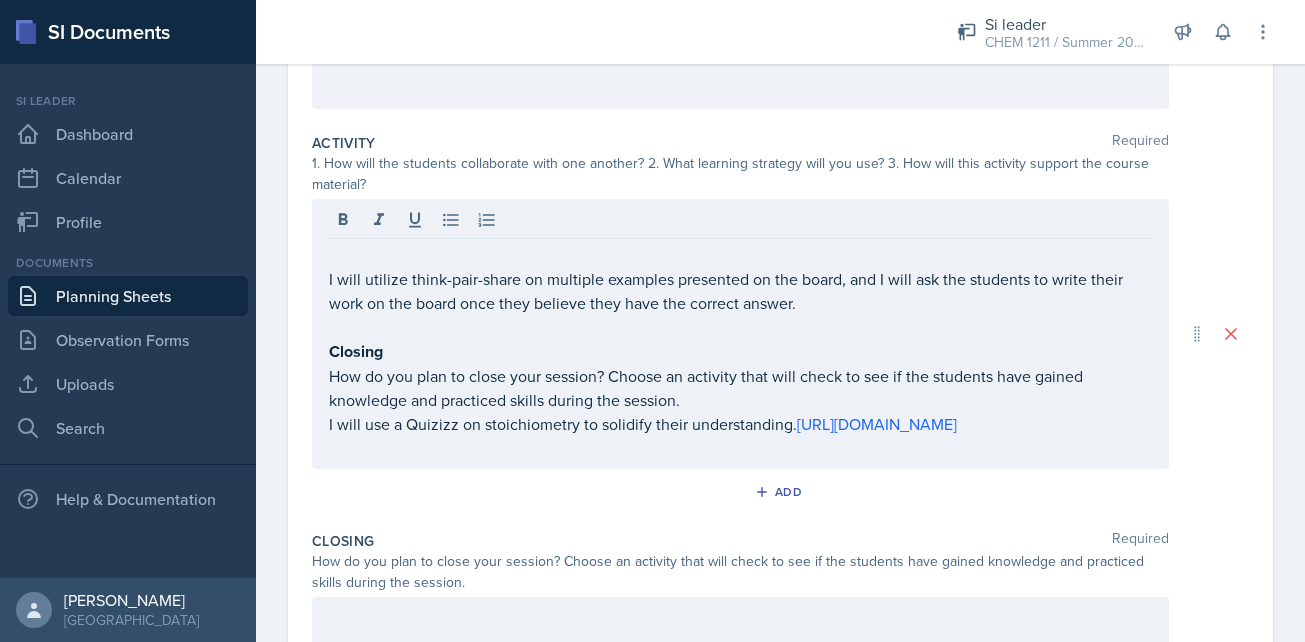click on "I will utilize think-pair-share on multiple examples presented on the board, and I will ask the students to write their work on the board once they believe they have the correct answer. Closing How do you plan to close your session? Choose an activity that will check to see if the students have gained knowledge and practiced skills during the session. I will use a Quizizz on stoichiometry to solidify their understanding.  [URL][DOMAIN_NAME]" at bounding box center [740, 334] 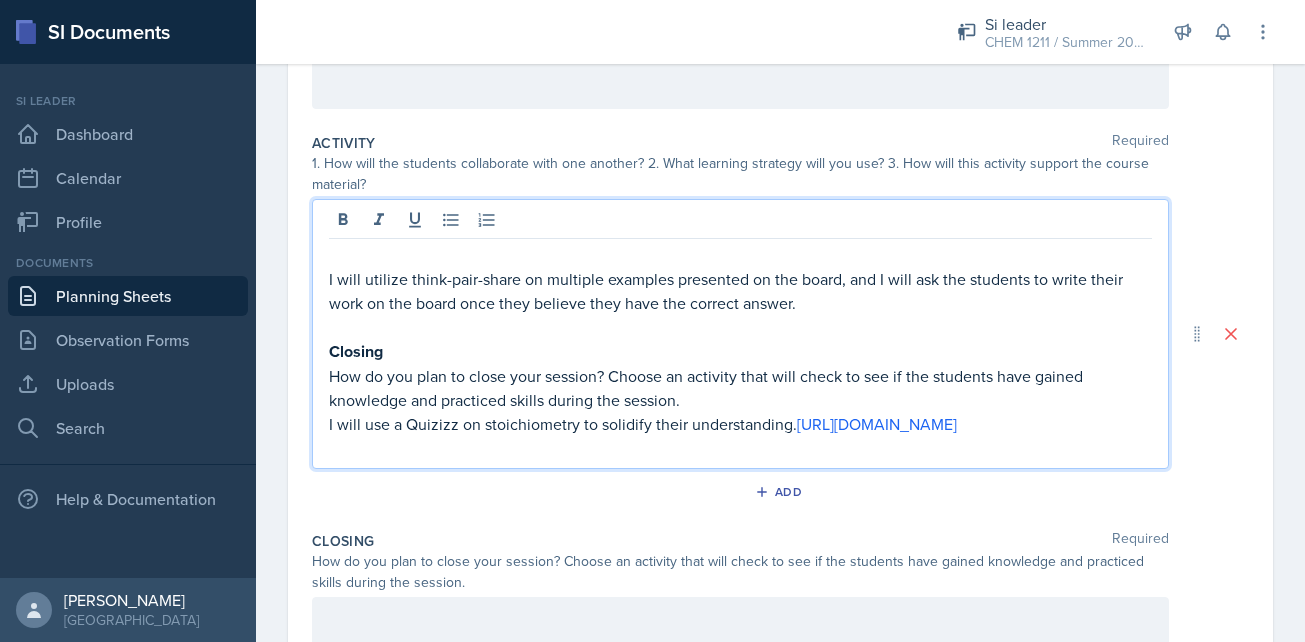 click on "I will utilize think-pair-share on multiple examples presented on the board, and I will ask the students to write their work on the board once they believe they have the correct answer." at bounding box center [740, 291] 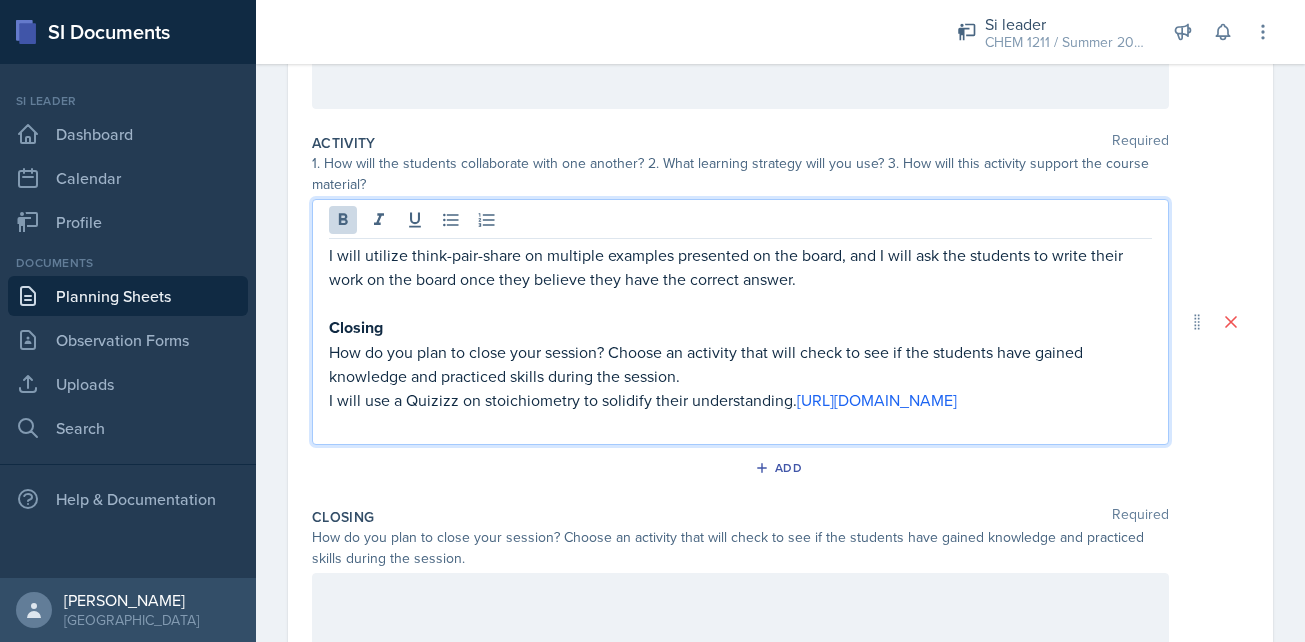 drag, startPoint x: 1105, startPoint y: 433, endPoint x: 302, endPoint y: 323, distance: 810.4992 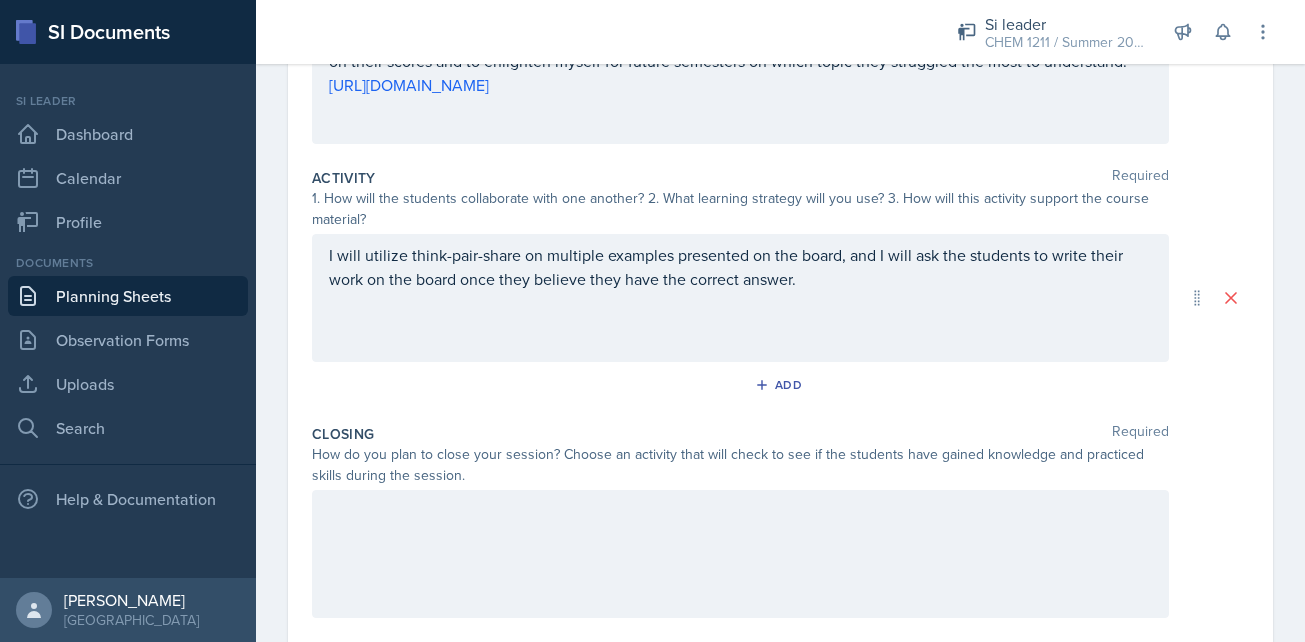 click at bounding box center (740, 554) 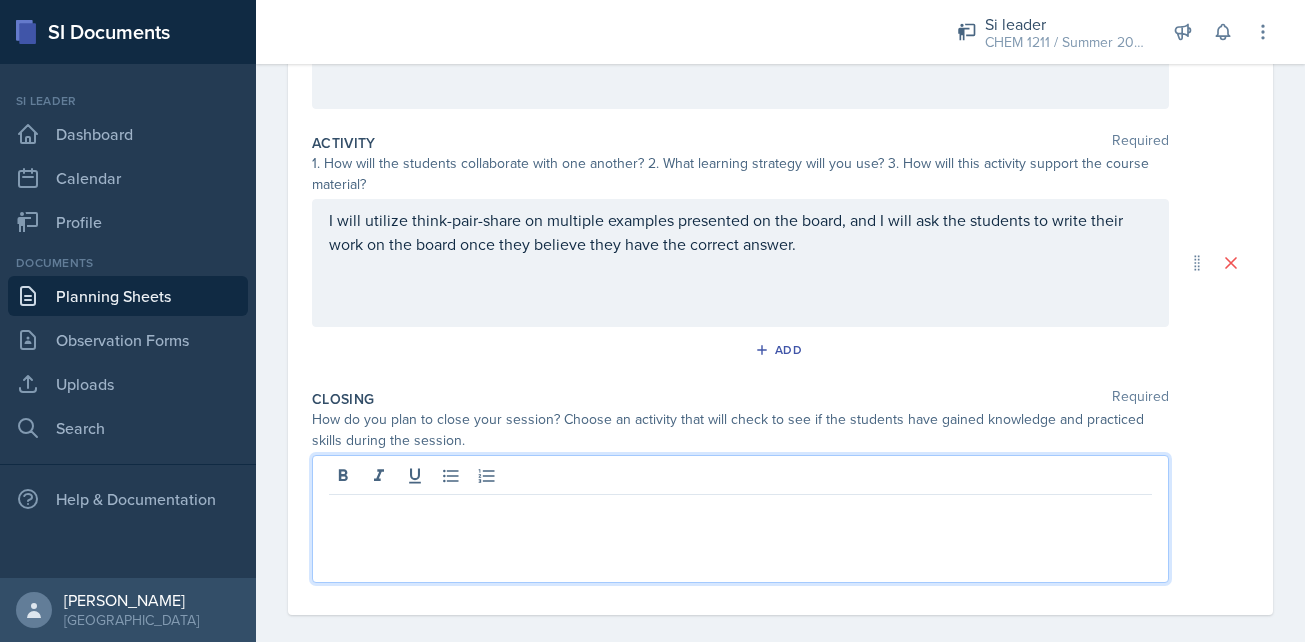 scroll, scrollTop: 613, scrollLeft: 0, axis: vertical 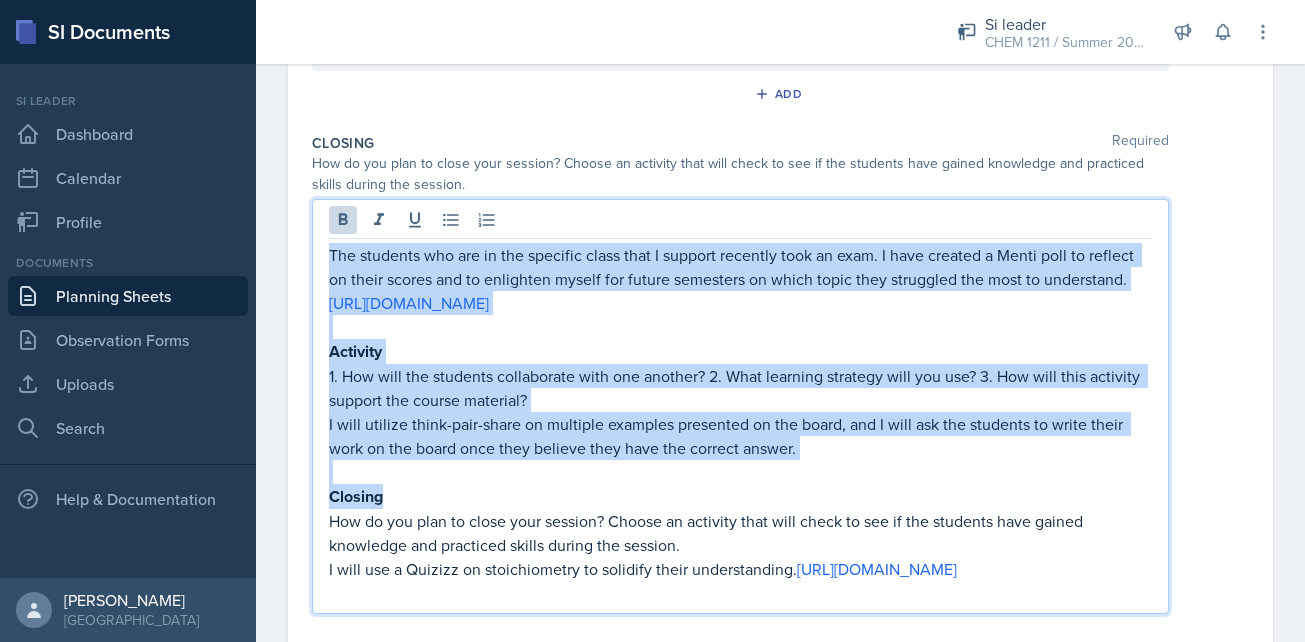 drag, startPoint x: 720, startPoint y: 518, endPoint x: 240, endPoint y: 263, distance: 543.53015 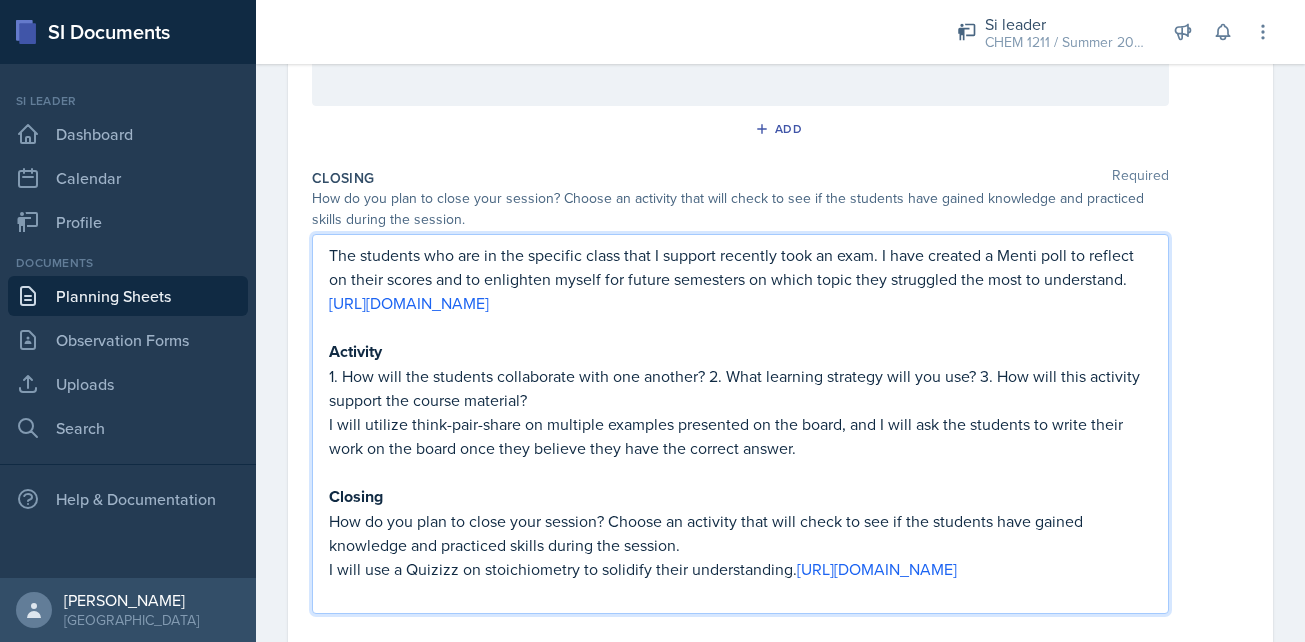 scroll, scrollTop: 422, scrollLeft: 0, axis: vertical 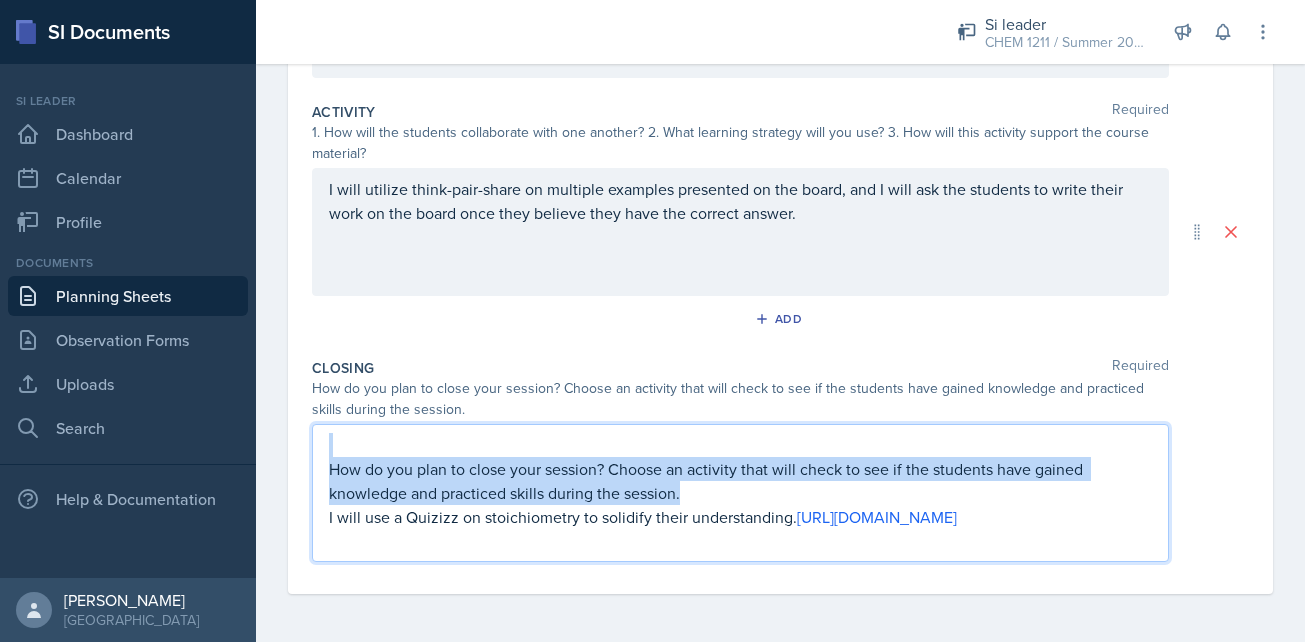 drag, startPoint x: 693, startPoint y: 467, endPoint x: 272, endPoint y: 405, distance: 425.54083 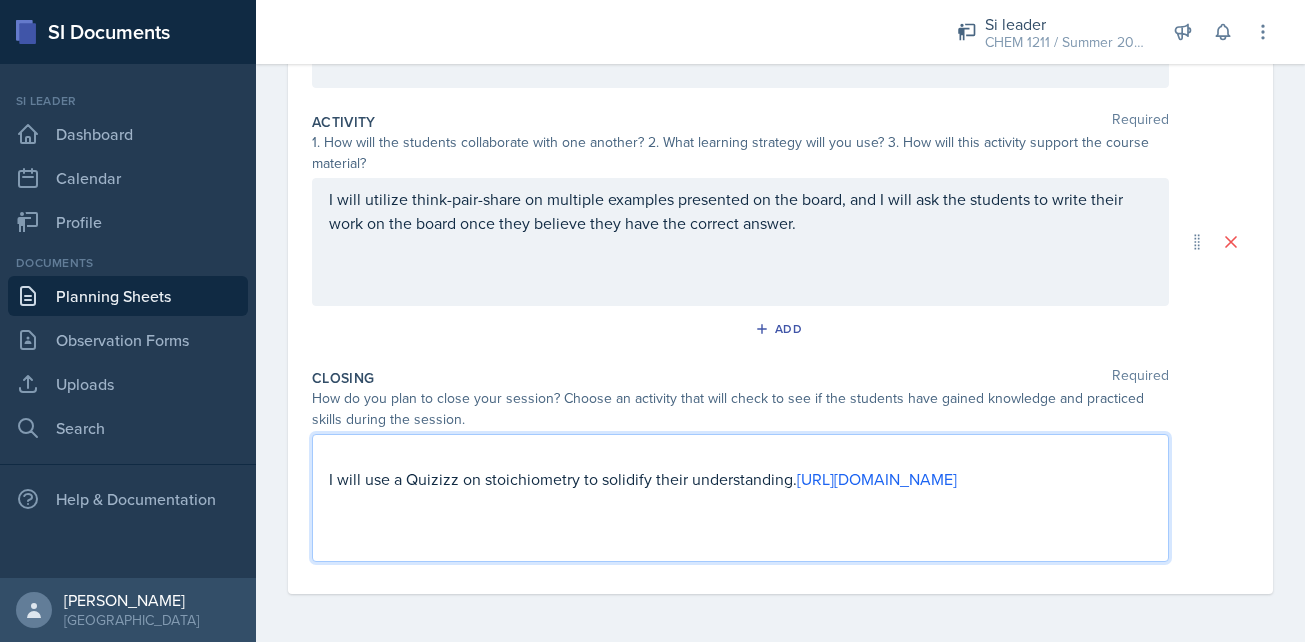 scroll, scrollTop: 388, scrollLeft: 0, axis: vertical 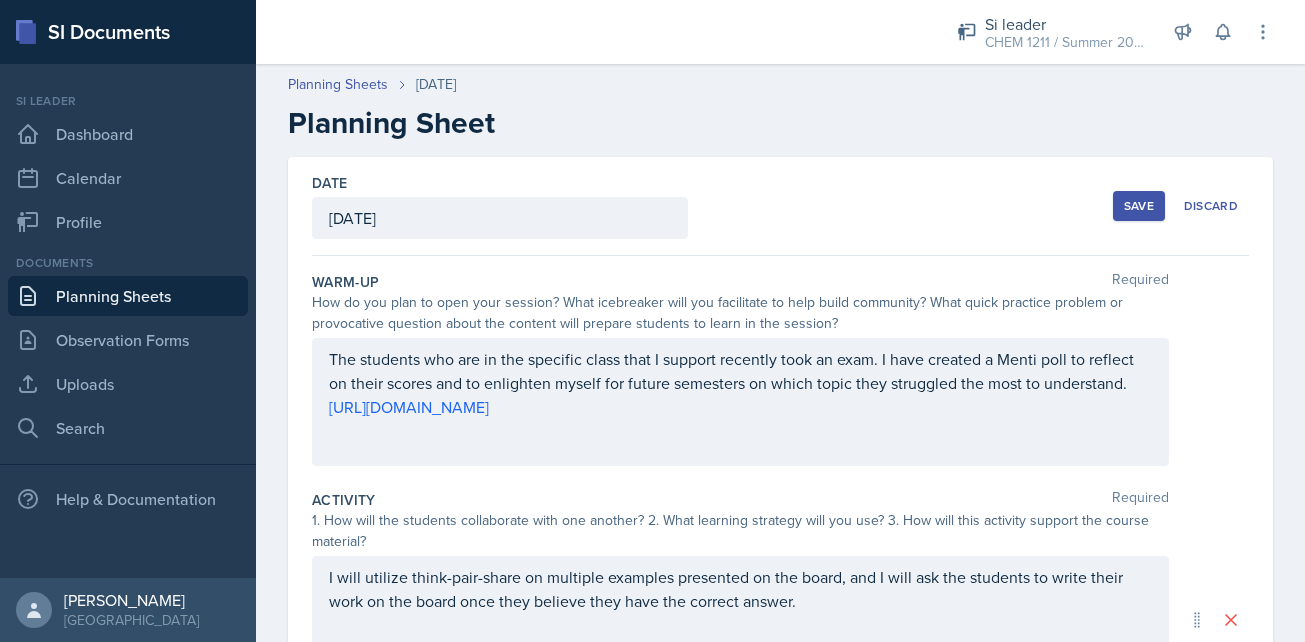 click on "Save" at bounding box center (1139, 206) 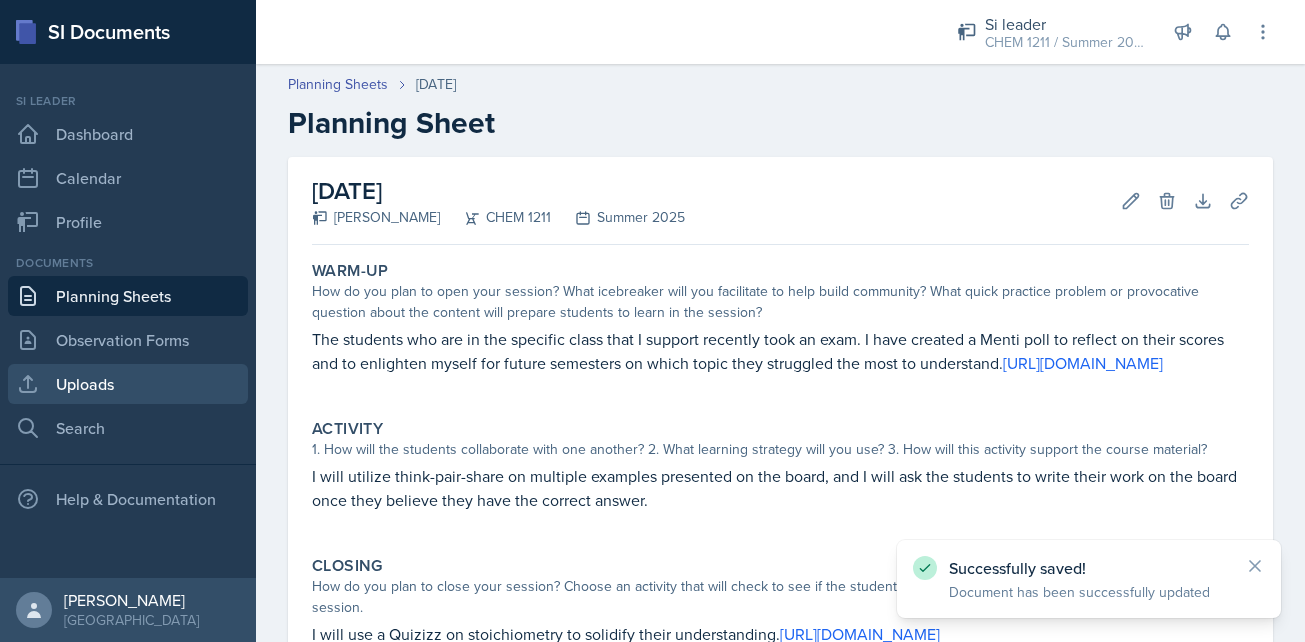click on "Uploads" at bounding box center [128, 384] 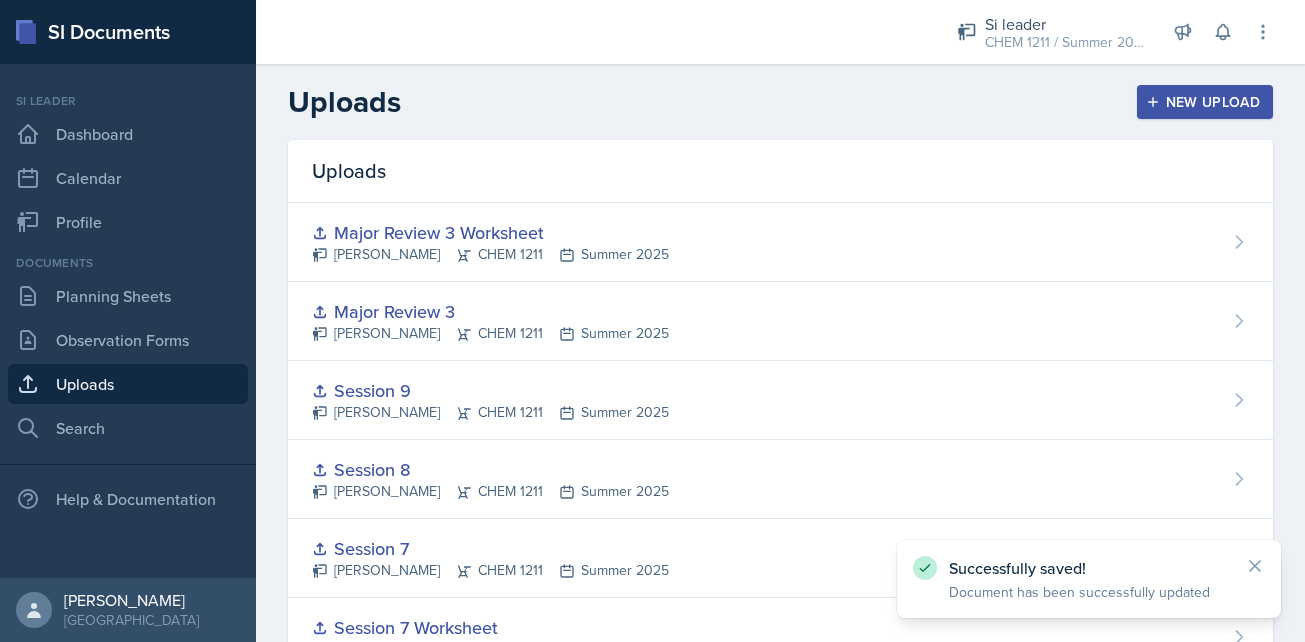 click on "New Upload" at bounding box center [1205, 102] 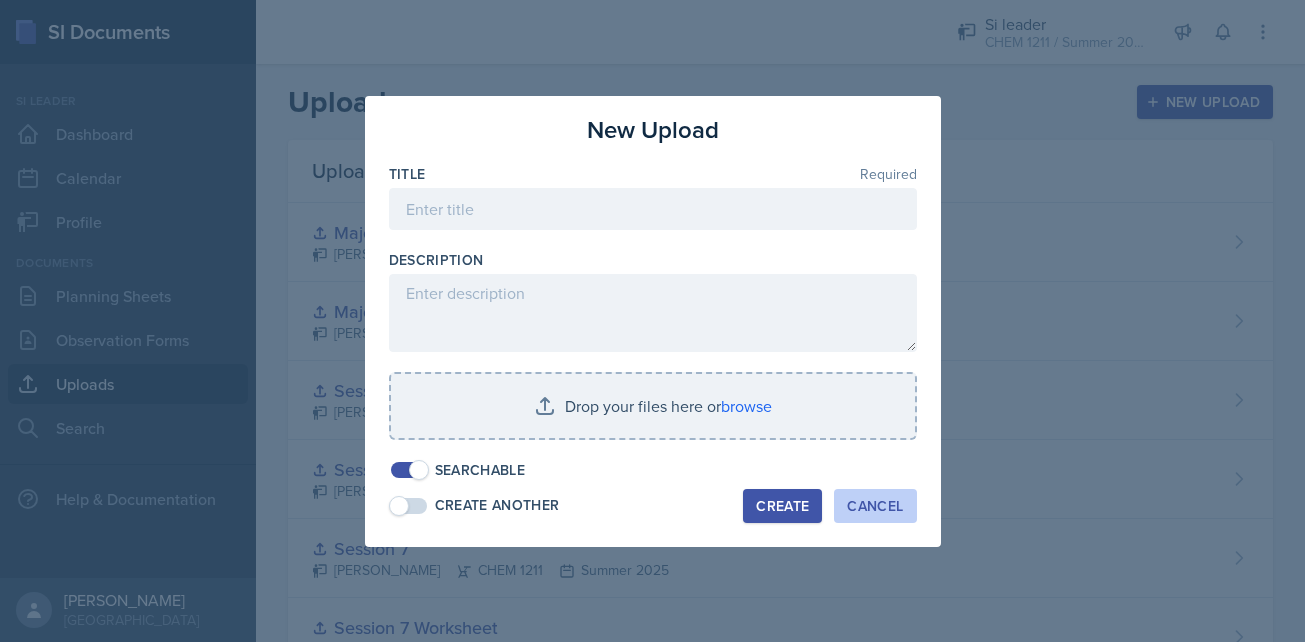 click on "Cancel" at bounding box center [875, 506] 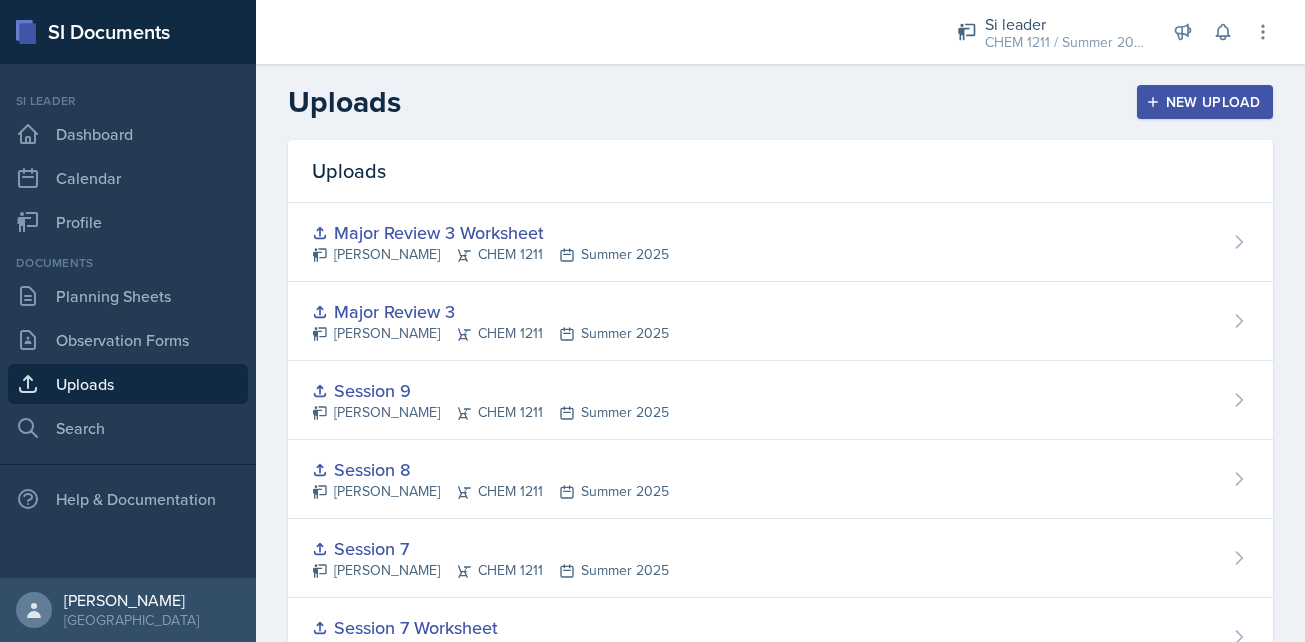 click on "New Upload" at bounding box center (1205, 102) 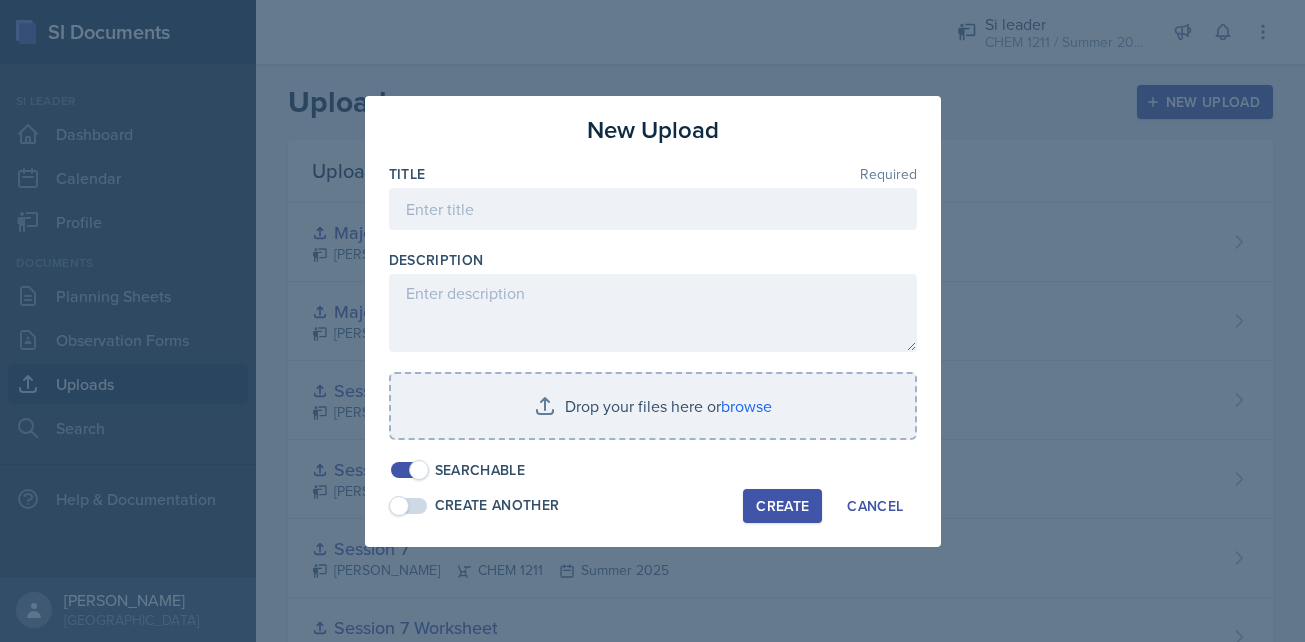 click at bounding box center (652, 321) 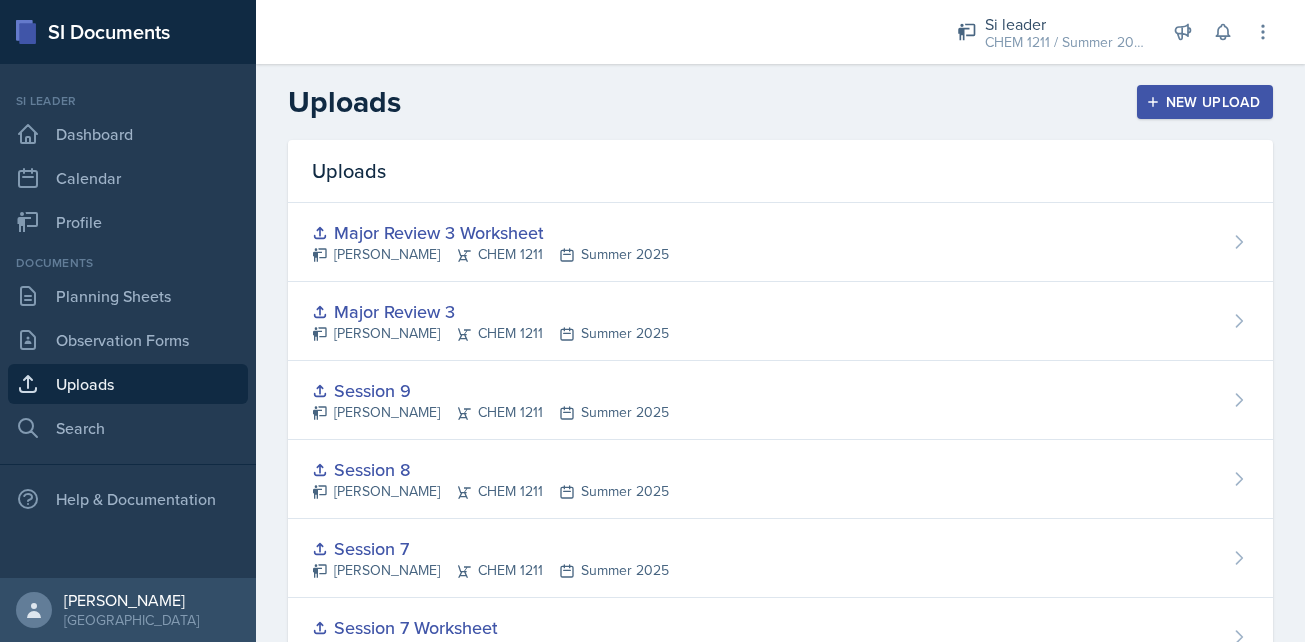 click on "New Upload" at bounding box center [1205, 102] 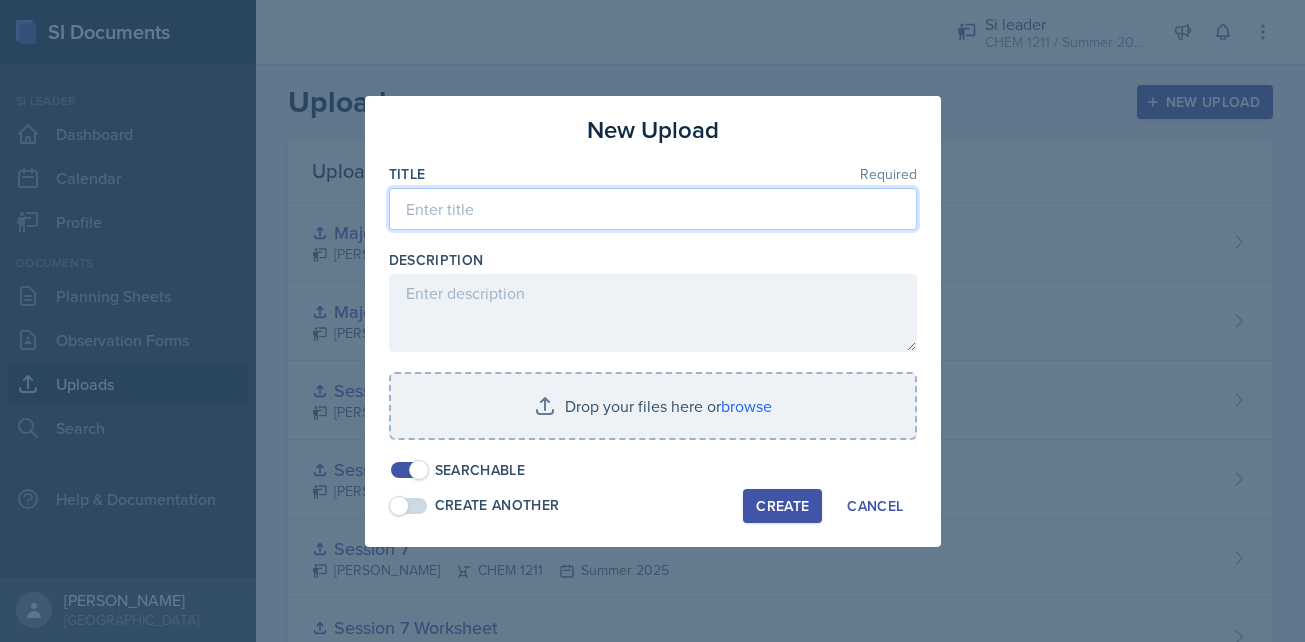 click at bounding box center (653, 209) 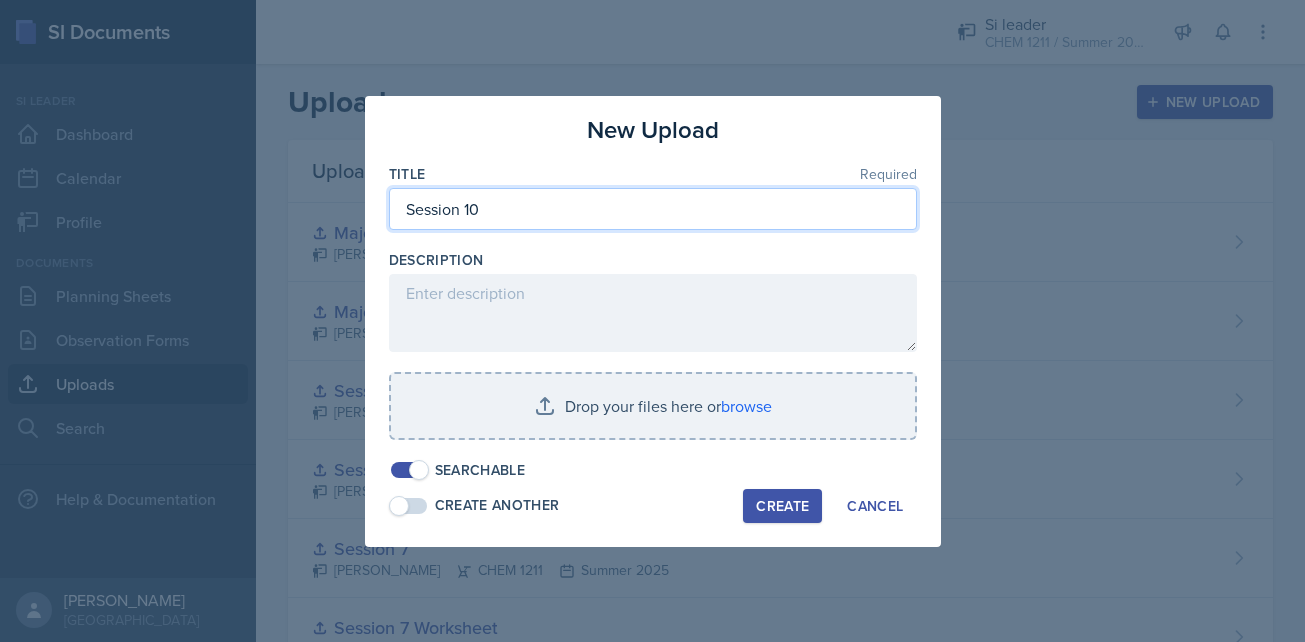 type on "Session 10" 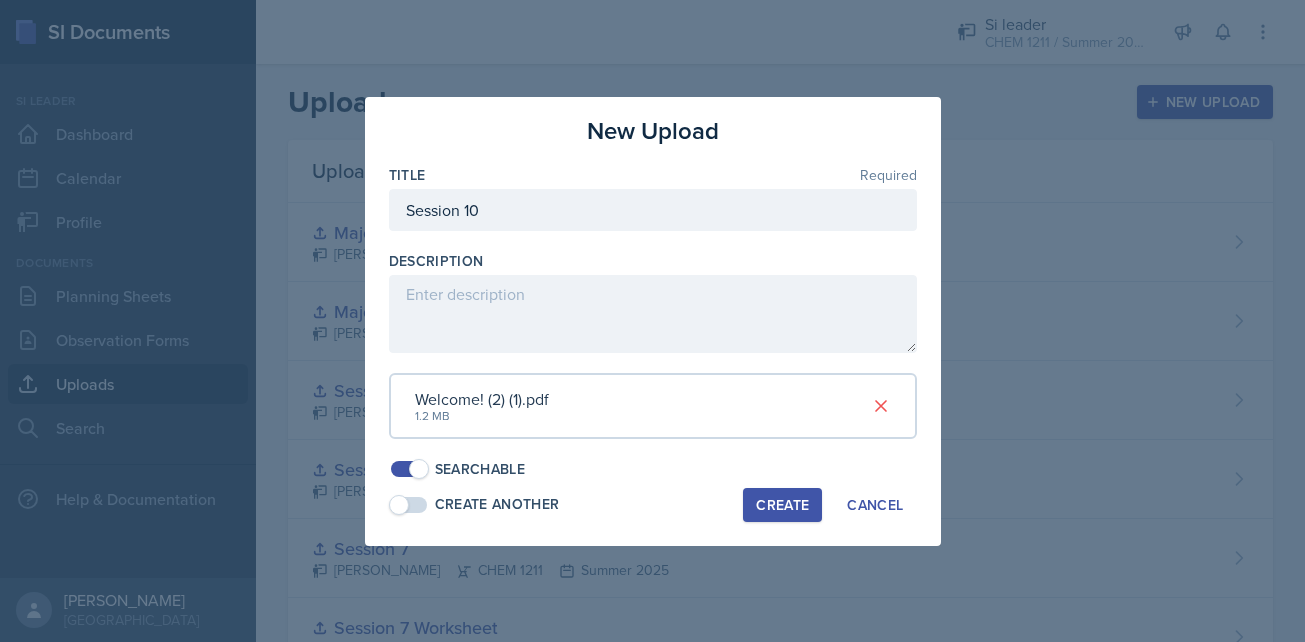 click on "Create" at bounding box center [782, 505] 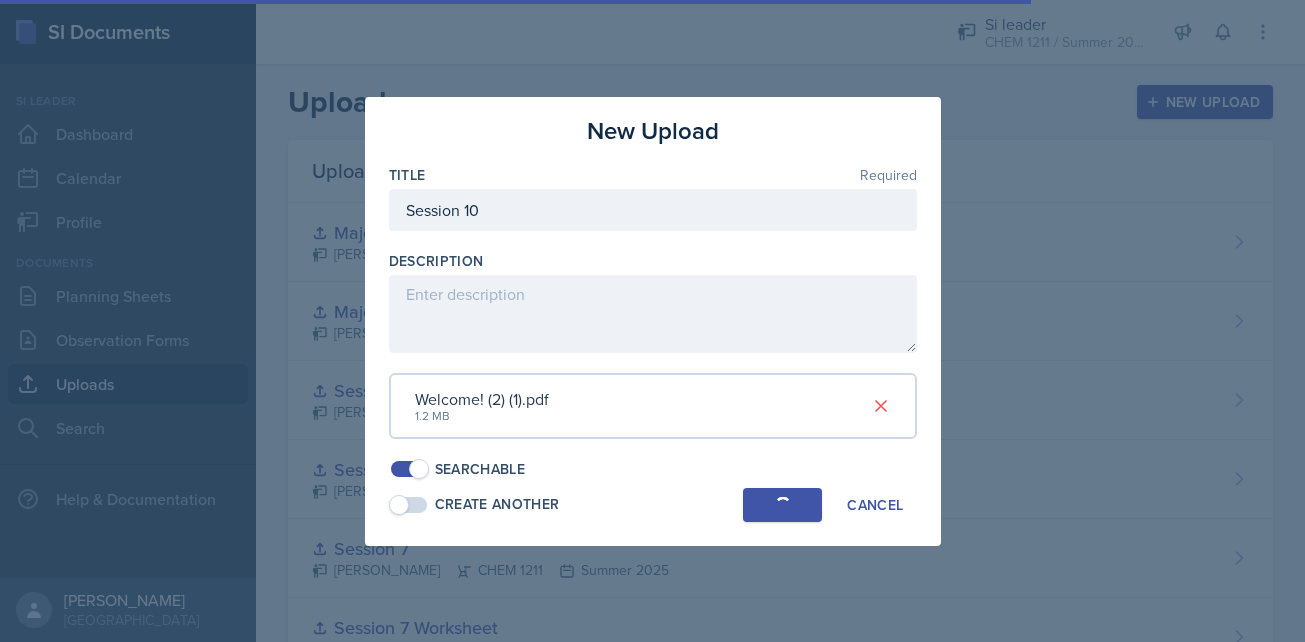 type 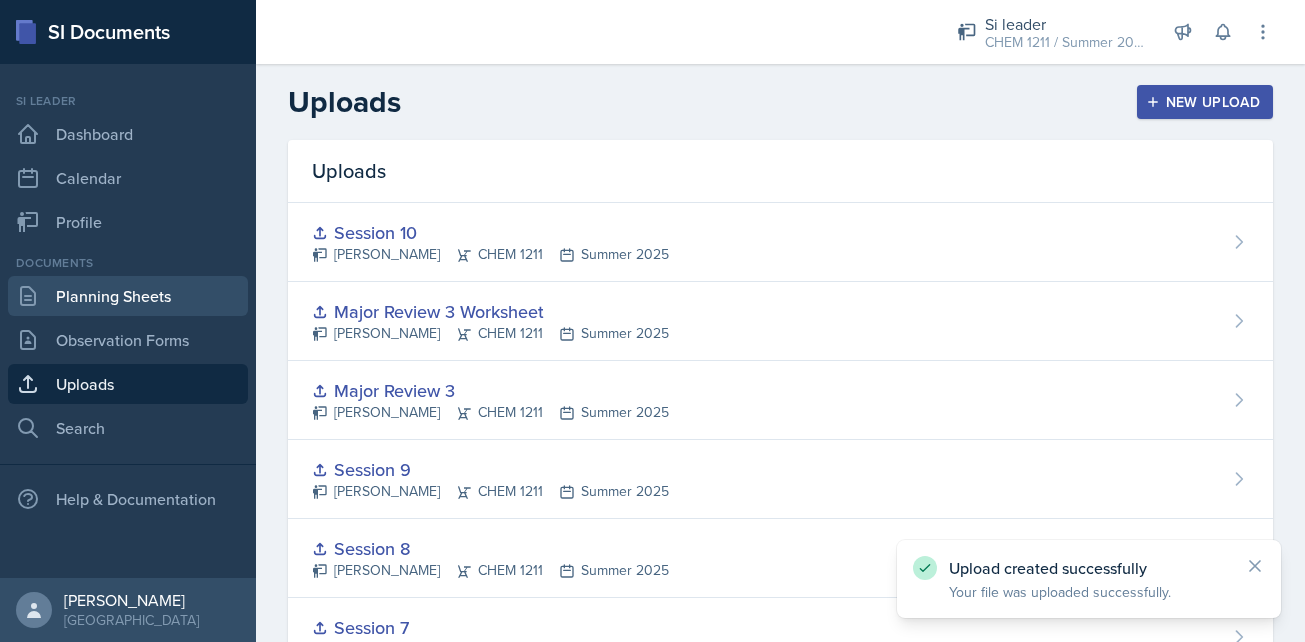 click on "Planning Sheets" at bounding box center (128, 296) 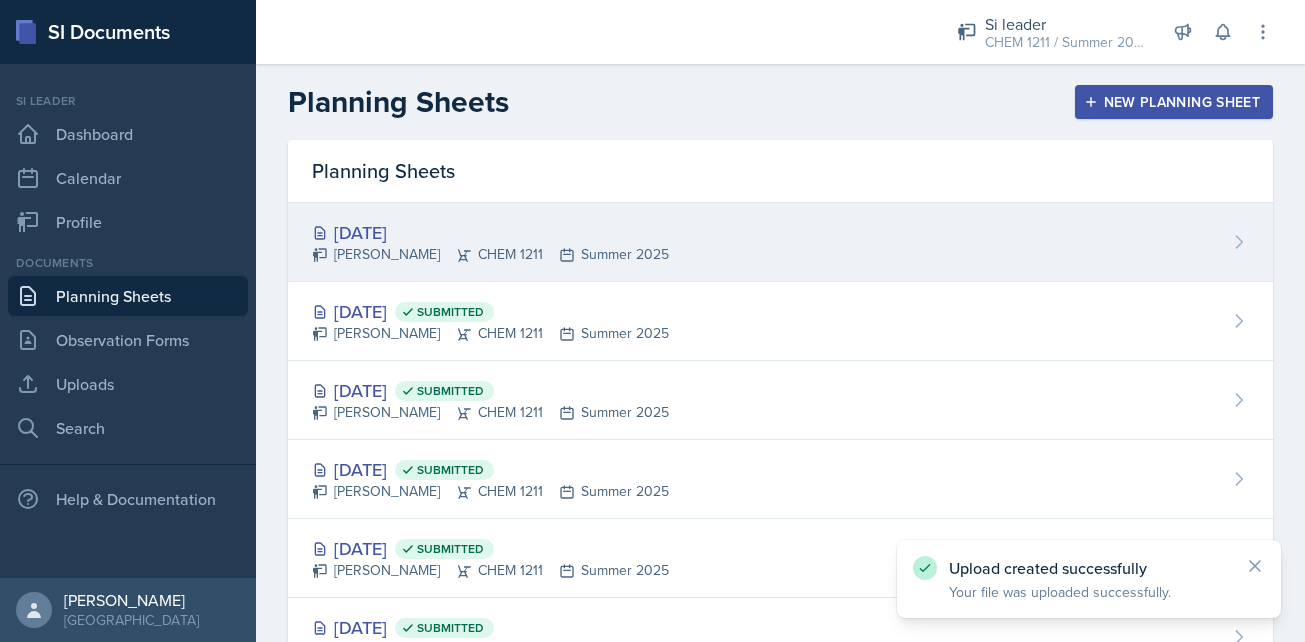 click on "[DATE]" at bounding box center [490, 232] 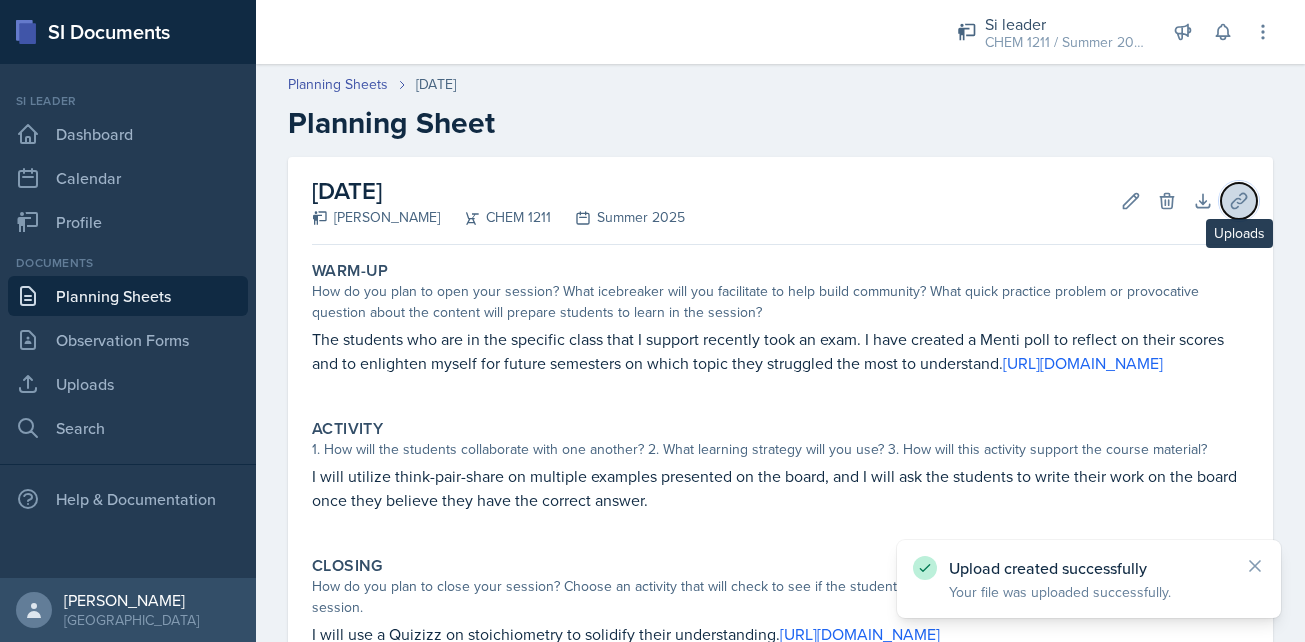click 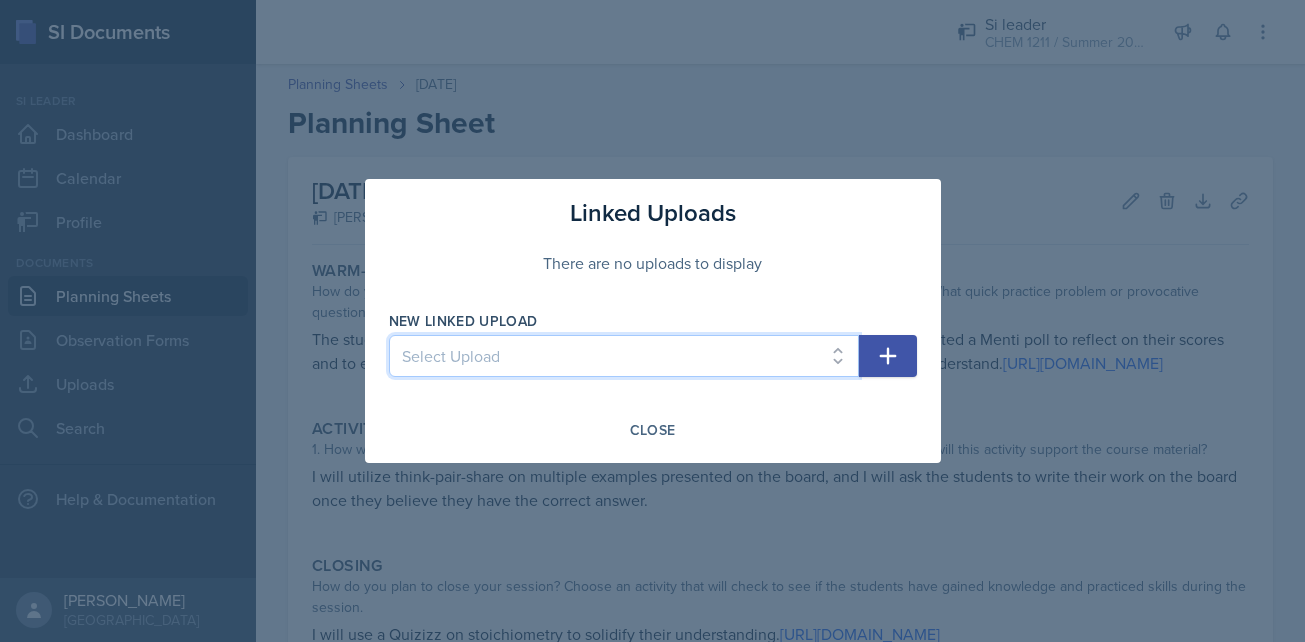 click on "Select Upload   Session 1 Session 2 Session 2 worksheet Session 3 Session 4 Worksheet Session 4 Session 5 Major Review 2 Worksheet Major Review 2 PPT Session 6 Session 7 Worksheet Session 7 Session 8 Session 9 Major Review 3 Major Review 3 Worksheet Session 10" at bounding box center [624, 356] 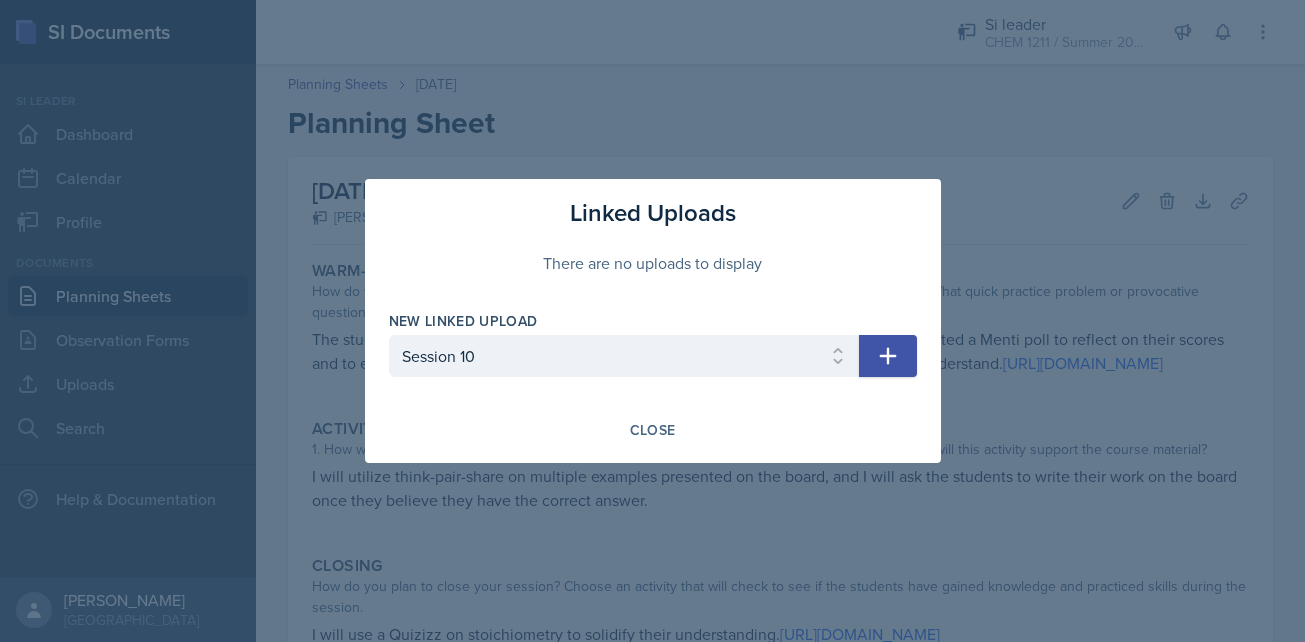 click at bounding box center (888, 356) 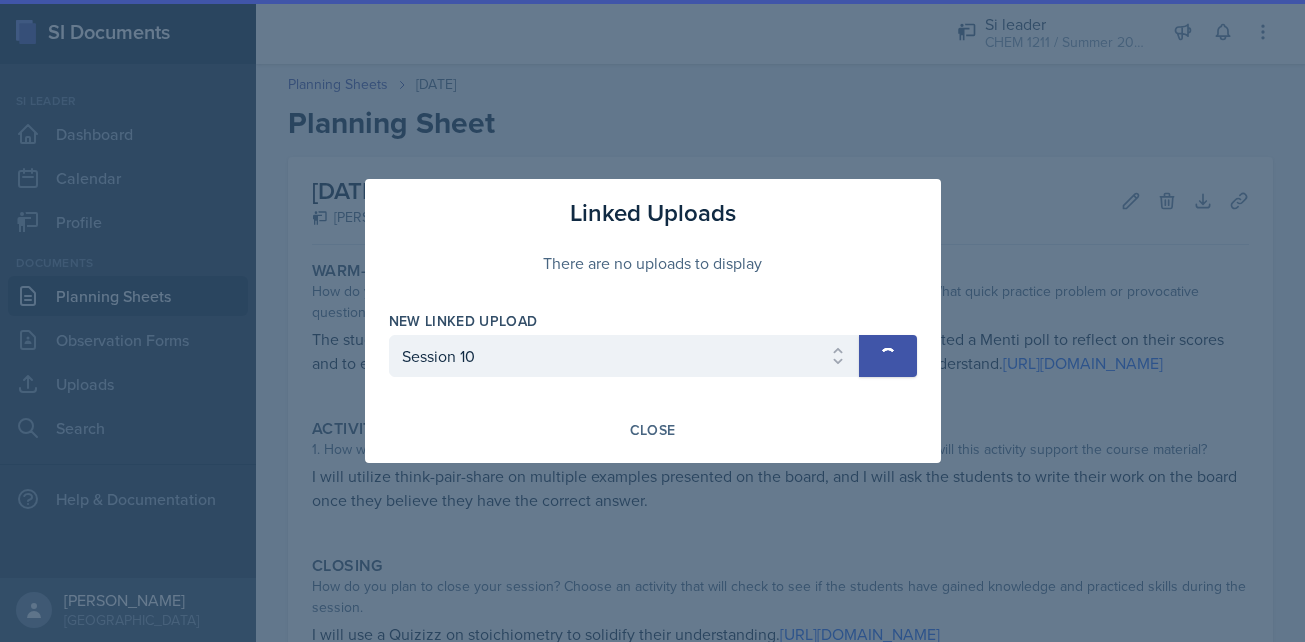 select 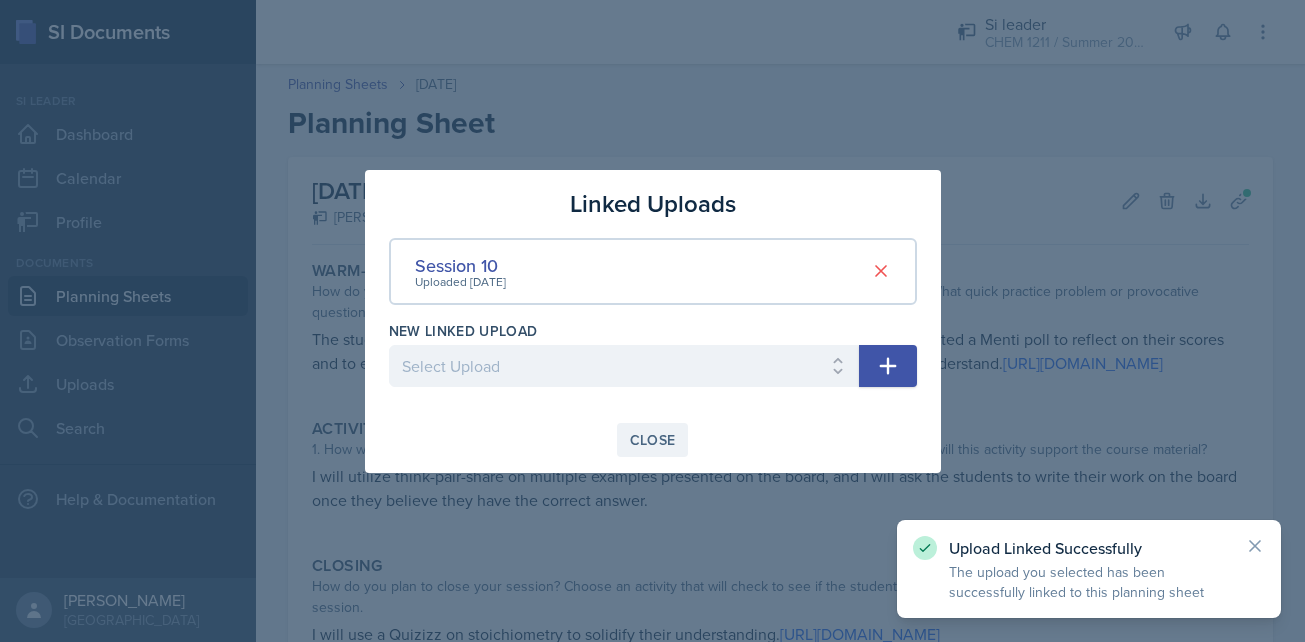 click on "Close" at bounding box center (653, 440) 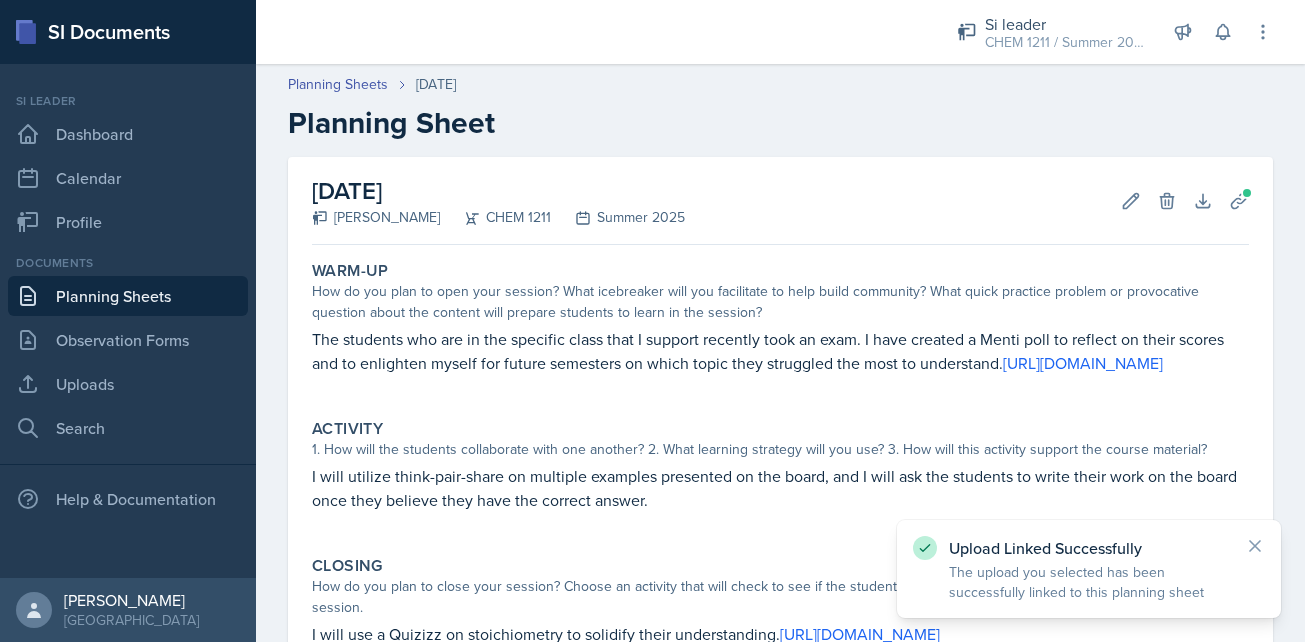 scroll, scrollTop: 210, scrollLeft: 0, axis: vertical 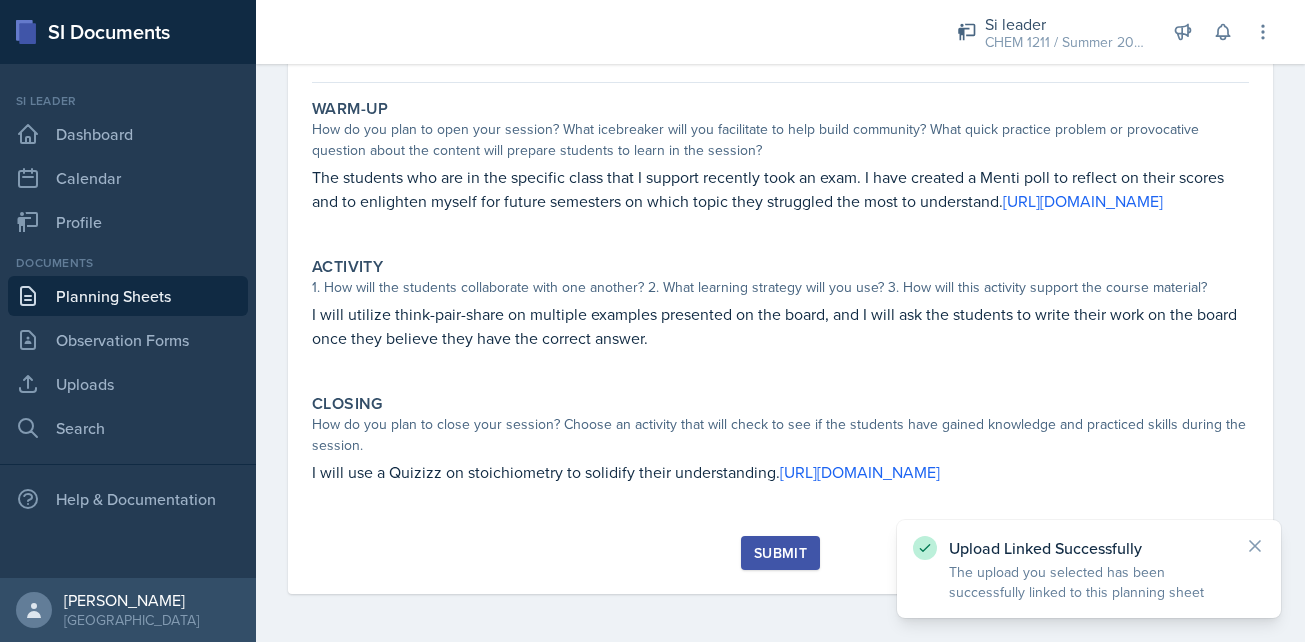 click on "Submit" at bounding box center [780, 553] 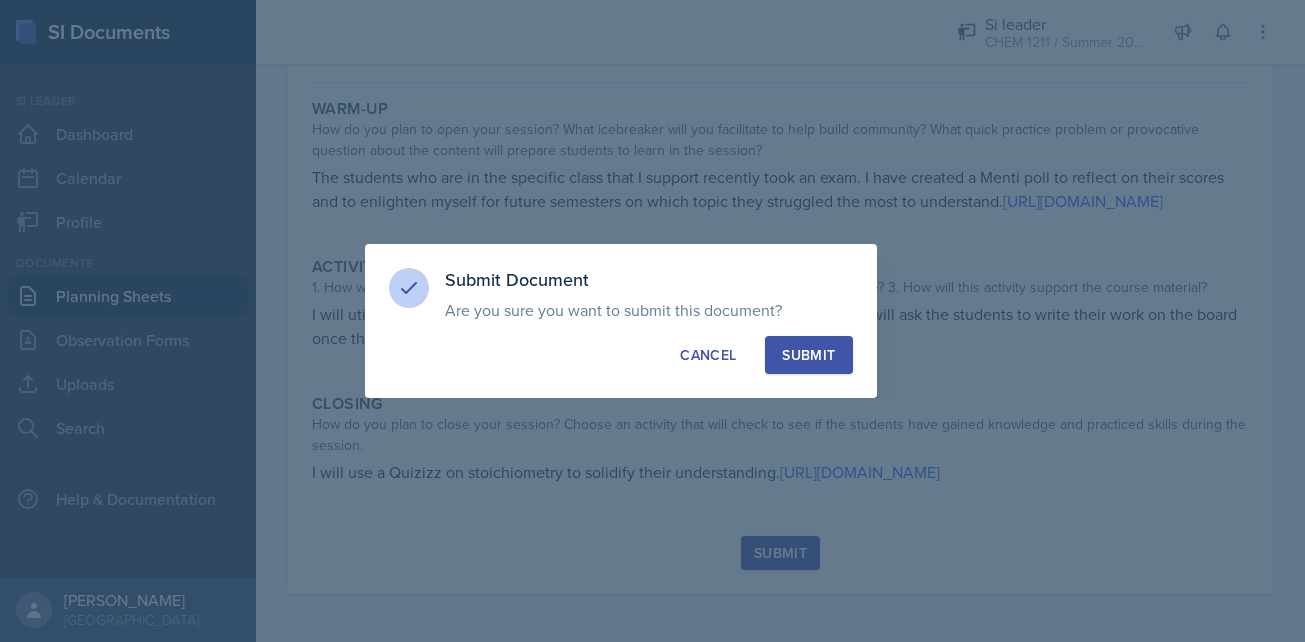 click on "Submit" at bounding box center (808, 355) 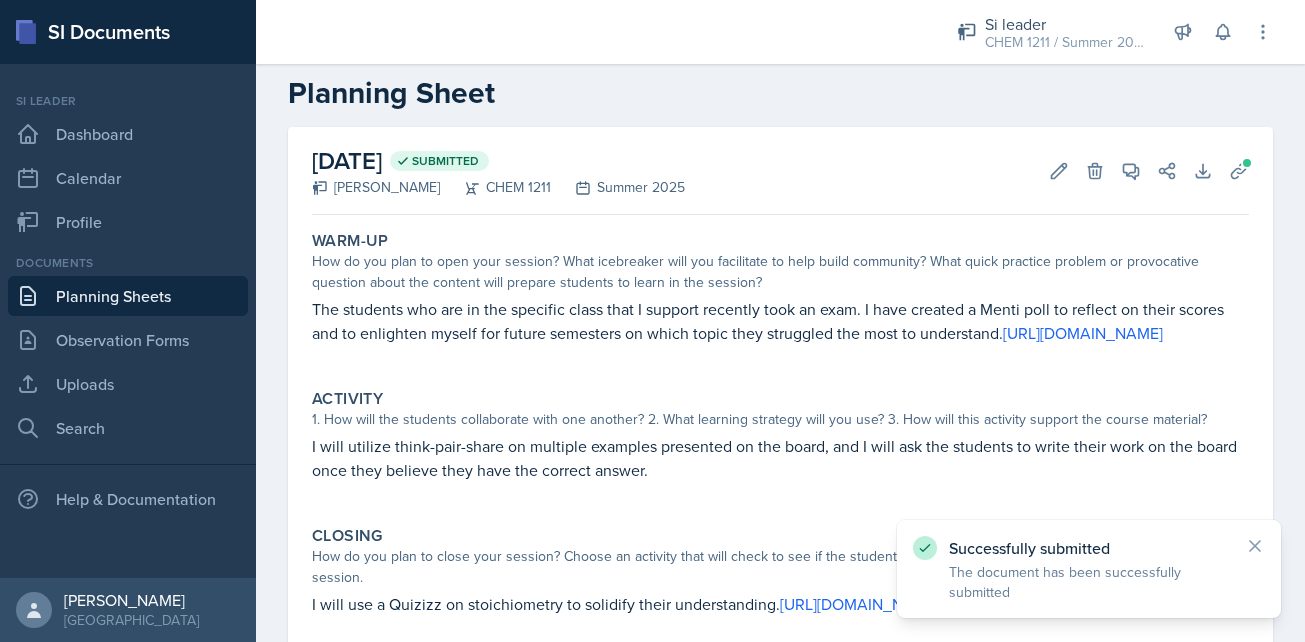 scroll, scrollTop: 0, scrollLeft: 0, axis: both 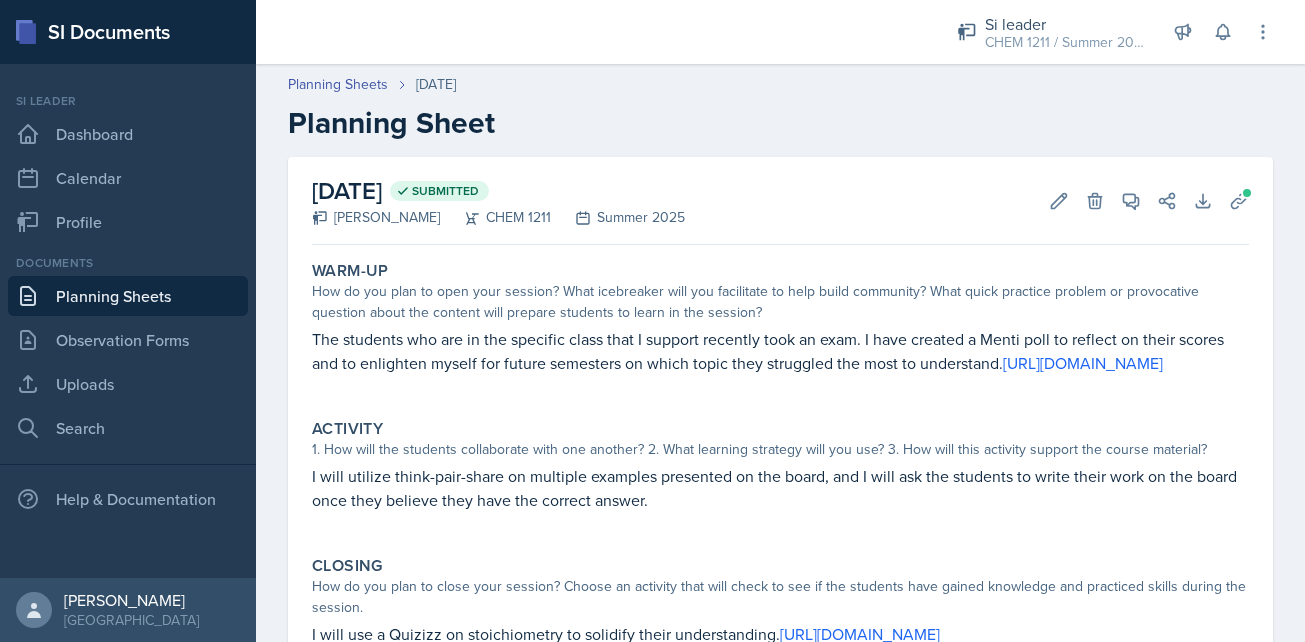 click on "Planning Sheets" at bounding box center [128, 296] 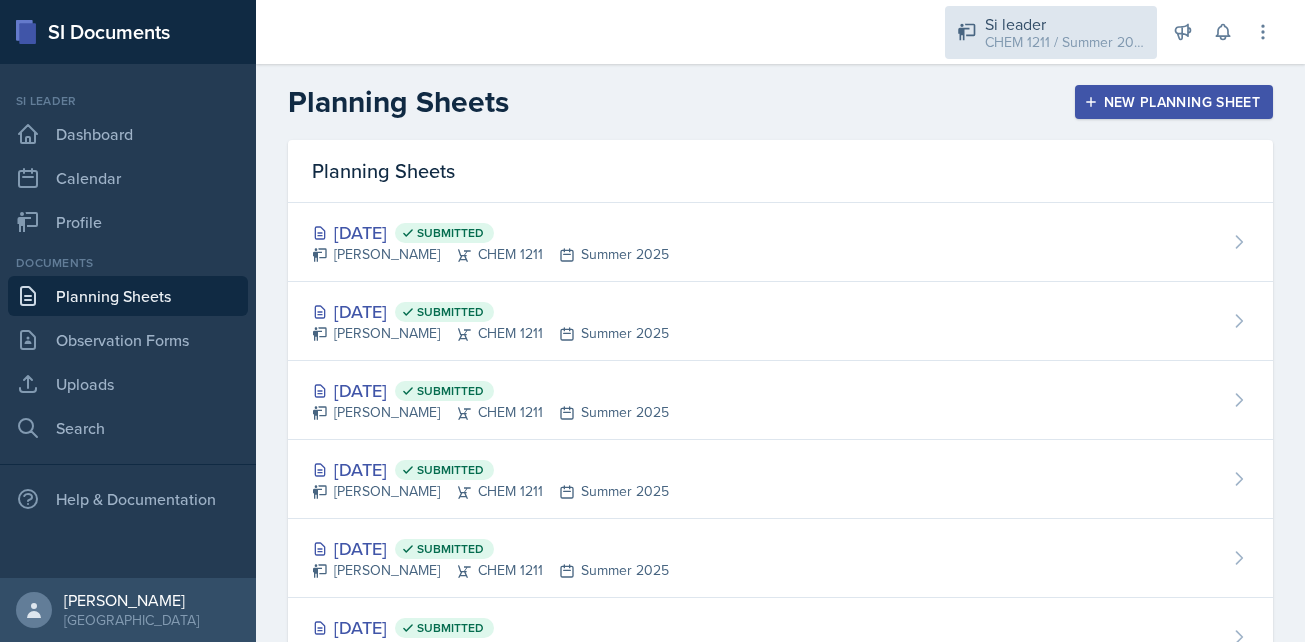 click on "CHEM 1211 / Summer 2025" at bounding box center (1065, 42) 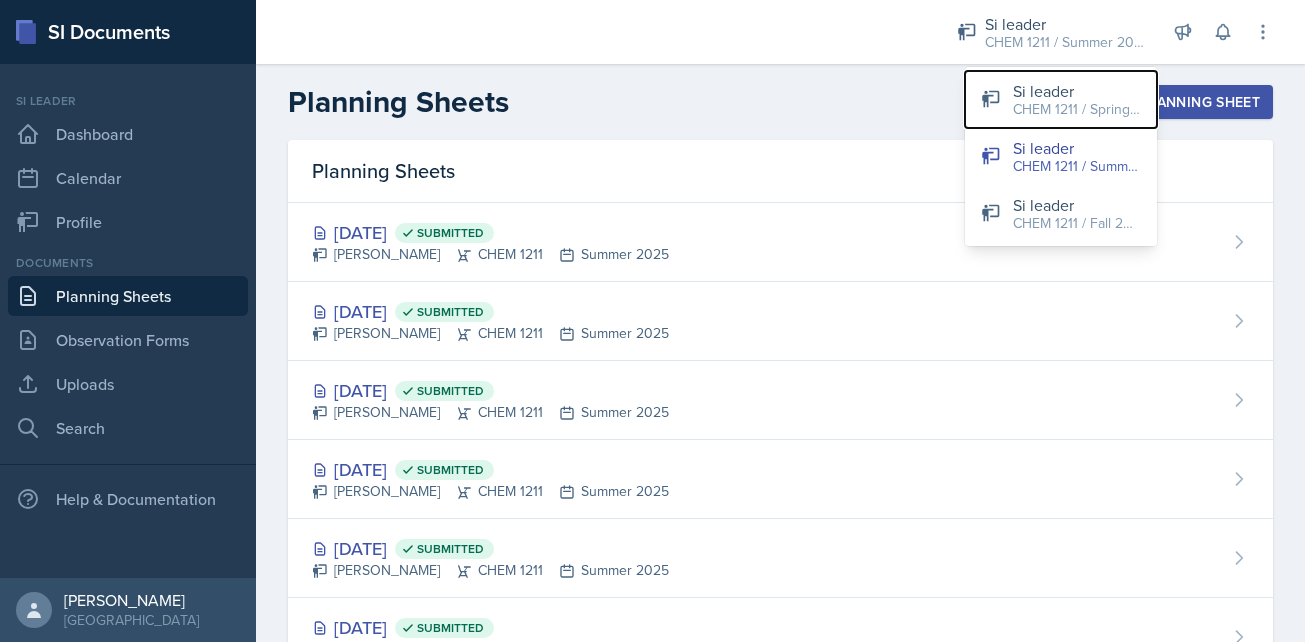 click on "CHEM 1211 / Spring 2025" at bounding box center (1077, 109) 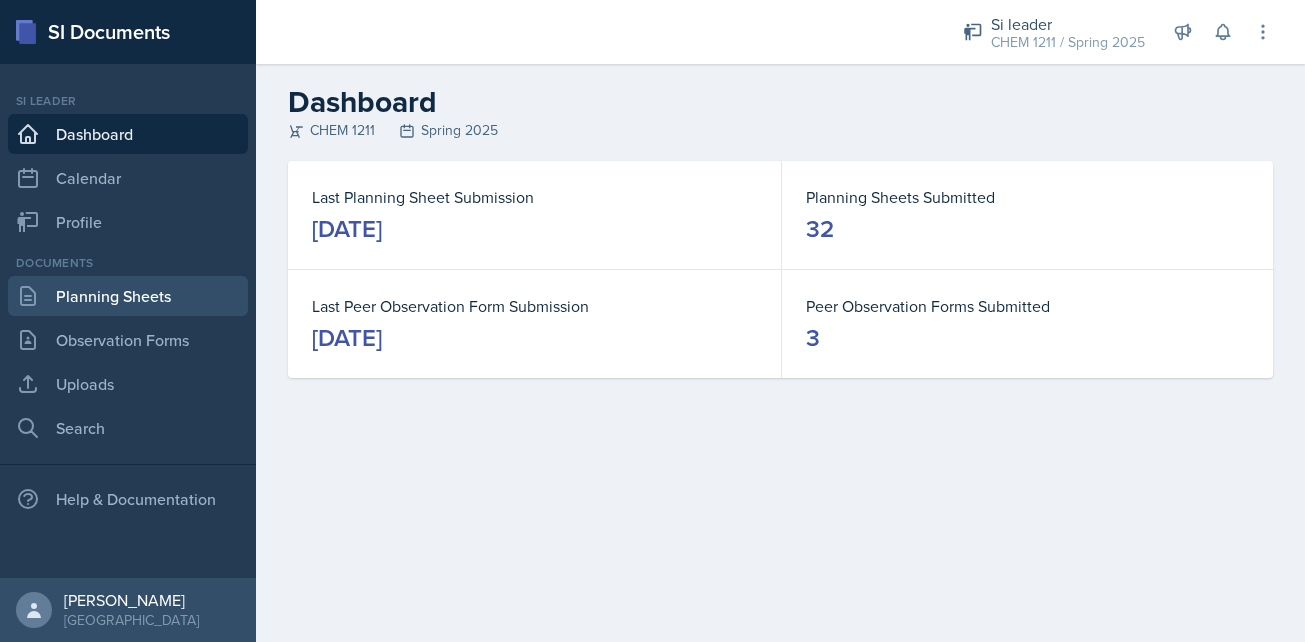 click on "Planning Sheets" at bounding box center (128, 296) 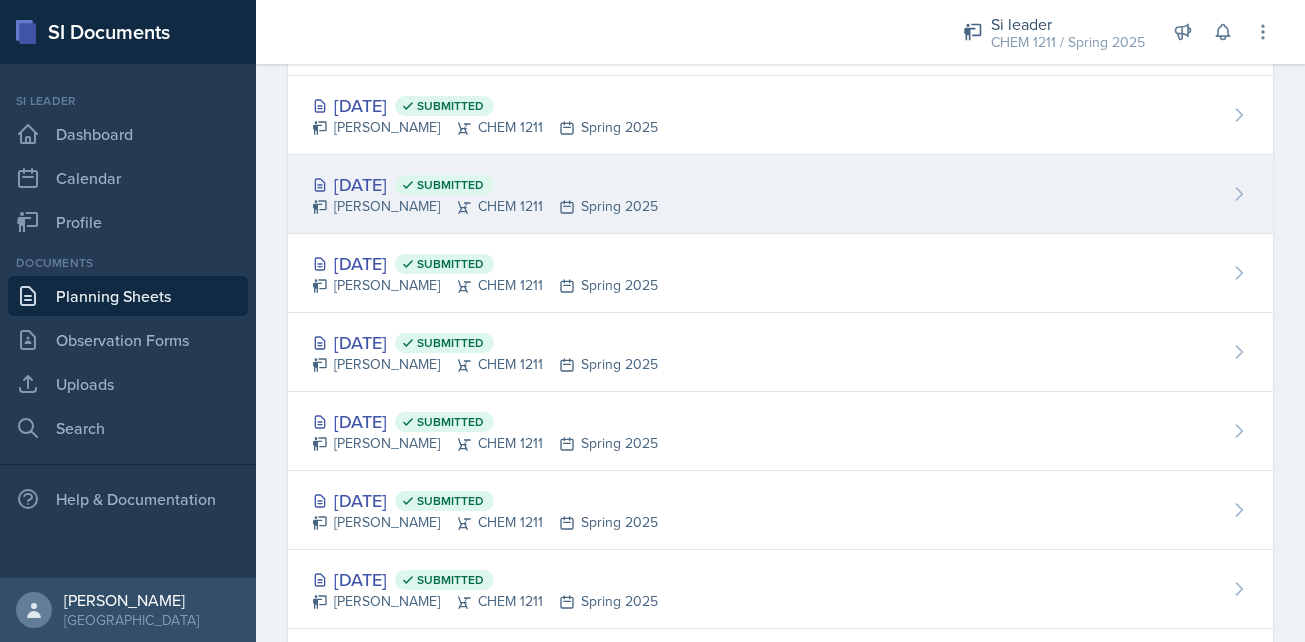 scroll, scrollTop: 308, scrollLeft: 0, axis: vertical 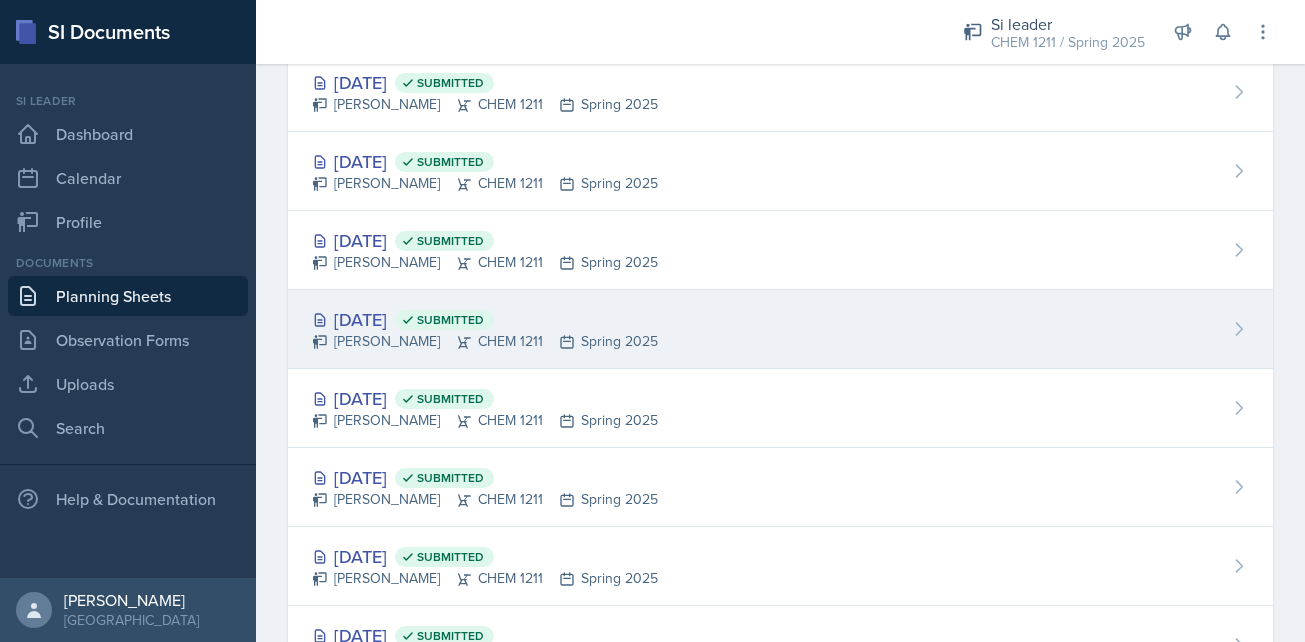 click on "[DATE]
Submitted" at bounding box center [485, 319] 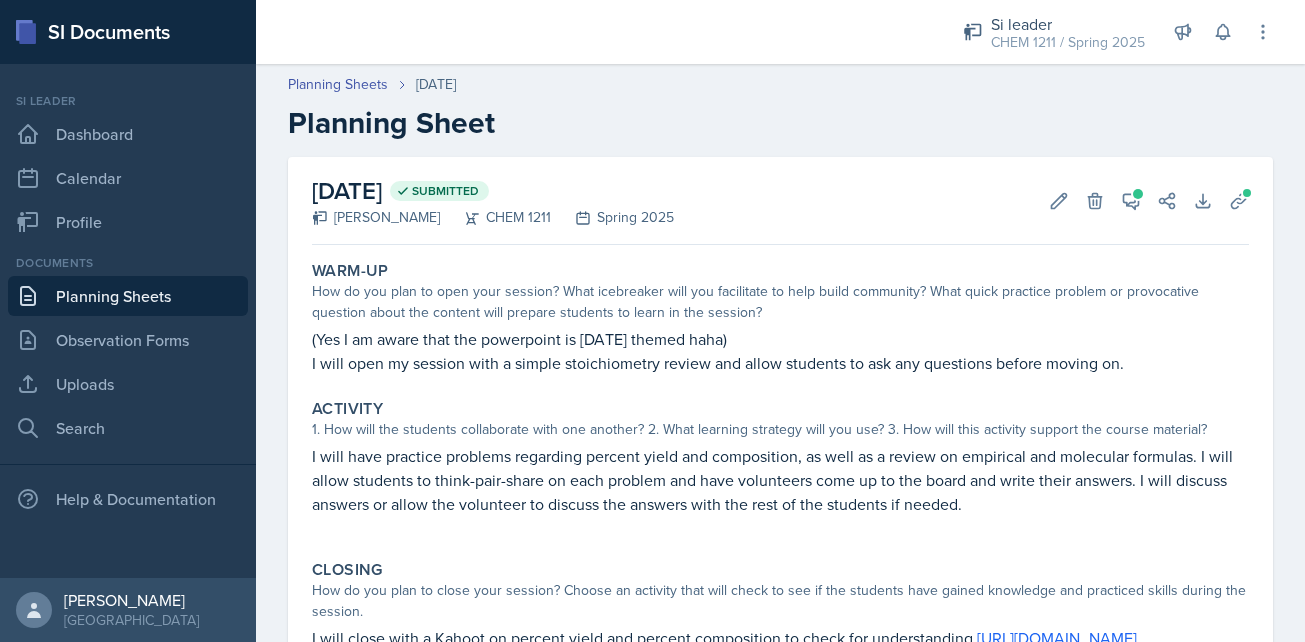click on "Warm-Up   How do you plan to open your session? What icebreaker will you facilitate to help build community? What quick practice problem or provocative question about the content will prepare students to learn in the session?          (Yes I am aware that the powerpoint is [DATE] themed haha) I will open my session with a simple stoichiometry review and allow students to ask any questions before moving on." at bounding box center [780, 318] 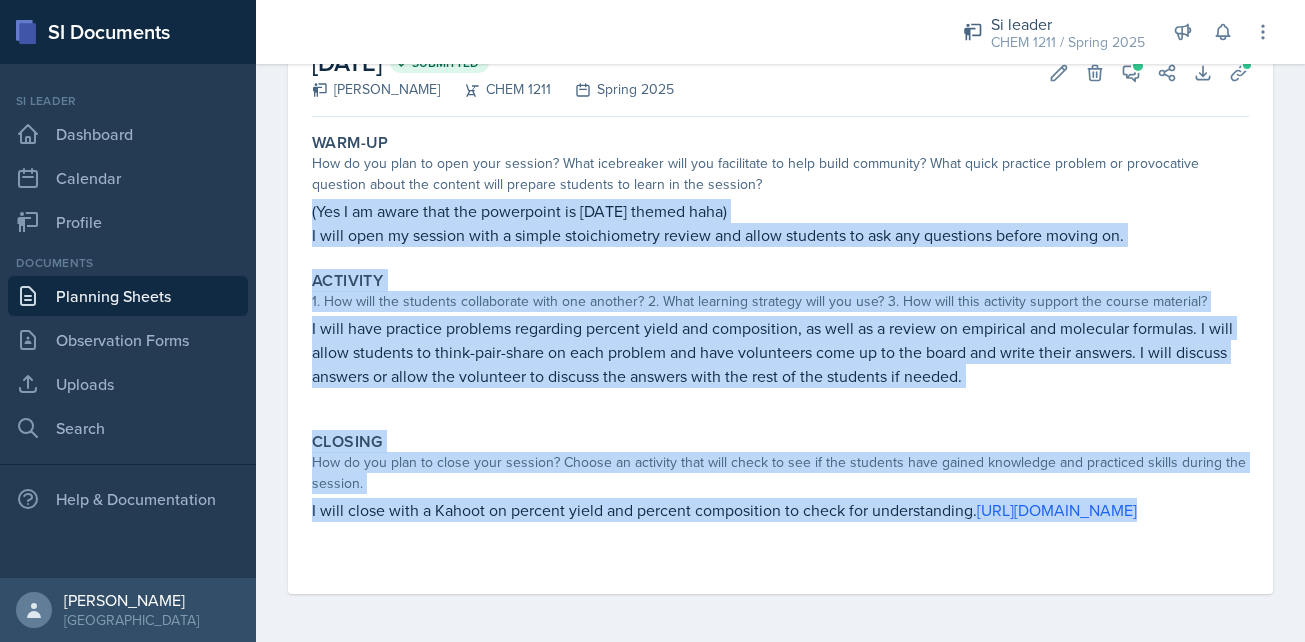 scroll, scrollTop: 152, scrollLeft: 0, axis: vertical 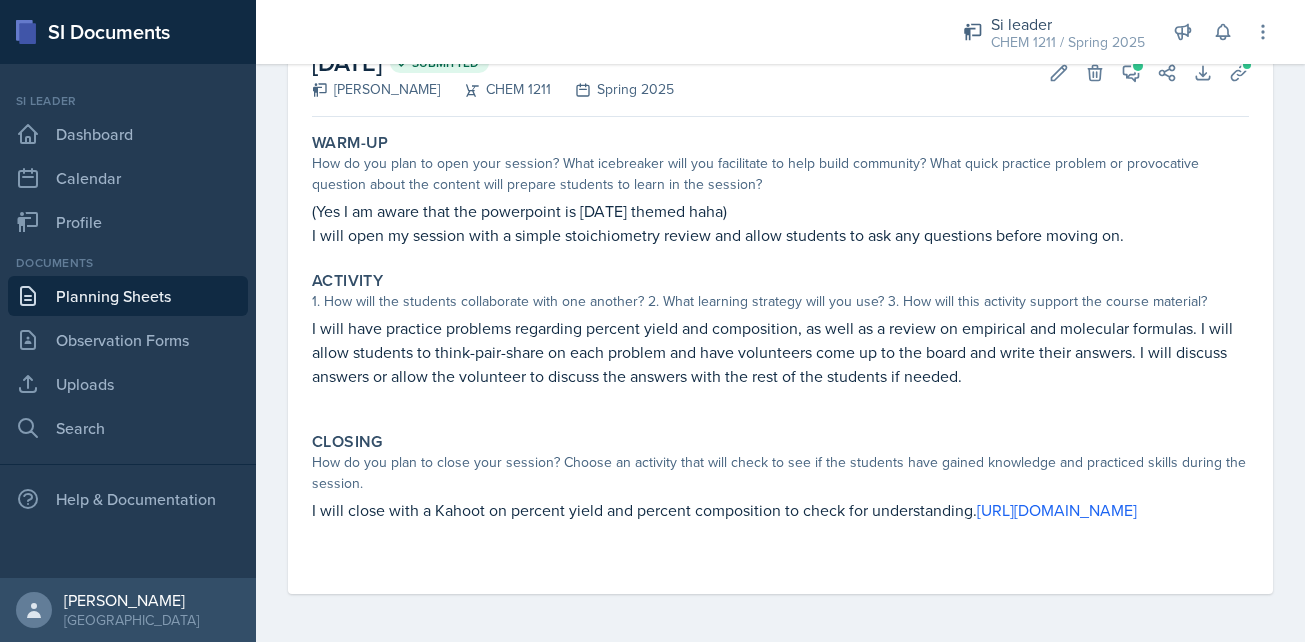 click at bounding box center (780, 398) 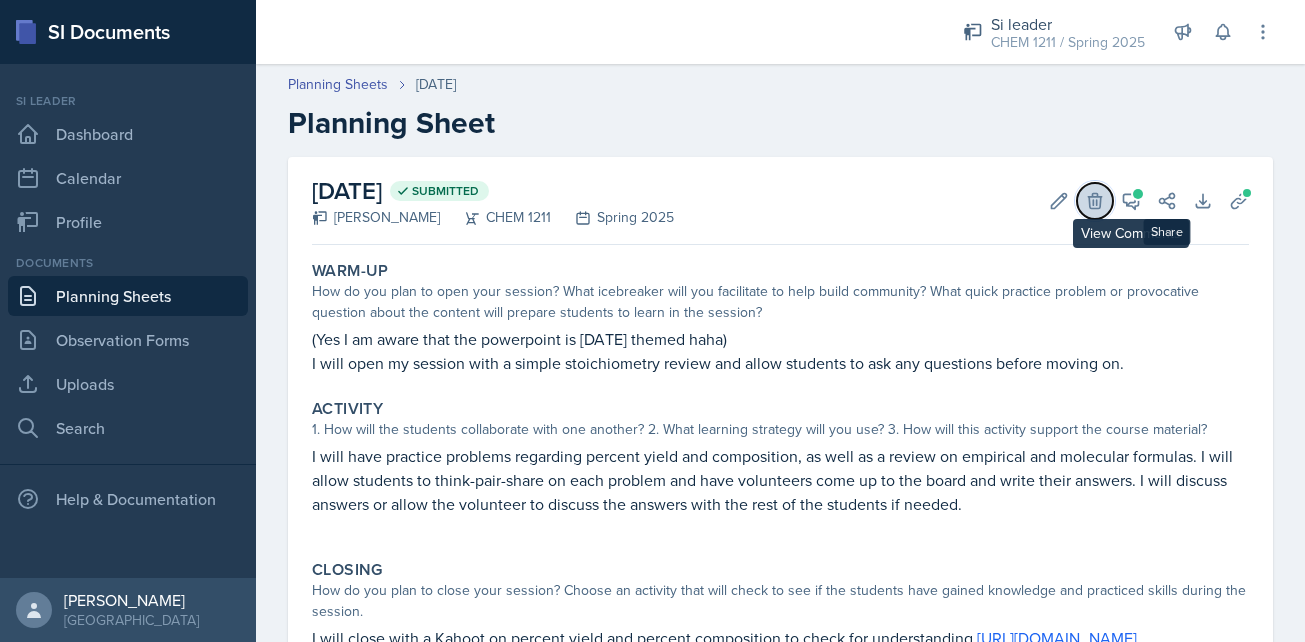 click on "Delete" at bounding box center [1095, 201] 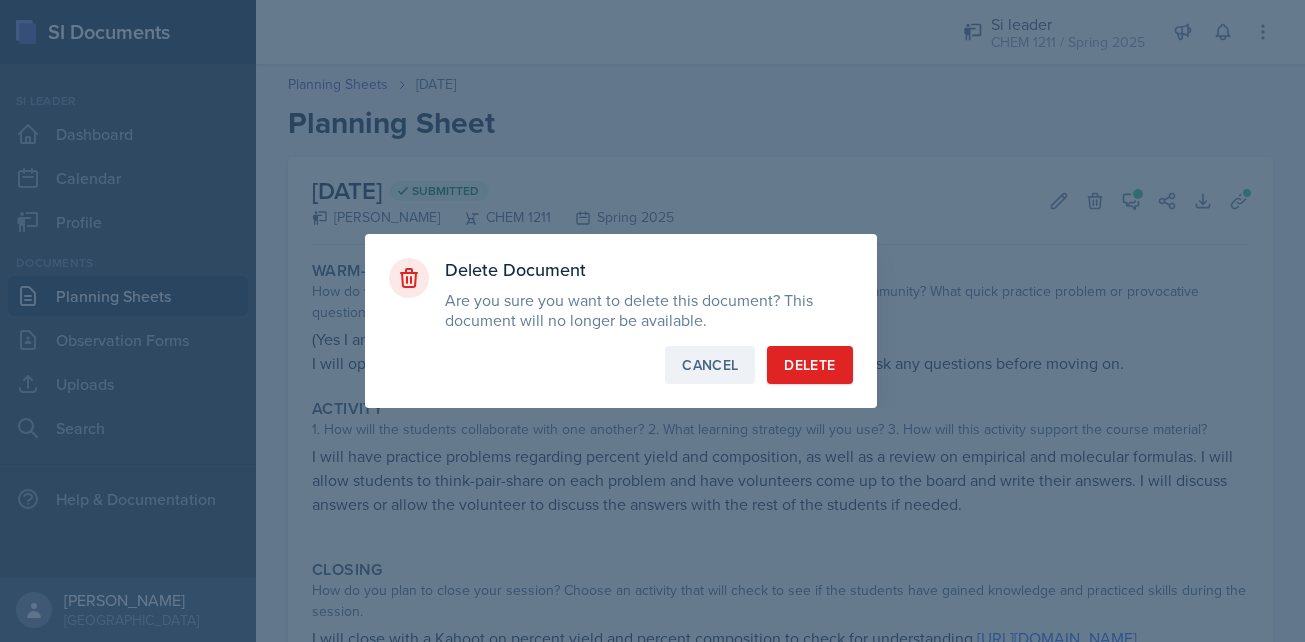 click on "Cancel" at bounding box center (710, 365) 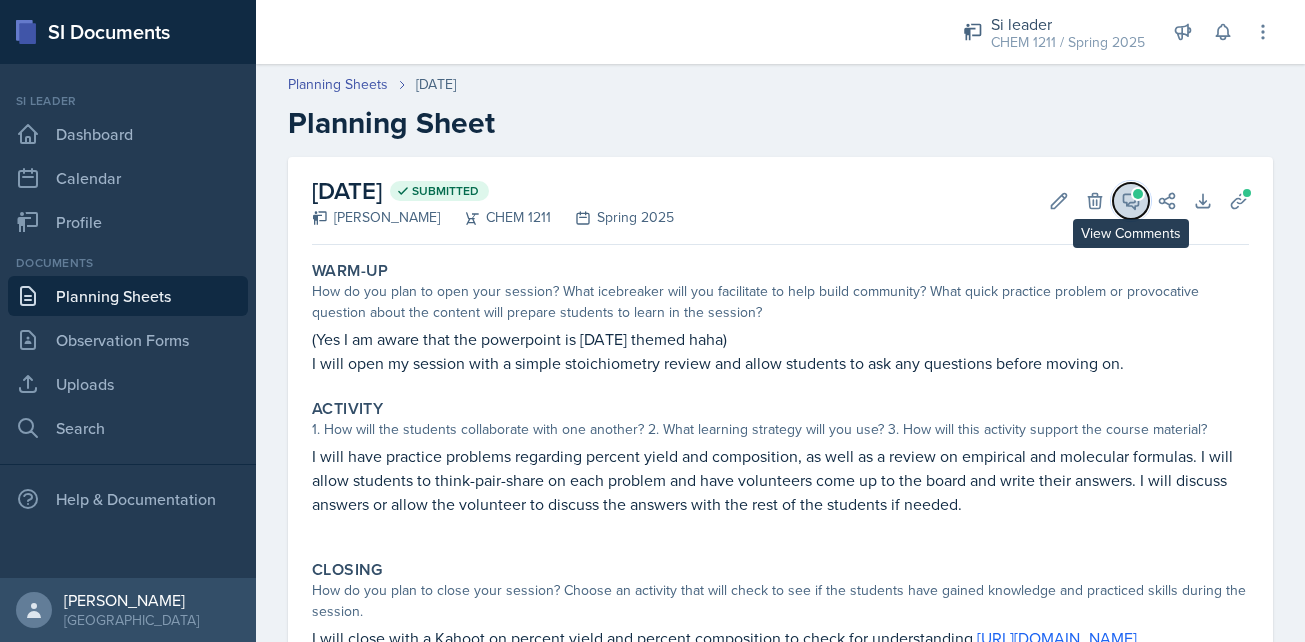 click 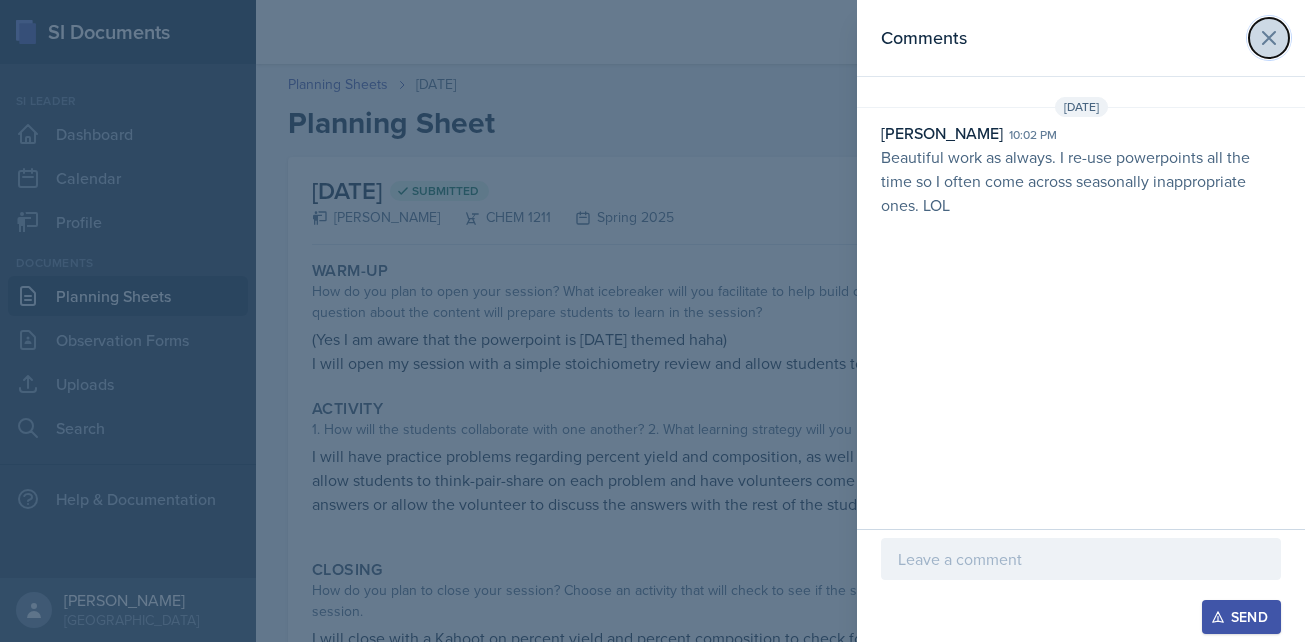 click 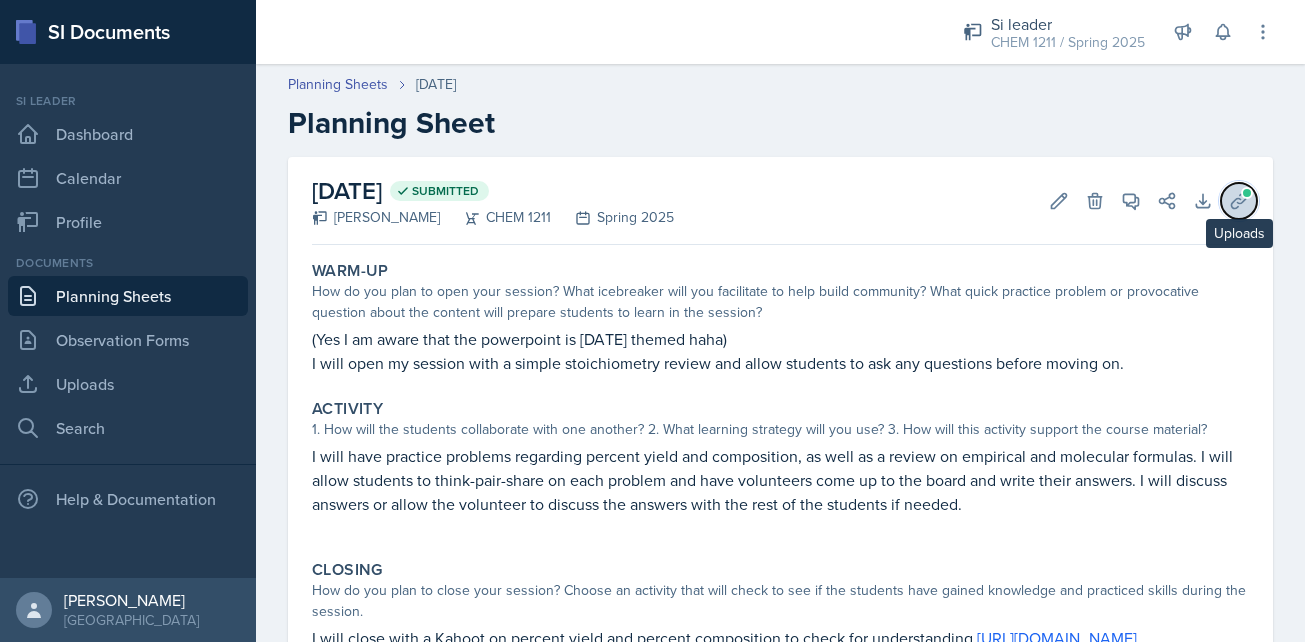 click at bounding box center [1247, 193] 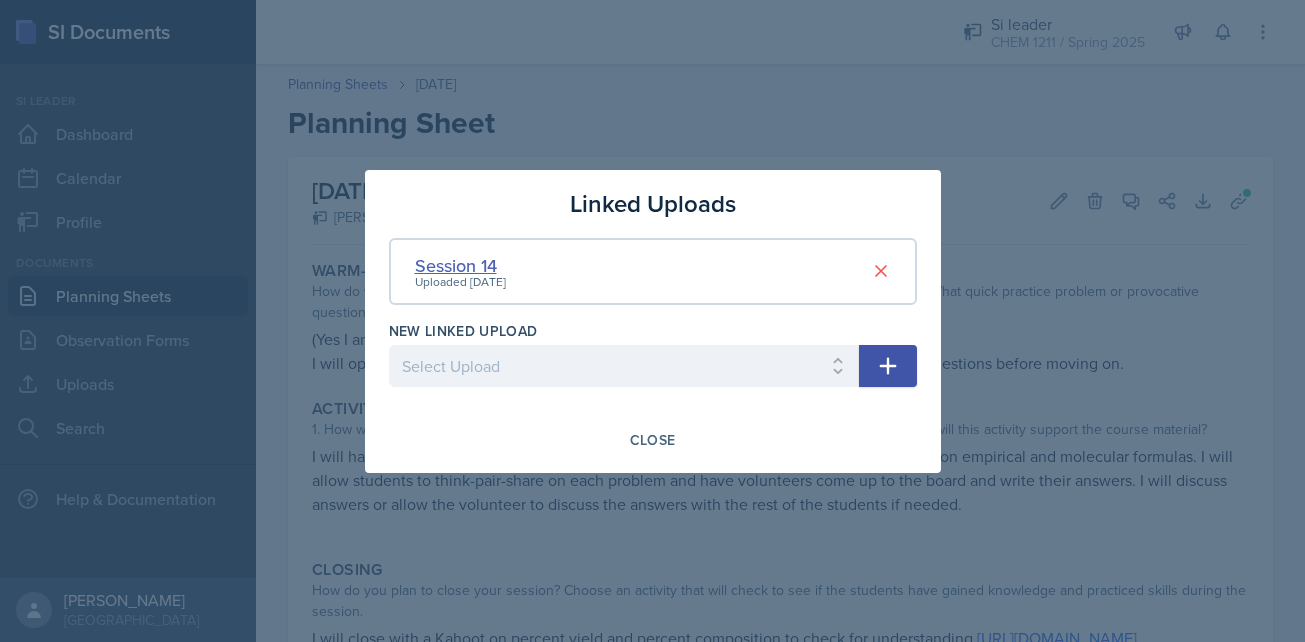 click on "Session 14" at bounding box center (460, 265) 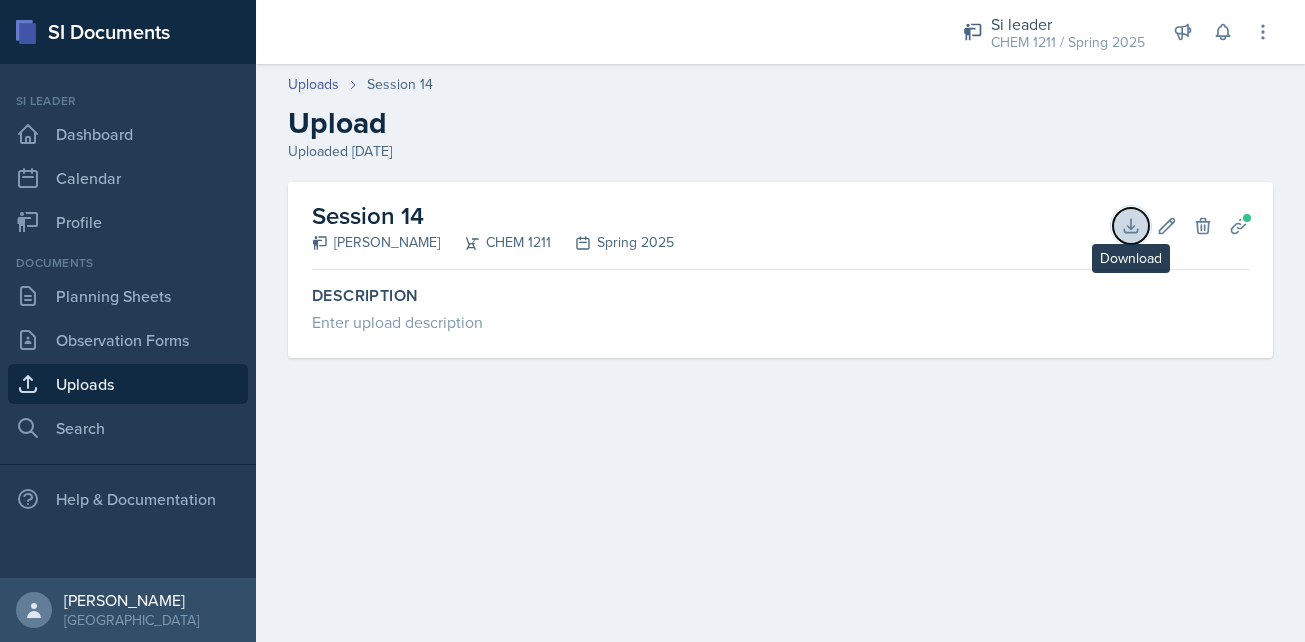 click 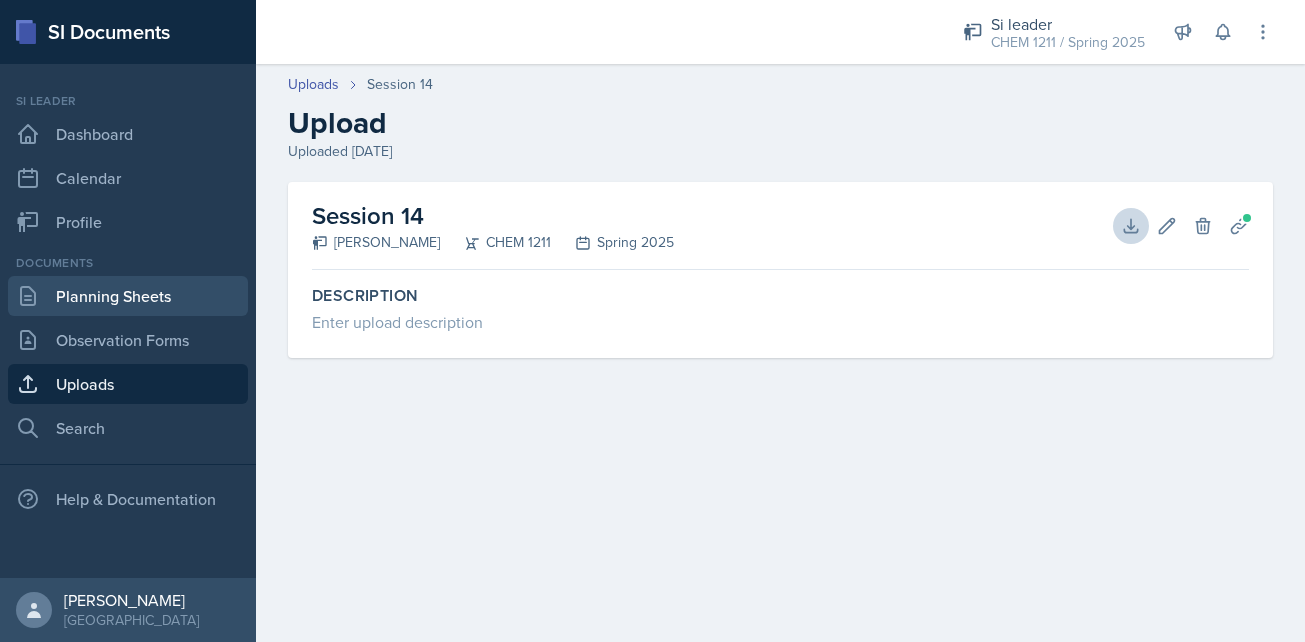 click on "Planning Sheets" at bounding box center [128, 296] 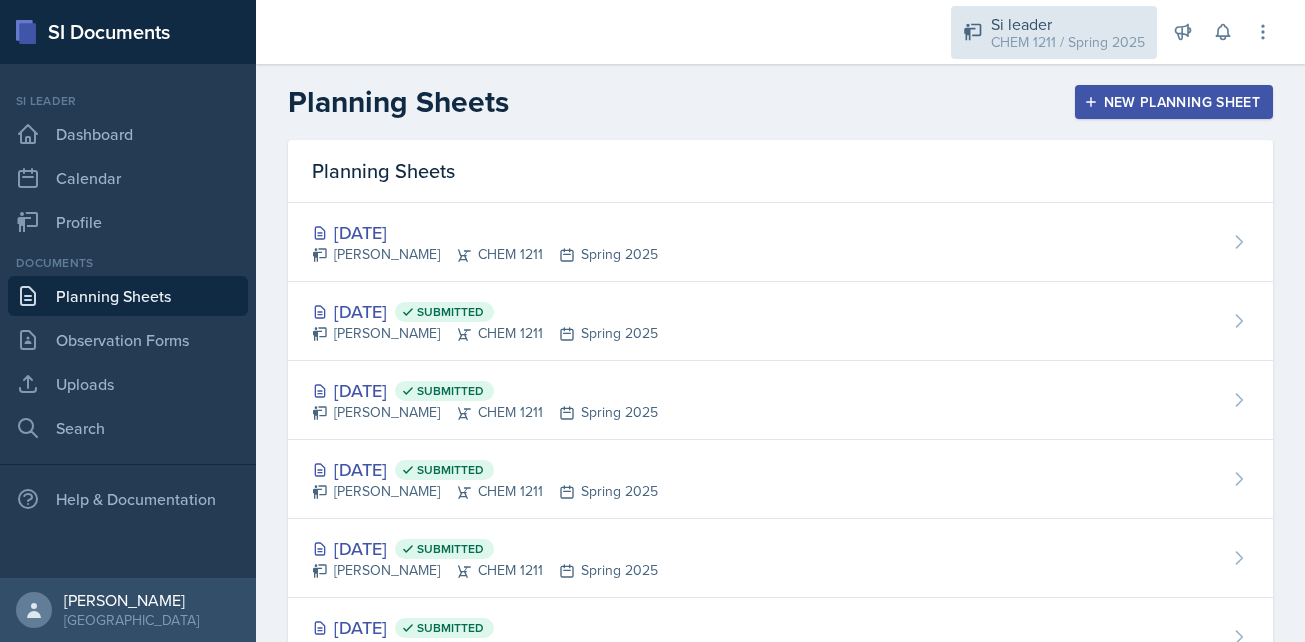 click on "CHEM 1211 / Spring 2025" at bounding box center (1068, 42) 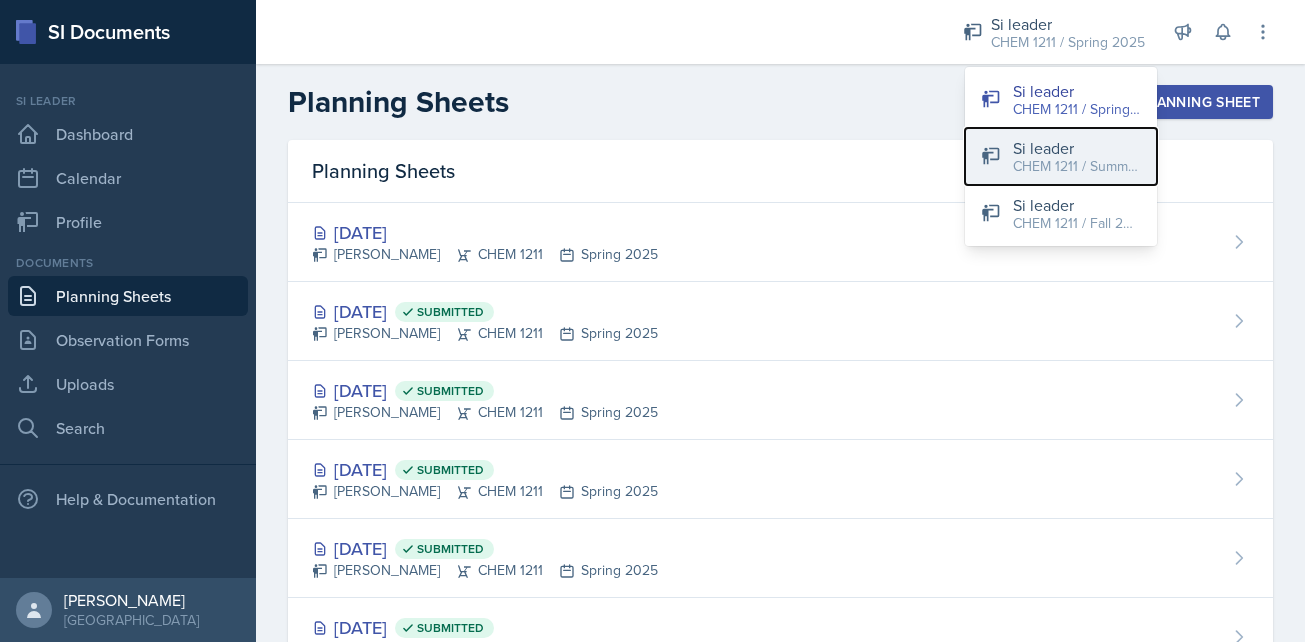 click on "CHEM 1211 / Summer 2025" at bounding box center (1077, 166) 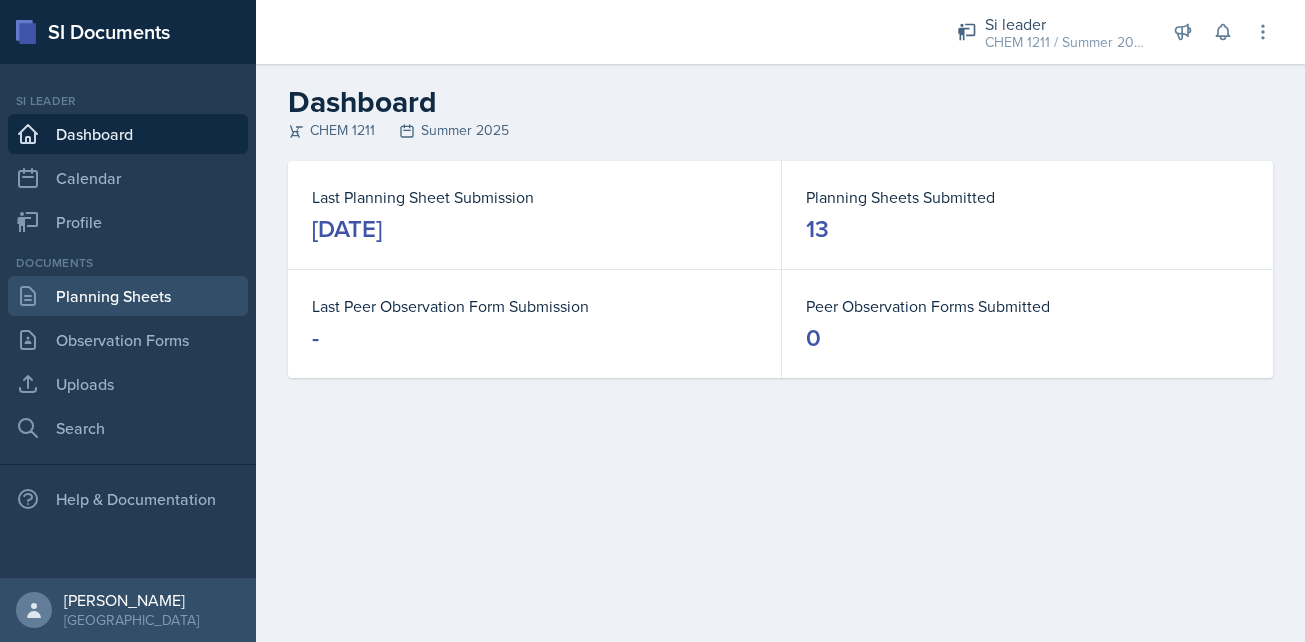 click on "Planning Sheets" at bounding box center [128, 296] 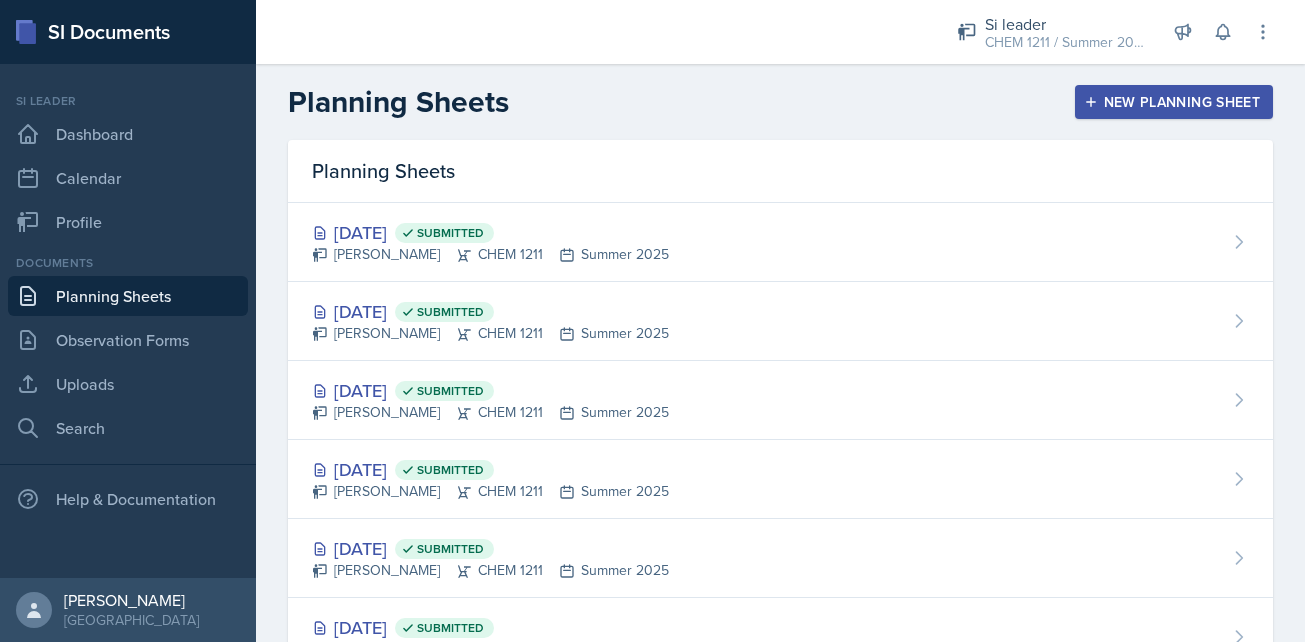 click on "New Planning Sheet" at bounding box center [1174, 102] 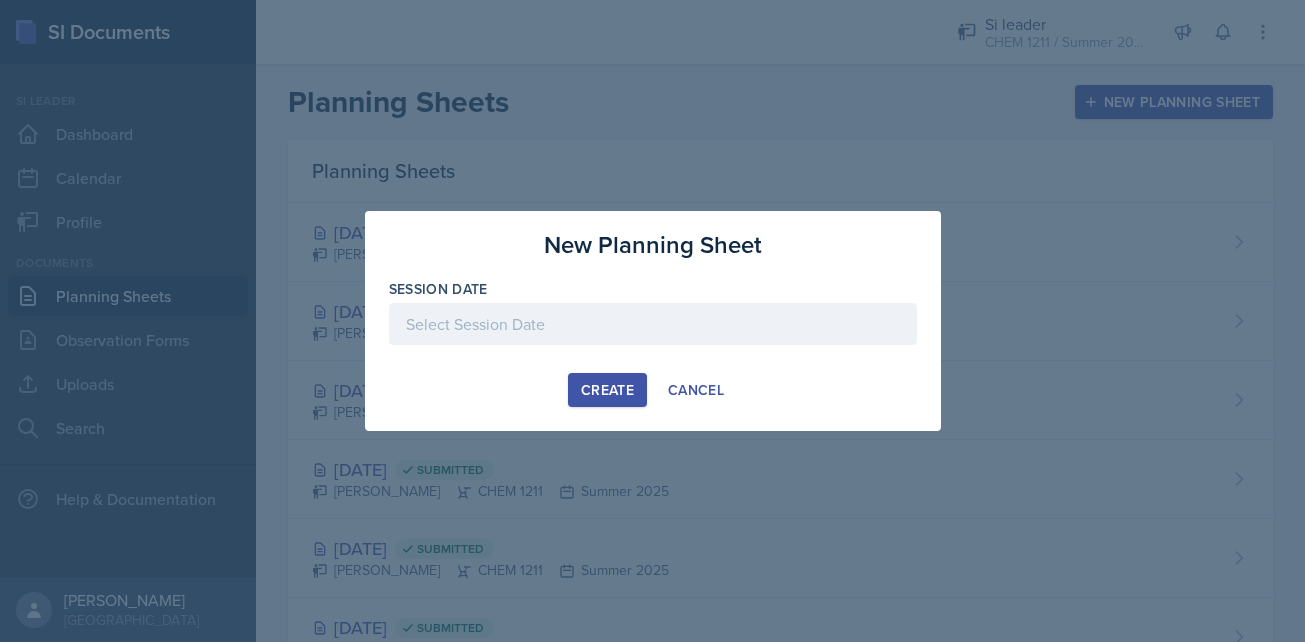 click at bounding box center (653, 324) 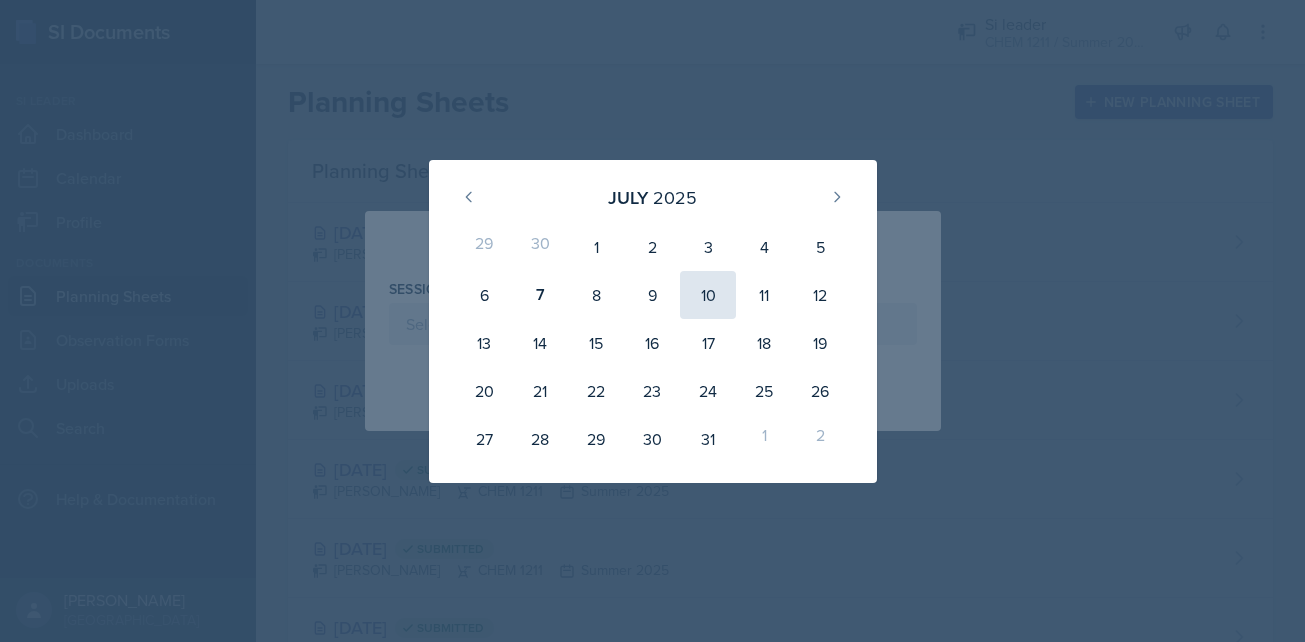 click on "10" at bounding box center (708, 295) 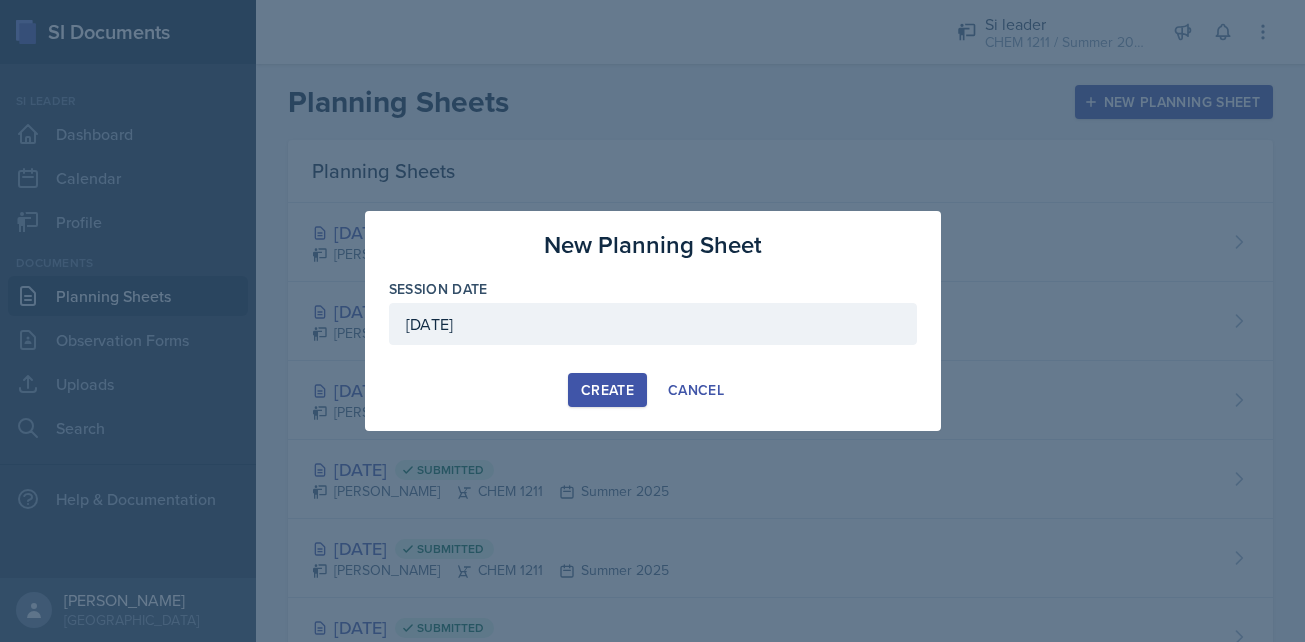 click on "Create" at bounding box center (607, 390) 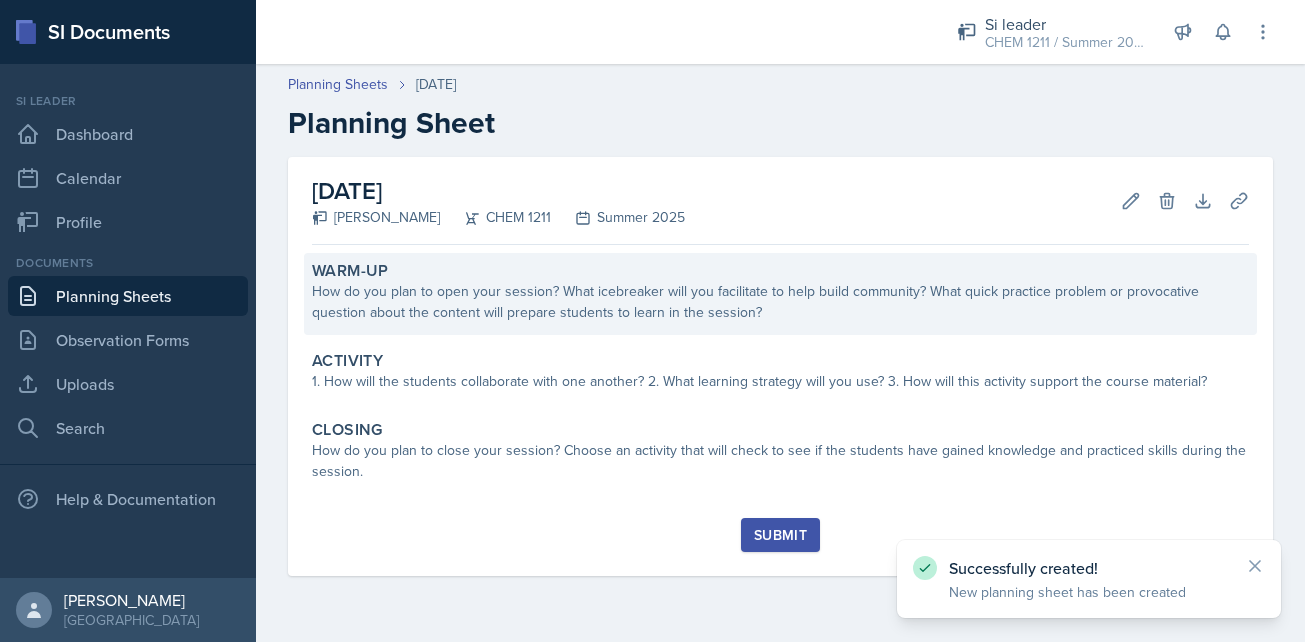 click on "How do you plan to open your session? What icebreaker will you facilitate to help build community? What quick practice problem or provocative question about the content will prepare students to learn in the session?" at bounding box center [780, 302] 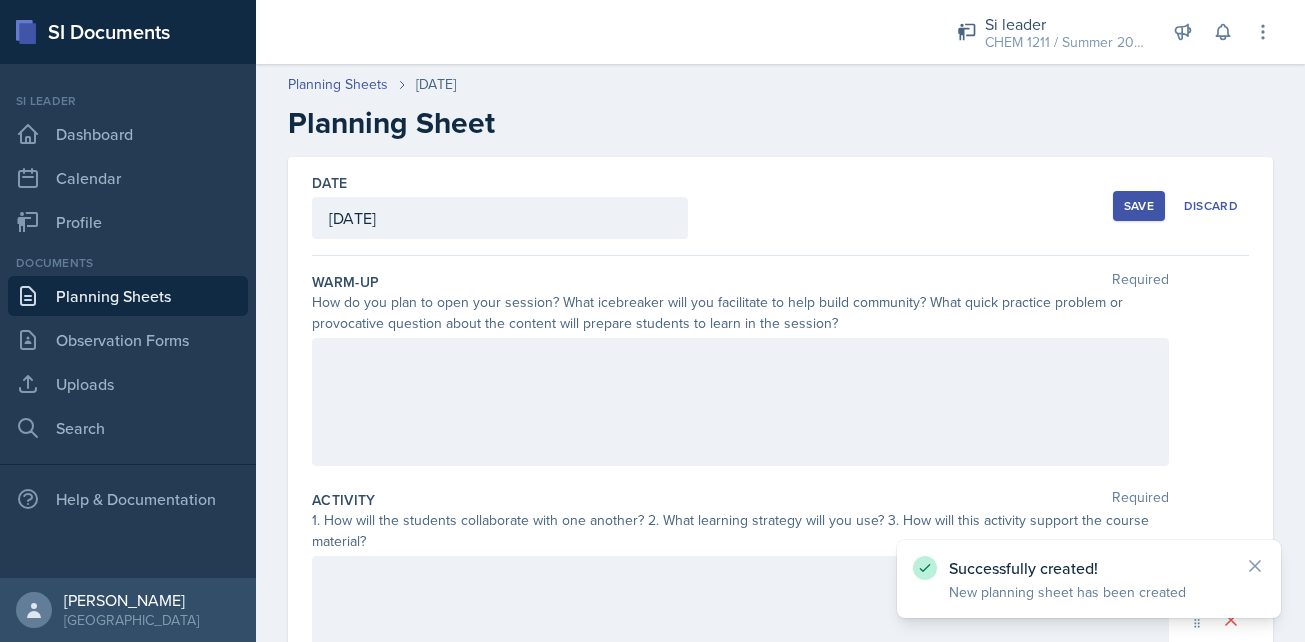 click at bounding box center [740, 402] 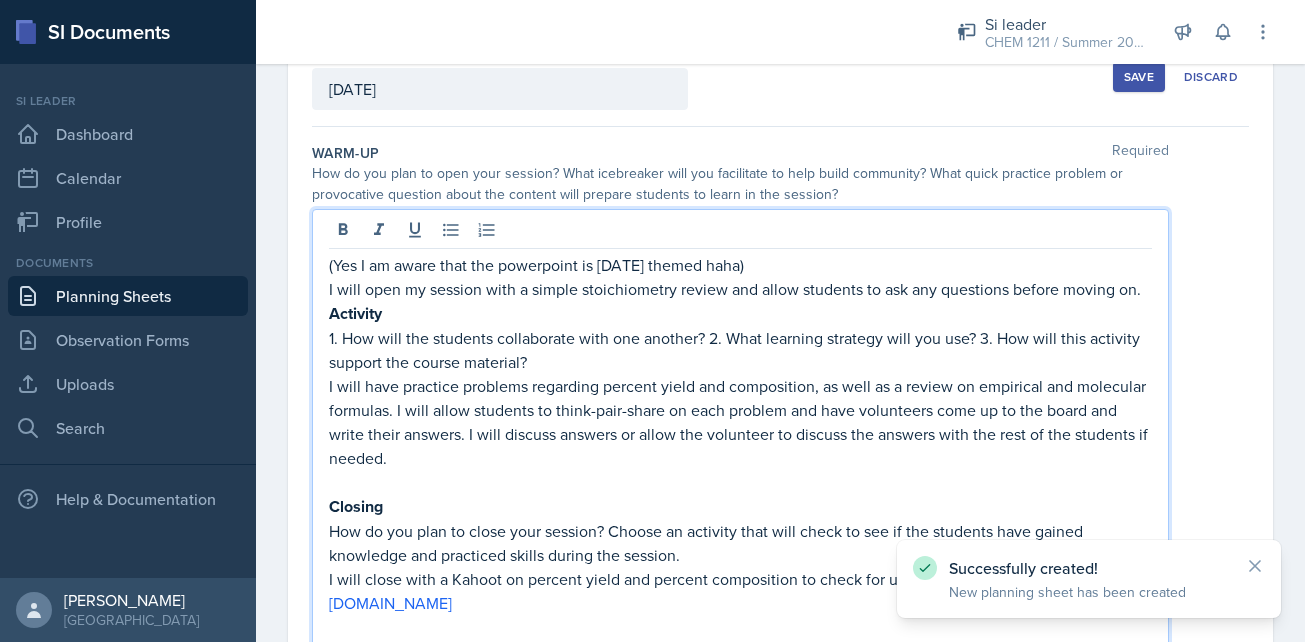 scroll, scrollTop: 231, scrollLeft: 0, axis: vertical 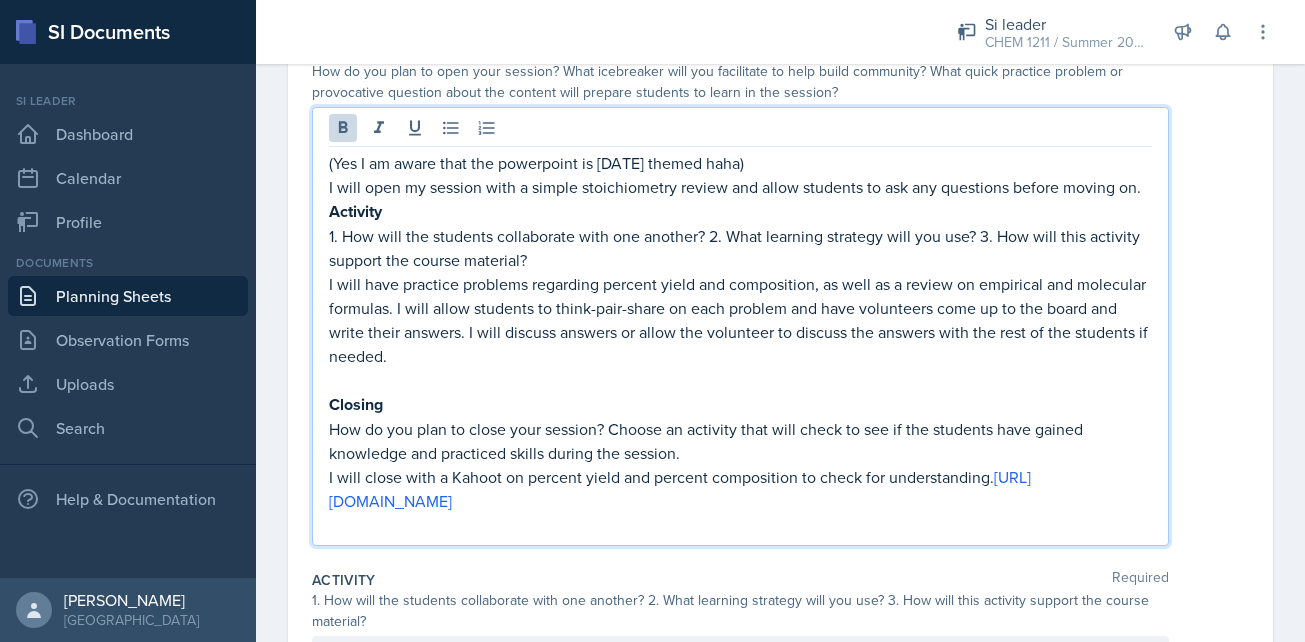 drag, startPoint x: 966, startPoint y: 502, endPoint x: 297, endPoint y: 218, distance: 726.7854 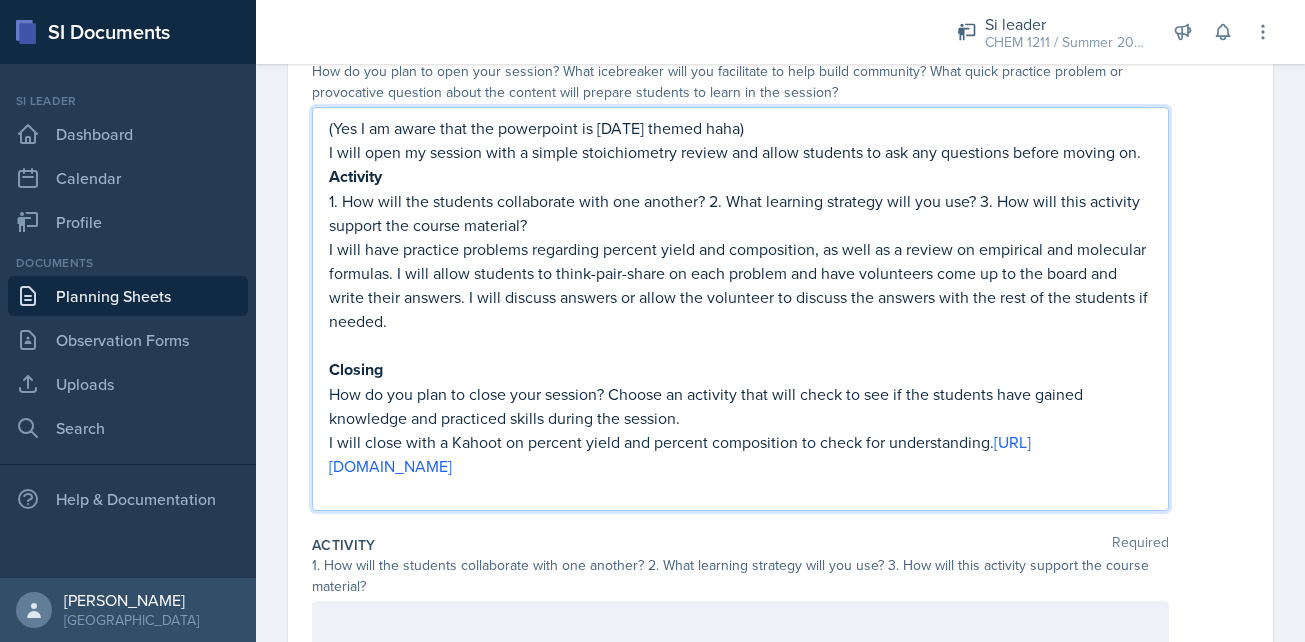 scroll, scrollTop: 196, scrollLeft: 0, axis: vertical 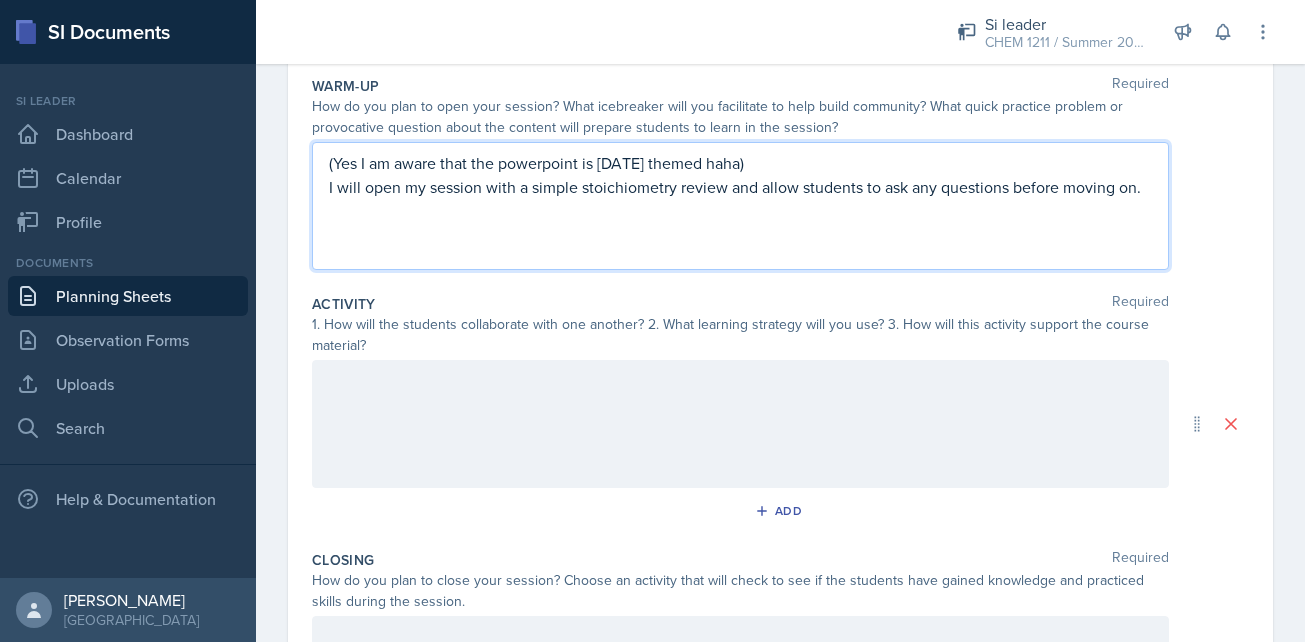 click at bounding box center (740, 424) 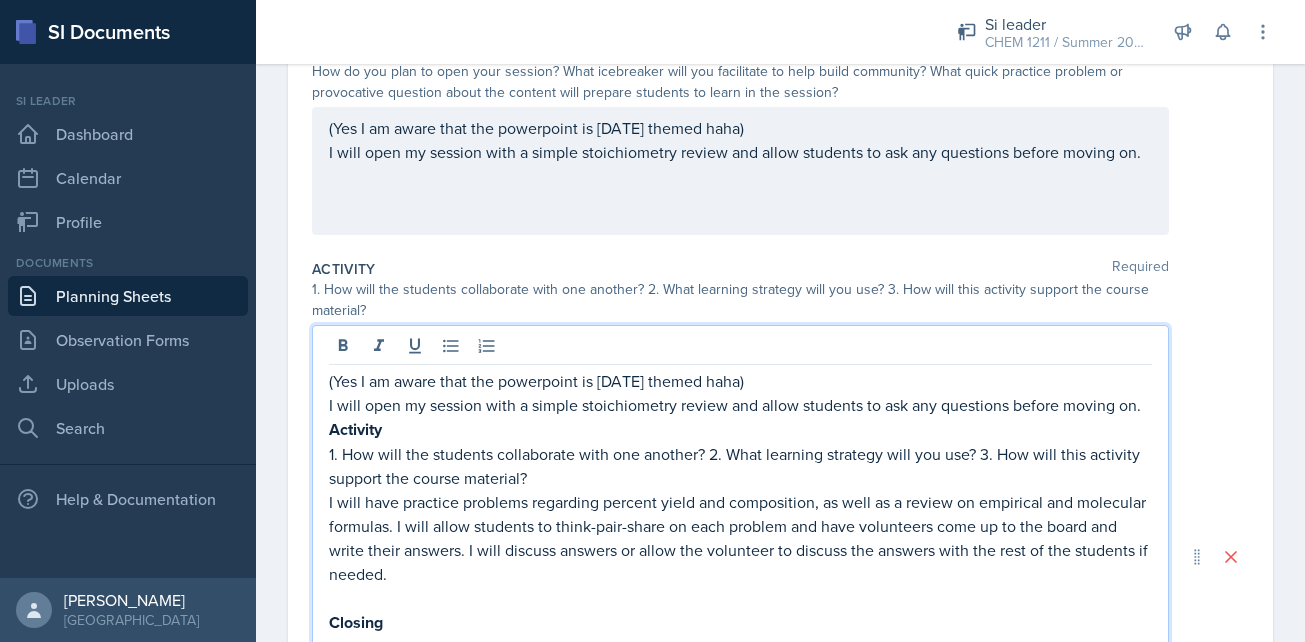 scroll, scrollTop: 347, scrollLeft: 0, axis: vertical 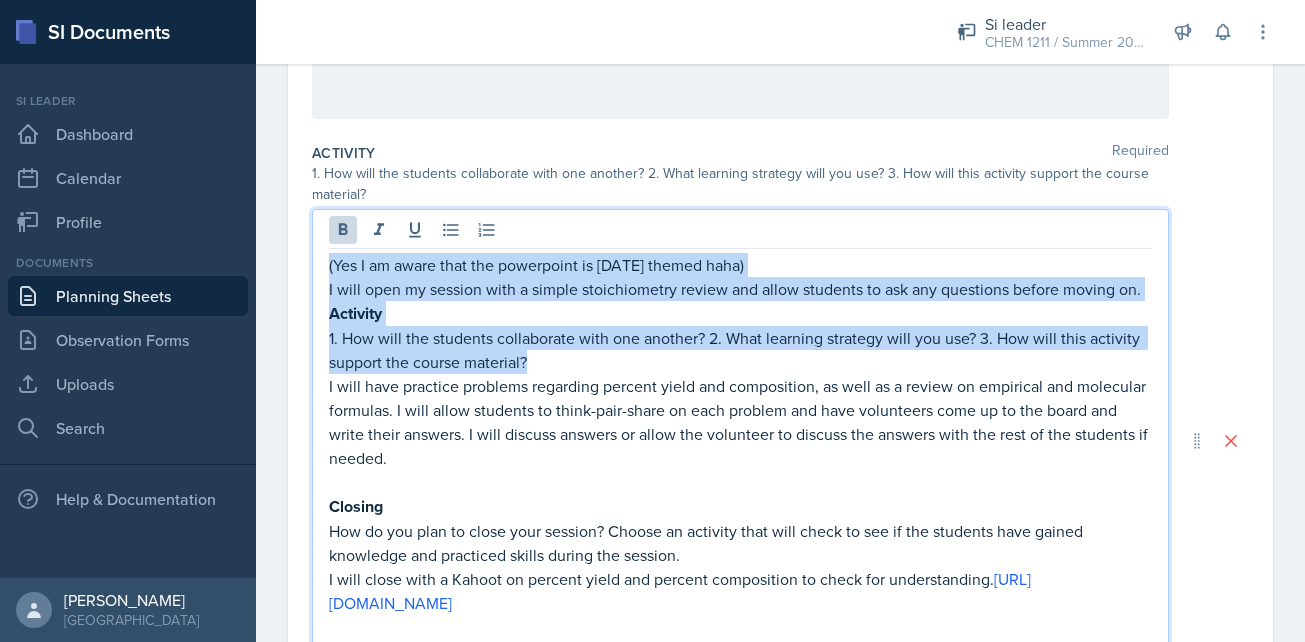 drag, startPoint x: 550, startPoint y: 358, endPoint x: 296, endPoint y: 219, distance: 289.5462 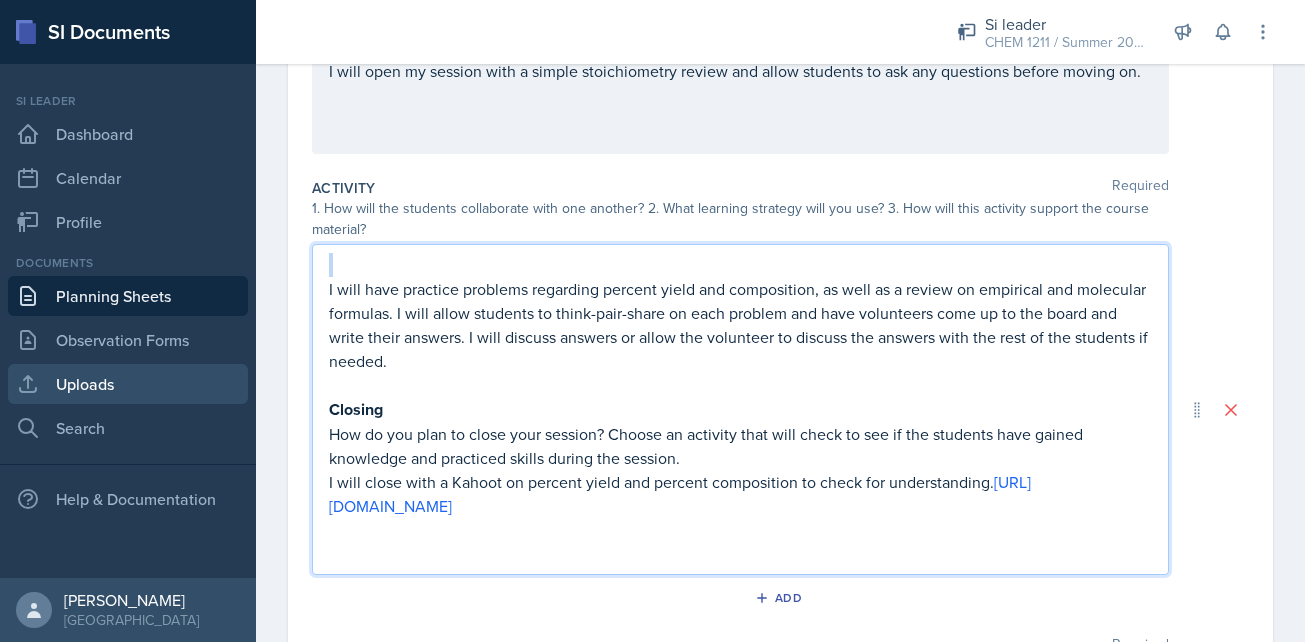 drag, startPoint x: 986, startPoint y: 512, endPoint x: 222, endPoint y: 391, distance: 773.52246 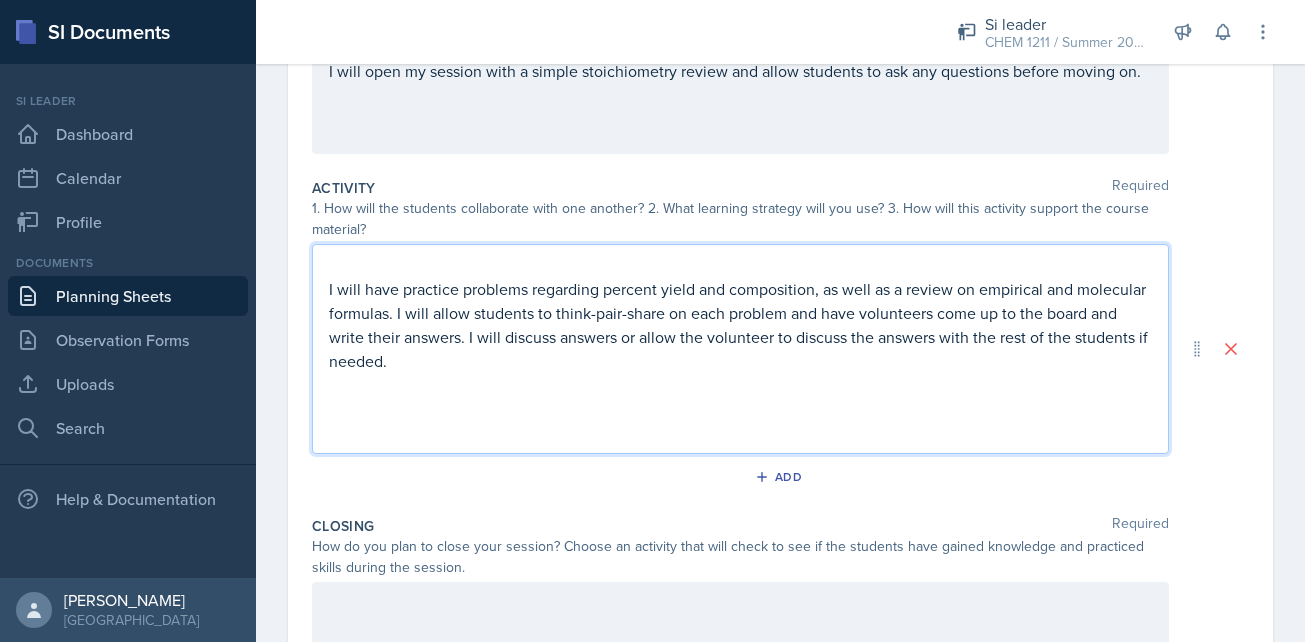 click on "I will have practice problems regarding percent yield and composition, as well as a review on empirical and molecular formulas. I will allow students to think-pair-share on each problem and have volunteers come up to the board and write their answers. I will discuss answers or allow the volunteer to discuss the answers with the rest of the students if needed." at bounding box center (740, 349) 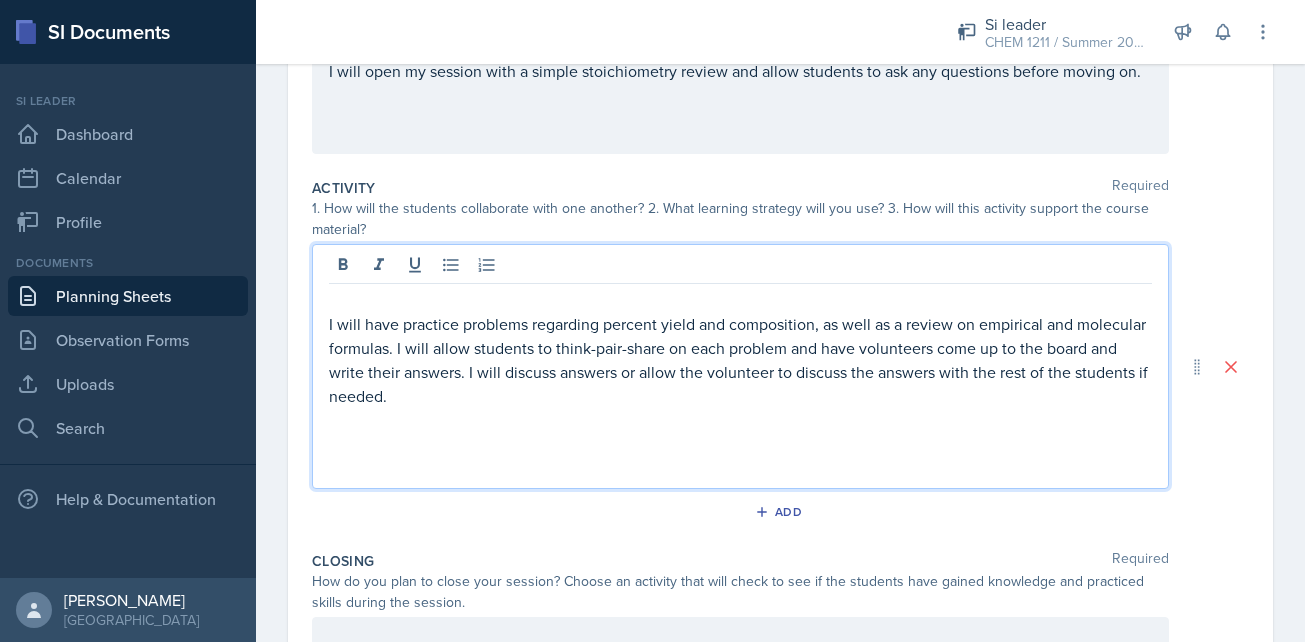 scroll, scrollTop: 347, scrollLeft: 0, axis: vertical 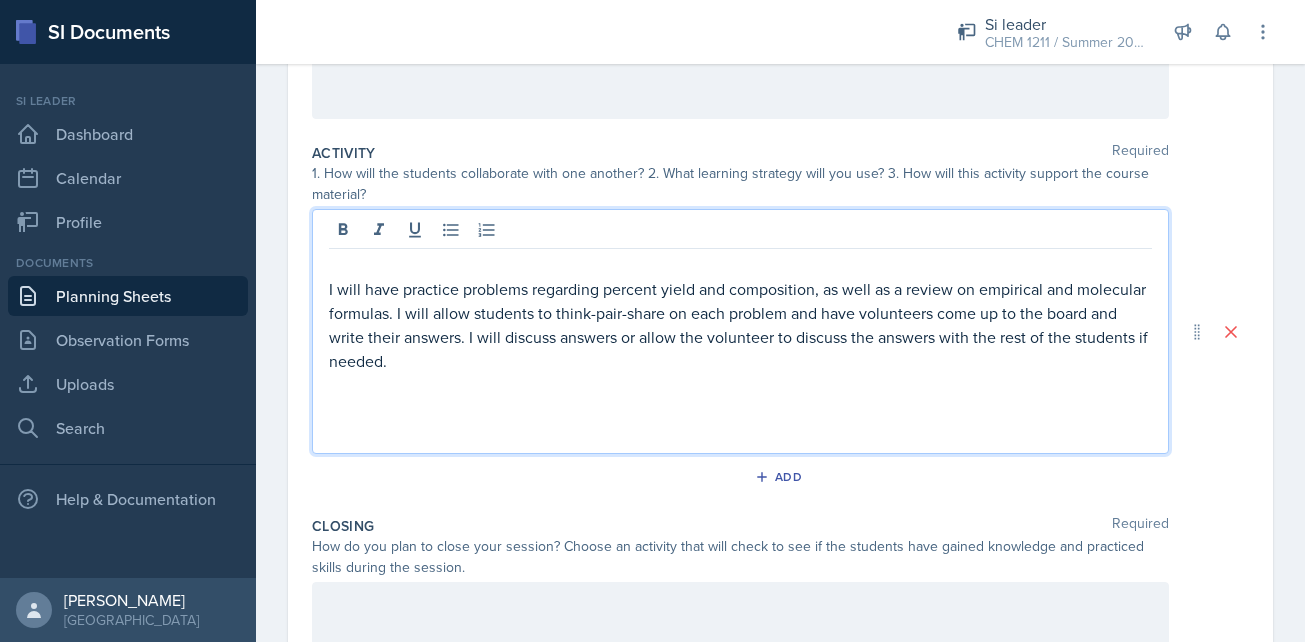 click on "I will have practice problems regarding percent yield and composition, as well as a review on empirical and molecular formulas. I will allow students to think-pair-share on each problem and have volunteers come up to the board and write their answers. I will discuss answers or allow the volunteer to discuss the answers with the rest of the students if needed." at bounding box center (740, 331) 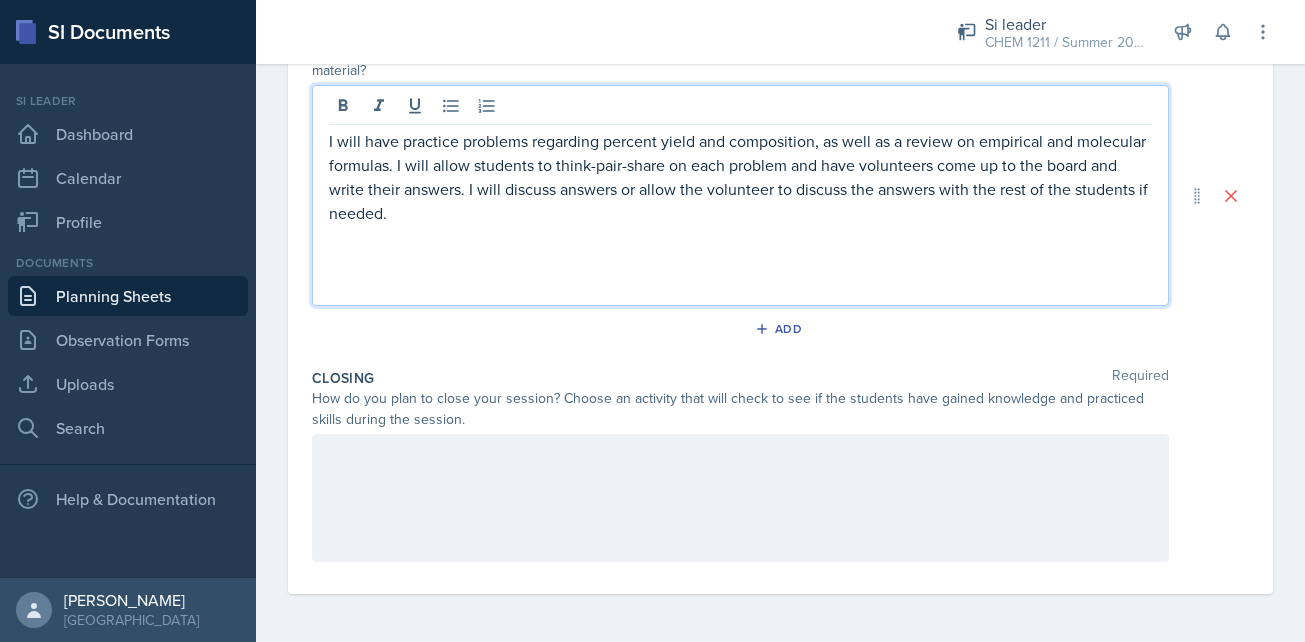 click at bounding box center [740, 261] 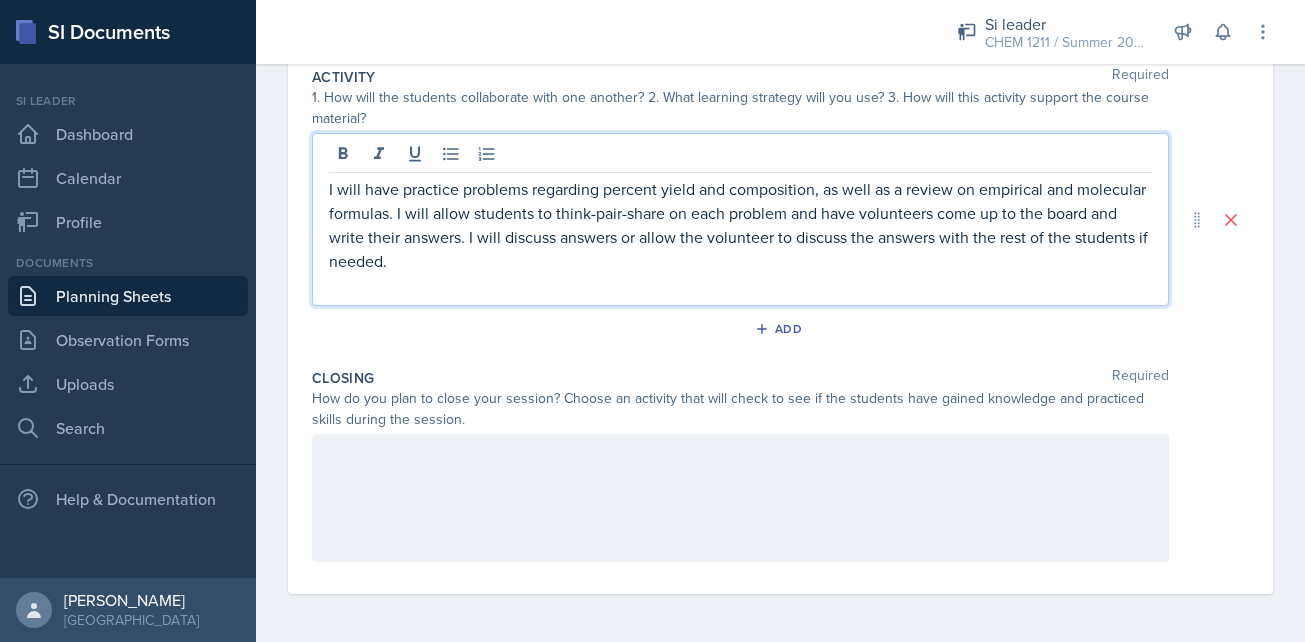 click at bounding box center [740, 498] 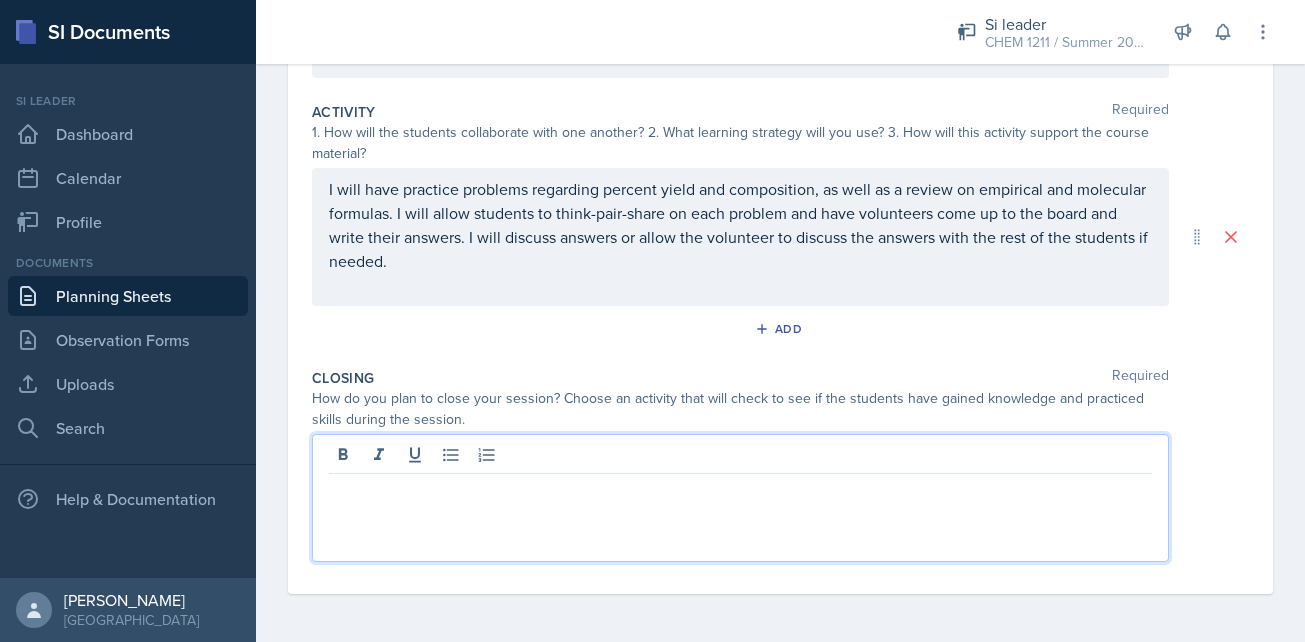 scroll, scrollTop: 613, scrollLeft: 0, axis: vertical 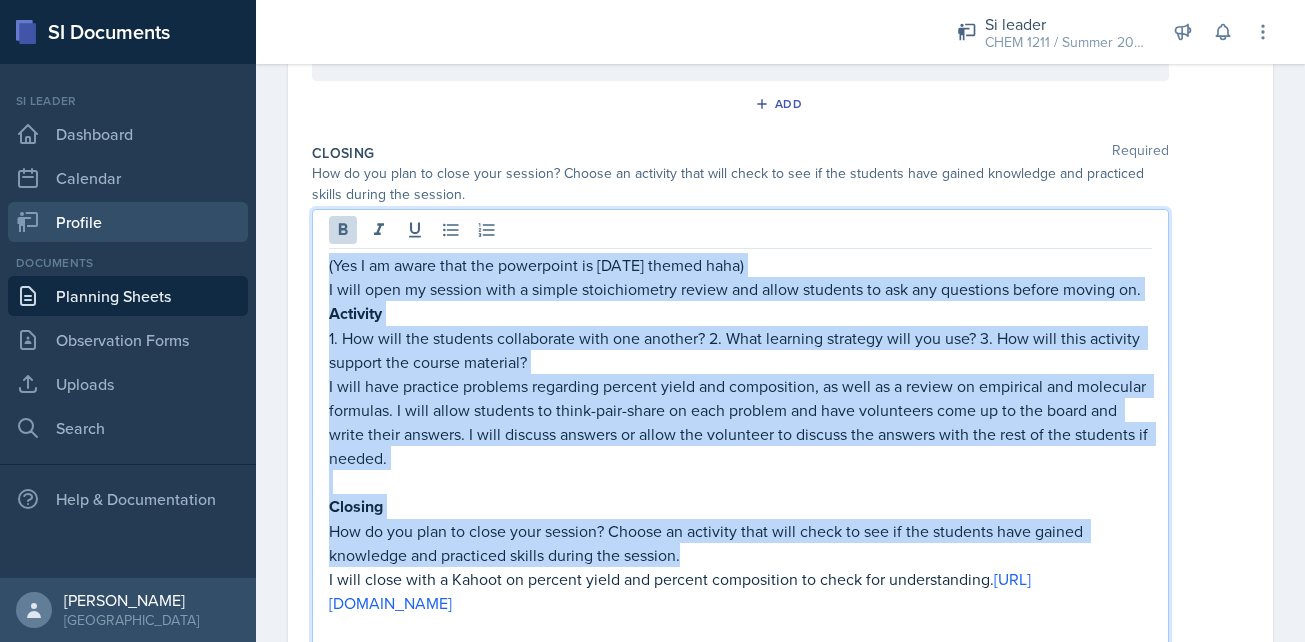 drag, startPoint x: 707, startPoint y: 552, endPoint x: 210, endPoint y: 229, distance: 592.73773 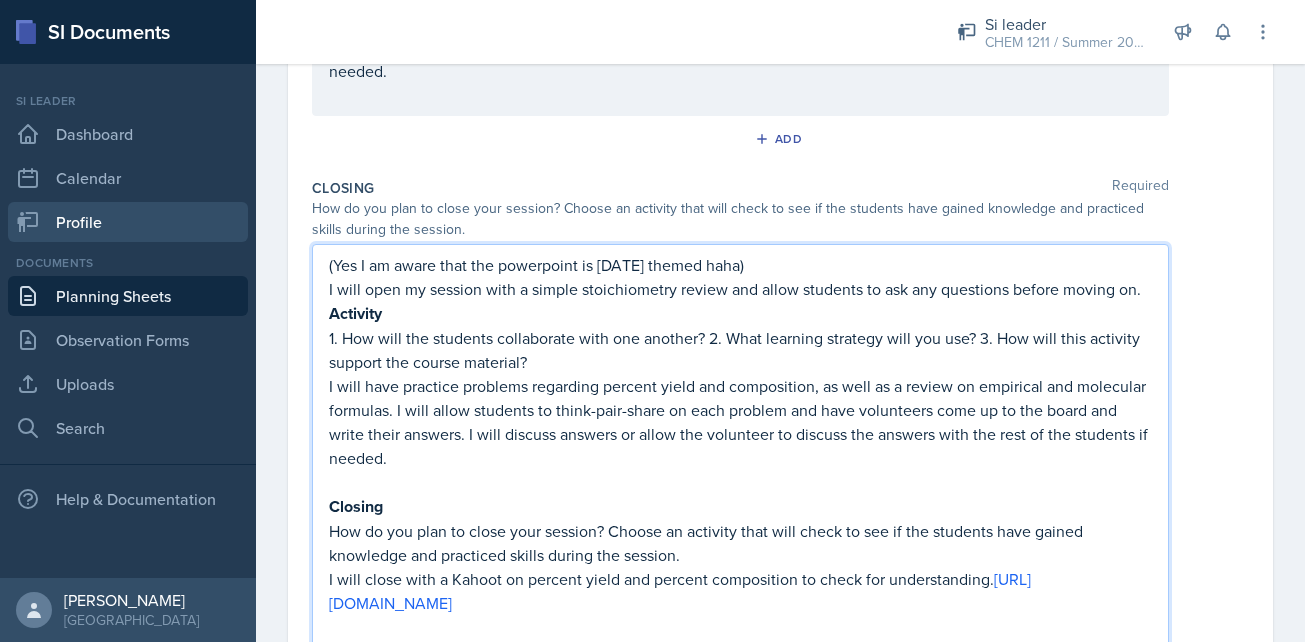 scroll, scrollTop: 398, scrollLeft: 0, axis: vertical 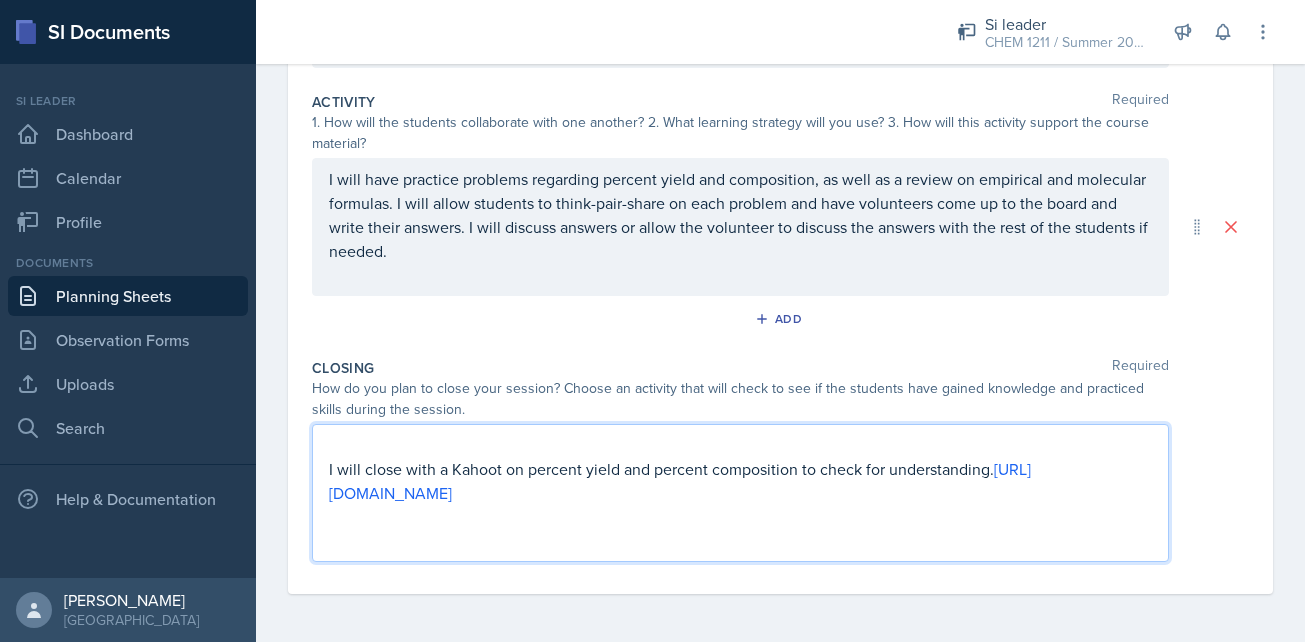 click on "I will close with a Kahoot on percent yield and percent composition to check for understanding.  [URL][DOMAIN_NAME]" at bounding box center [740, 481] 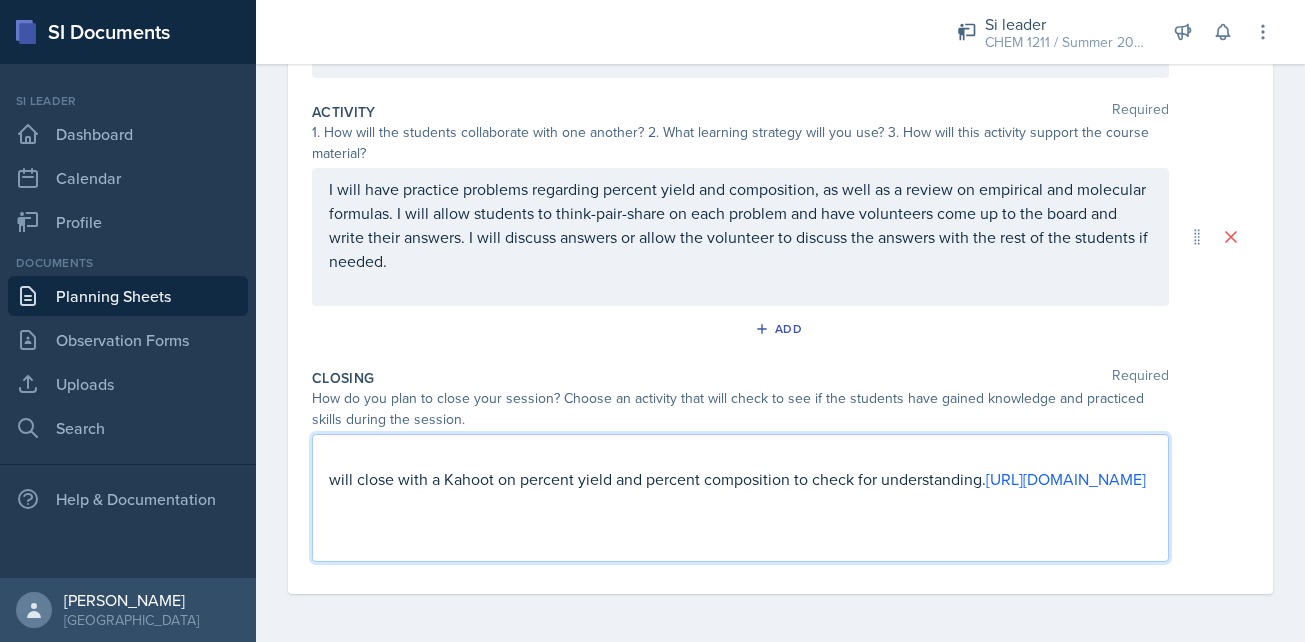 scroll, scrollTop: 388, scrollLeft: 0, axis: vertical 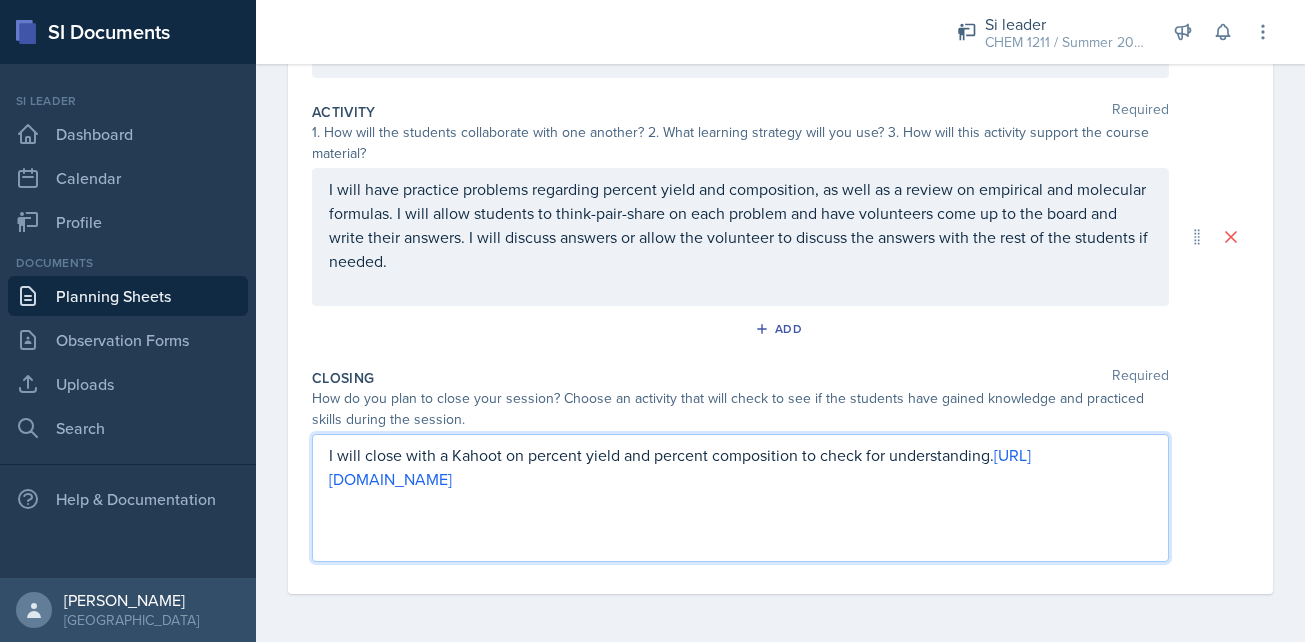 click on "Activity   Required   1. How will the students collaborate with one another? 2. What learning strategy will you use? 3. How will this activity support the course material?         I will have practice problems regarding percent yield and composition, as well as a review on empirical and molecular formulas. I will allow students to think-pair-share on each problem and have volunteers come up to the board and write their answers. I will discuss answers or allow the volunteer to discuss the answers with the rest of the students if needed.                          Add" at bounding box center (780, 227) 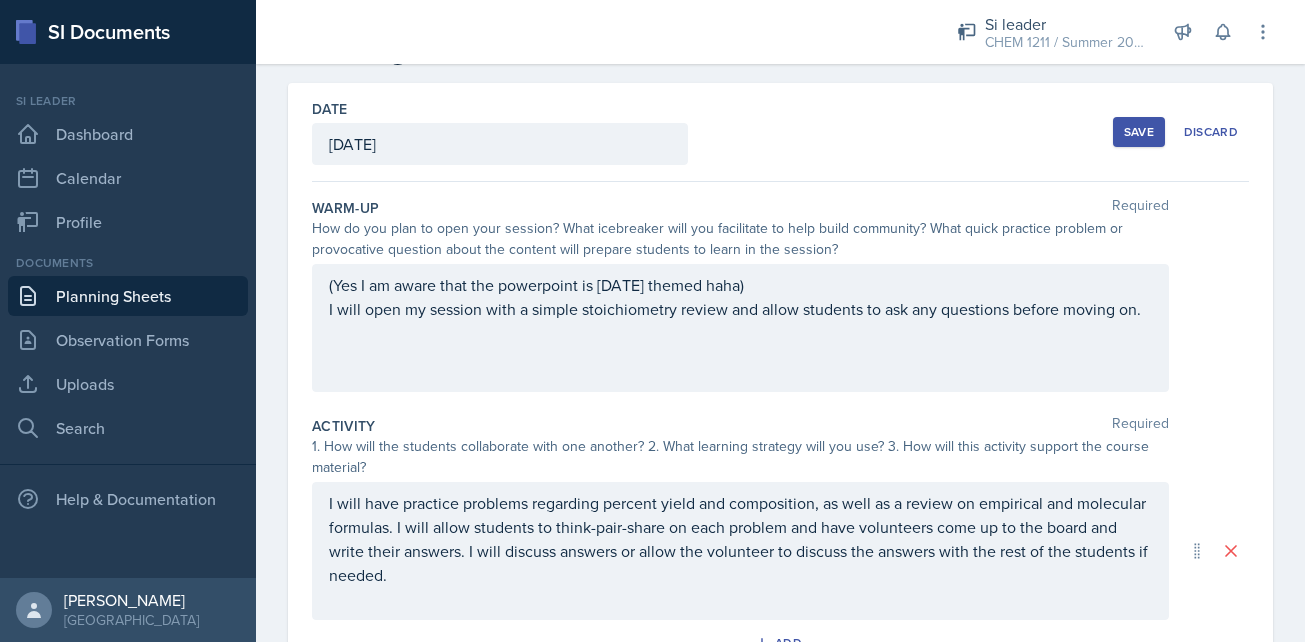 scroll, scrollTop: 17, scrollLeft: 0, axis: vertical 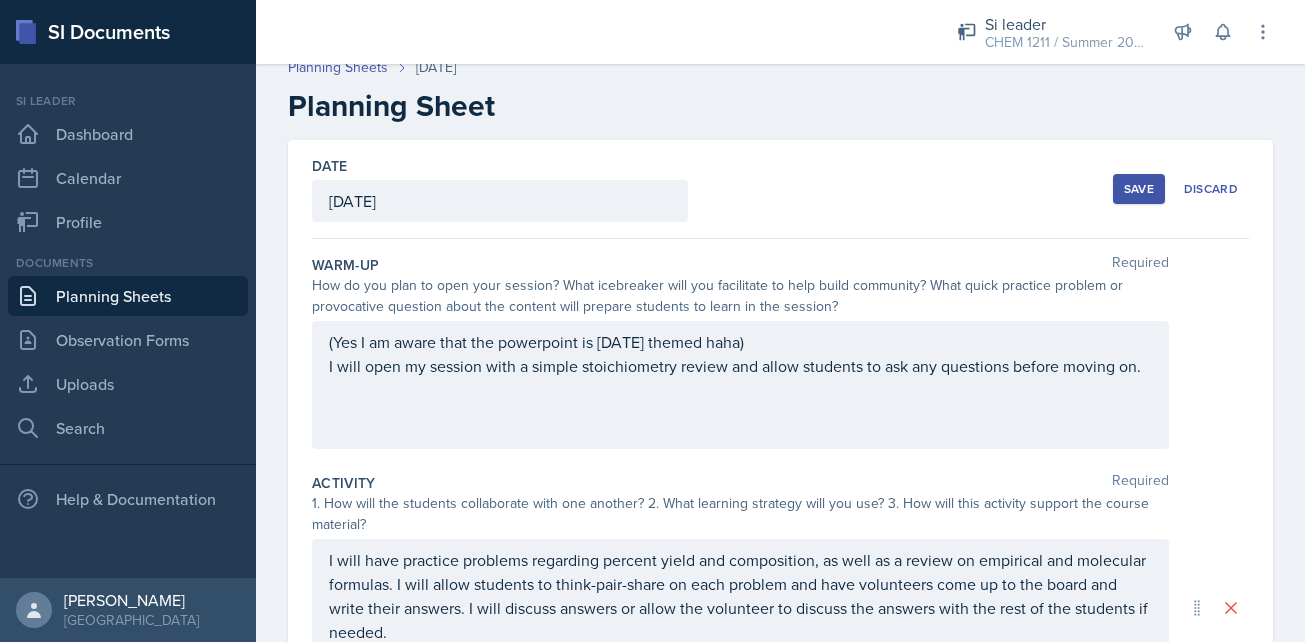 click on "Save" at bounding box center (1139, 189) 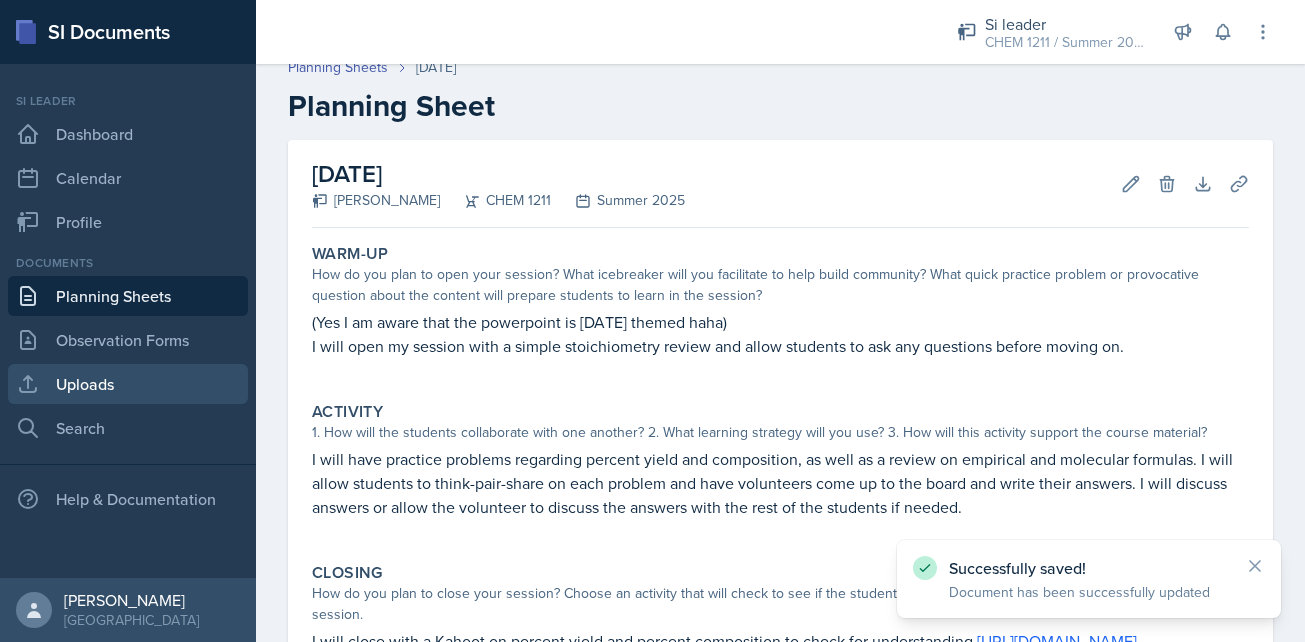click on "Uploads" at bounding box center (128, 384) 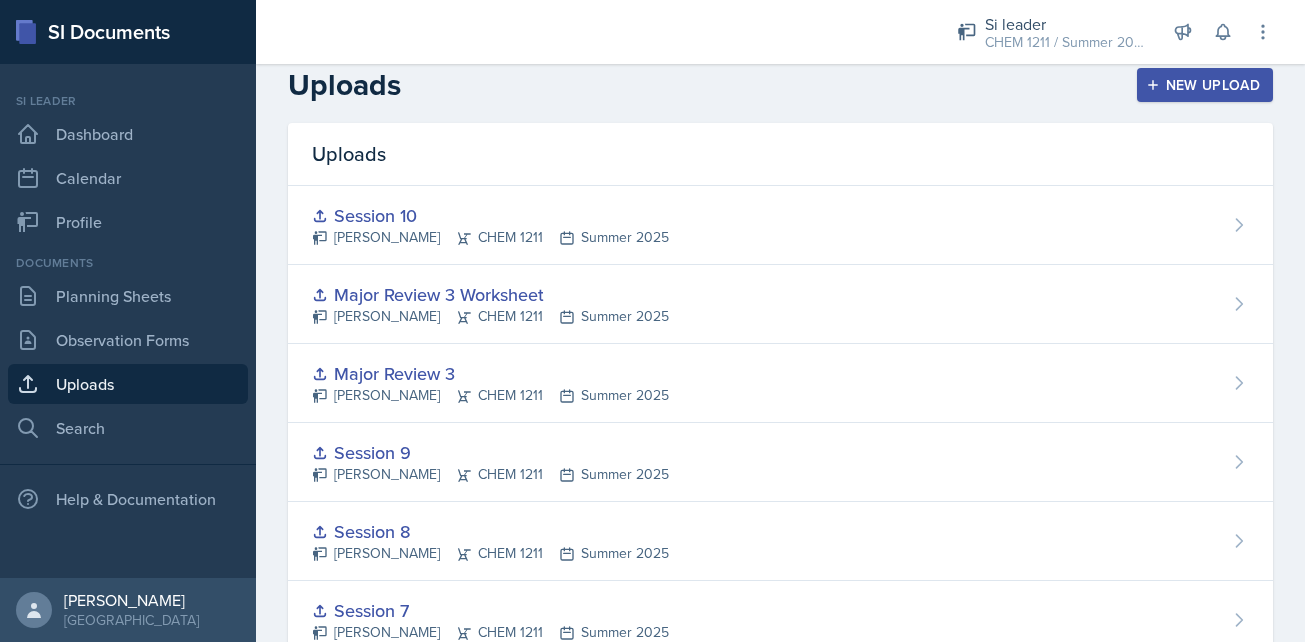 click on "New Upload" at bounding box center [1205, 85] 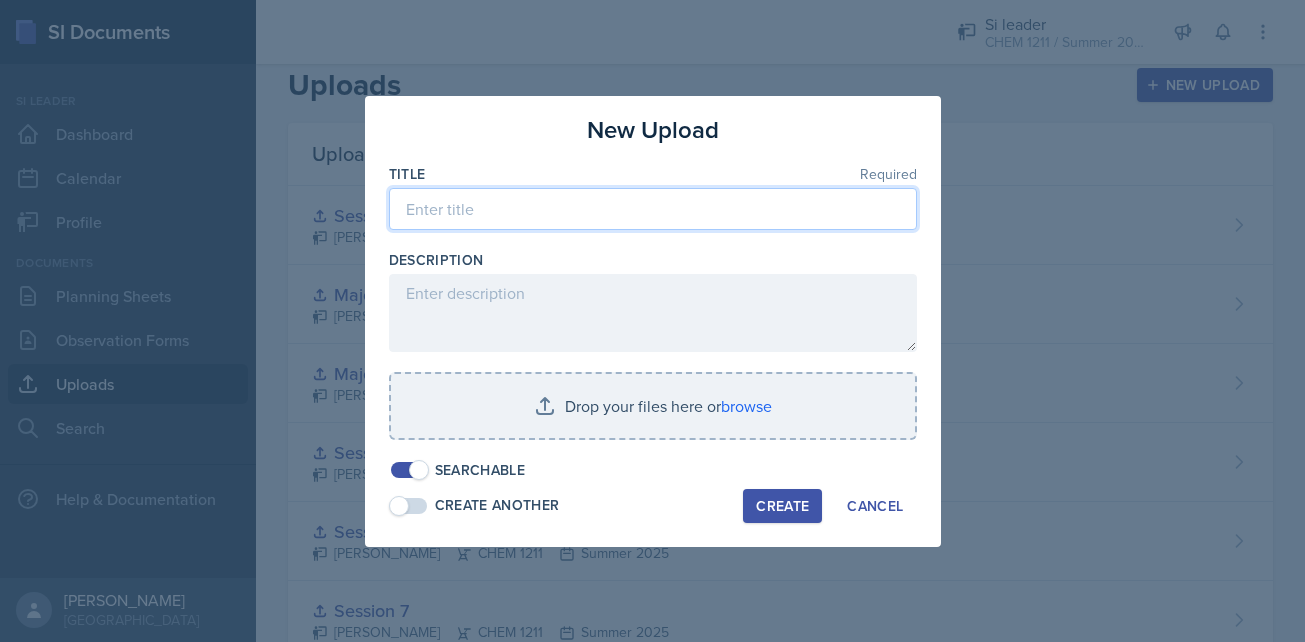 click at bounding box center [653, 209] 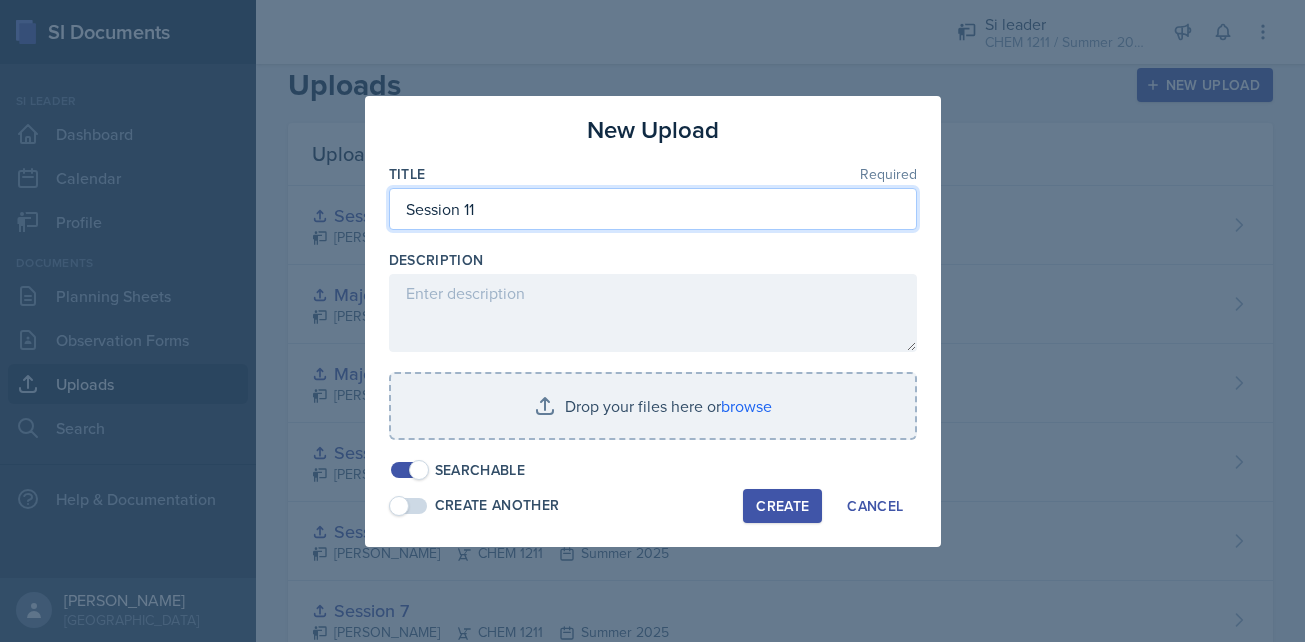 type on "Session 11" 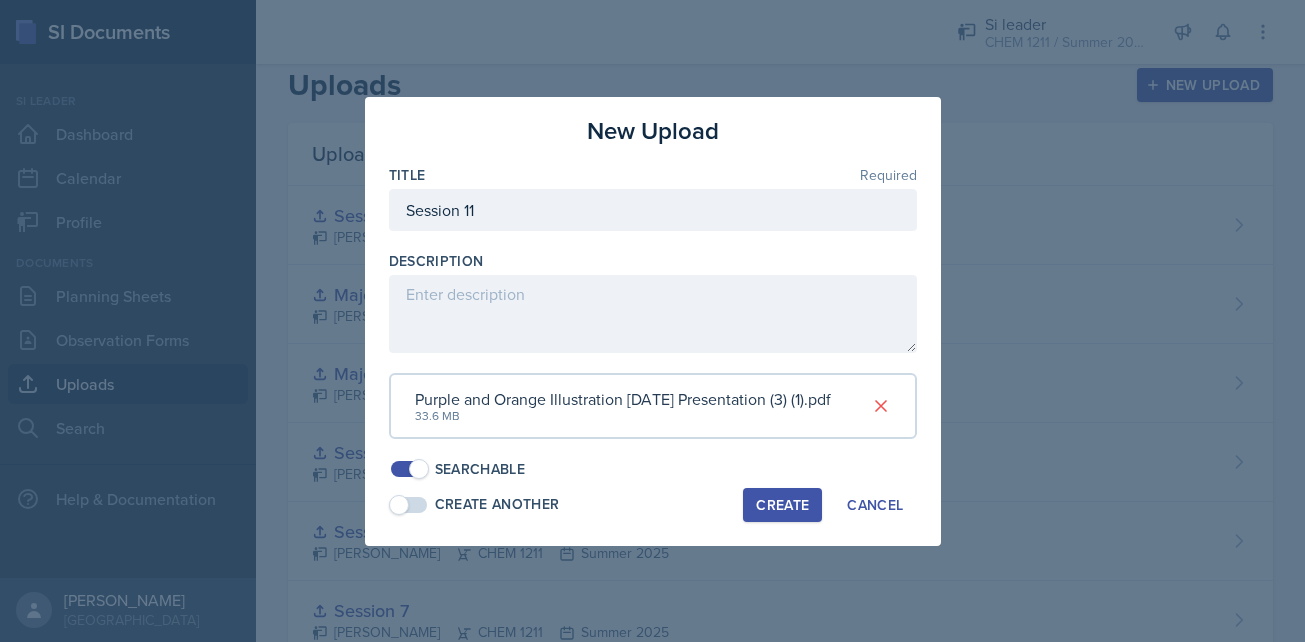 click on "Create" at bounding box center (782, 505) 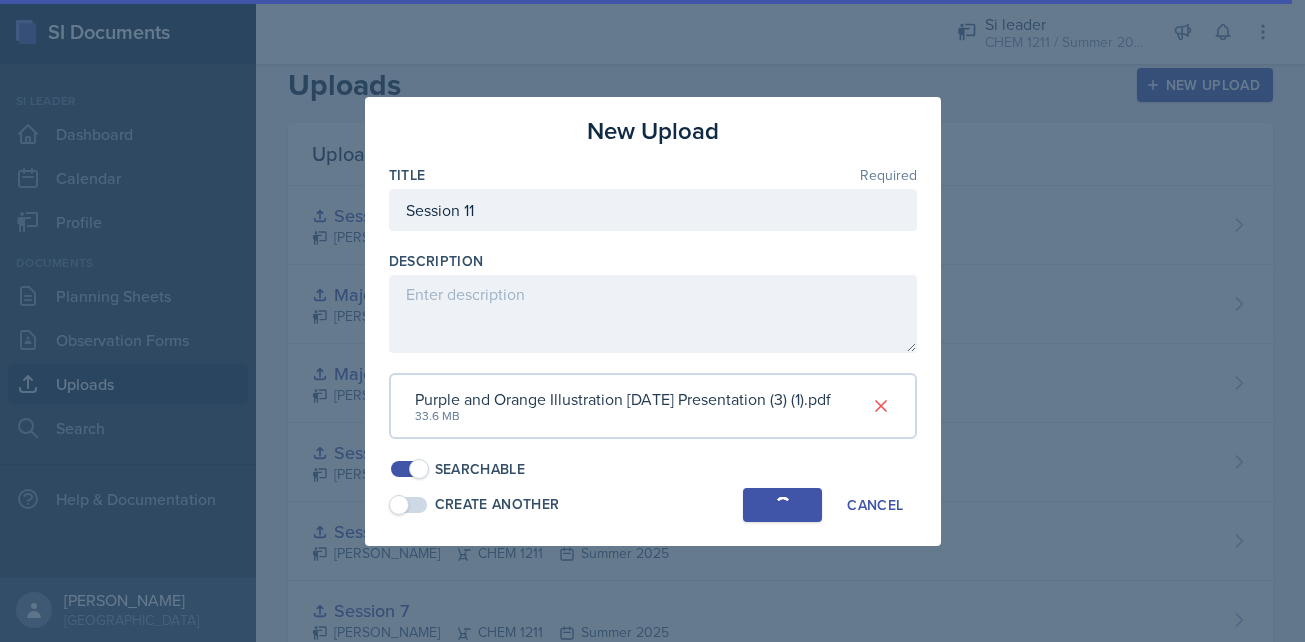 type 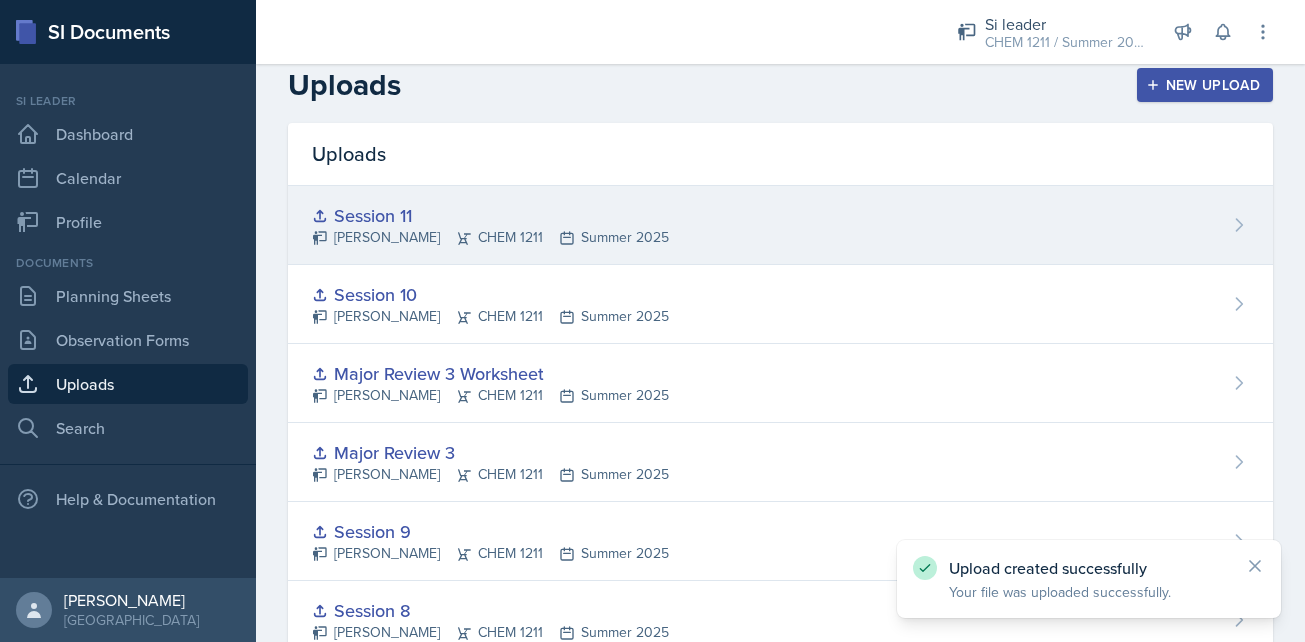 click on "Session 11" at bounding box center (490, 215) 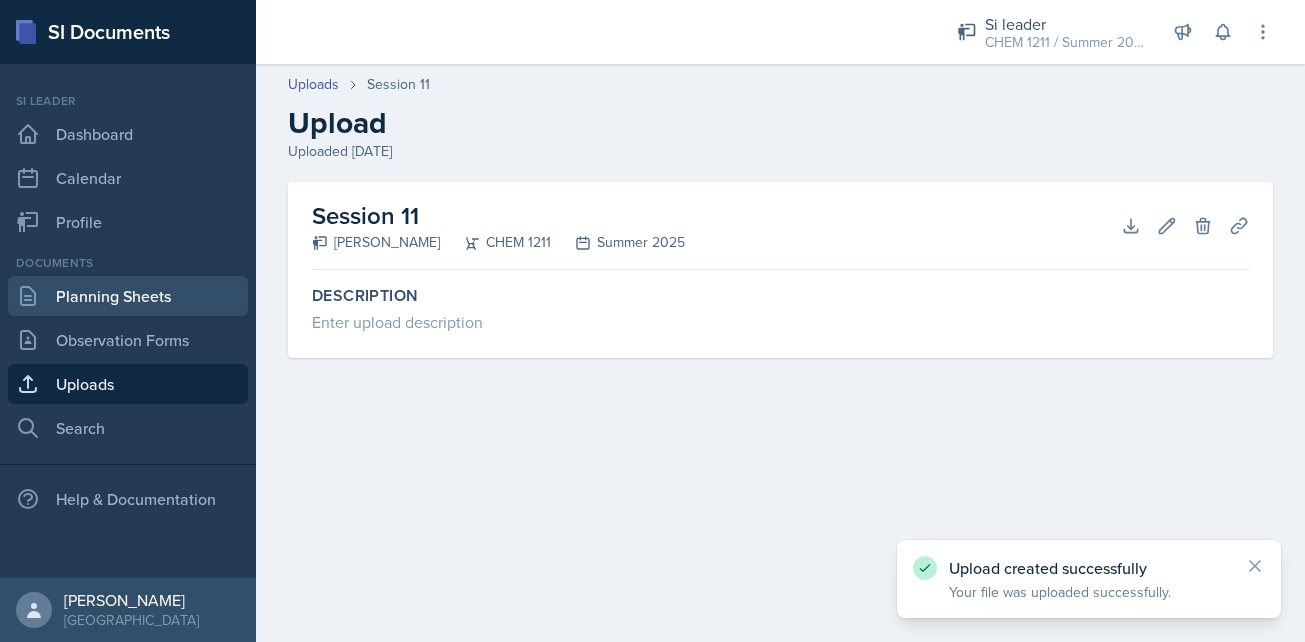 click on "Planning Sheets" at bounding box center [128, 296] 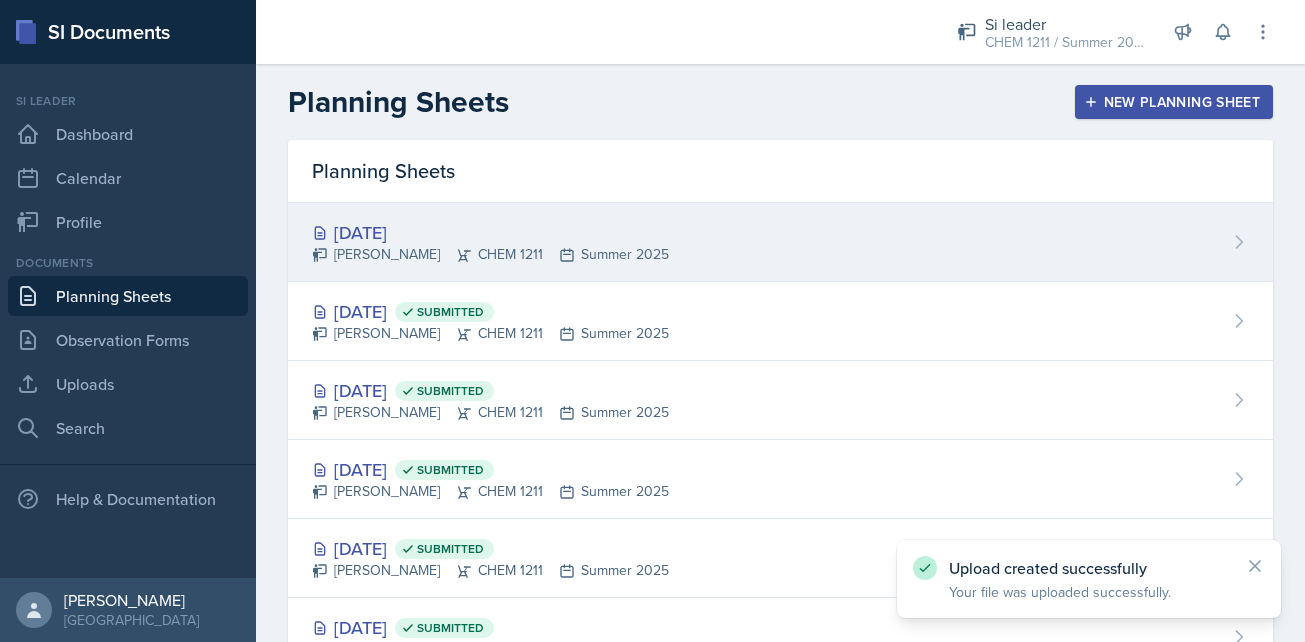 click on "[DATE]" at bounding box center [490, 232] 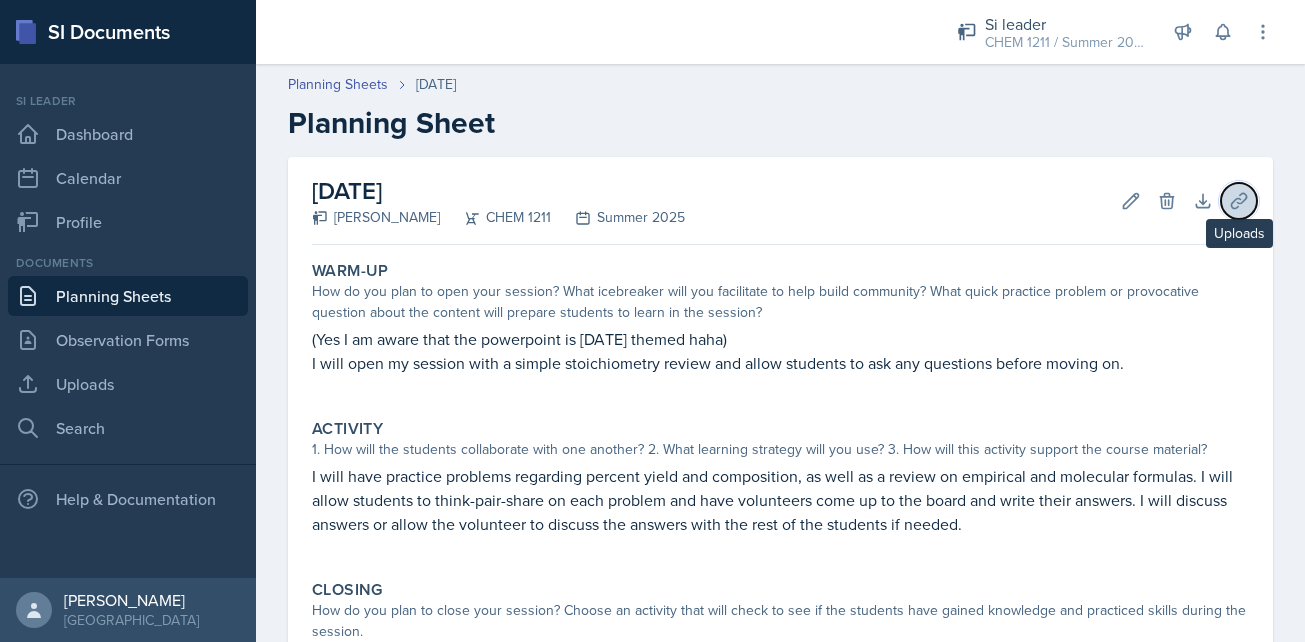 click 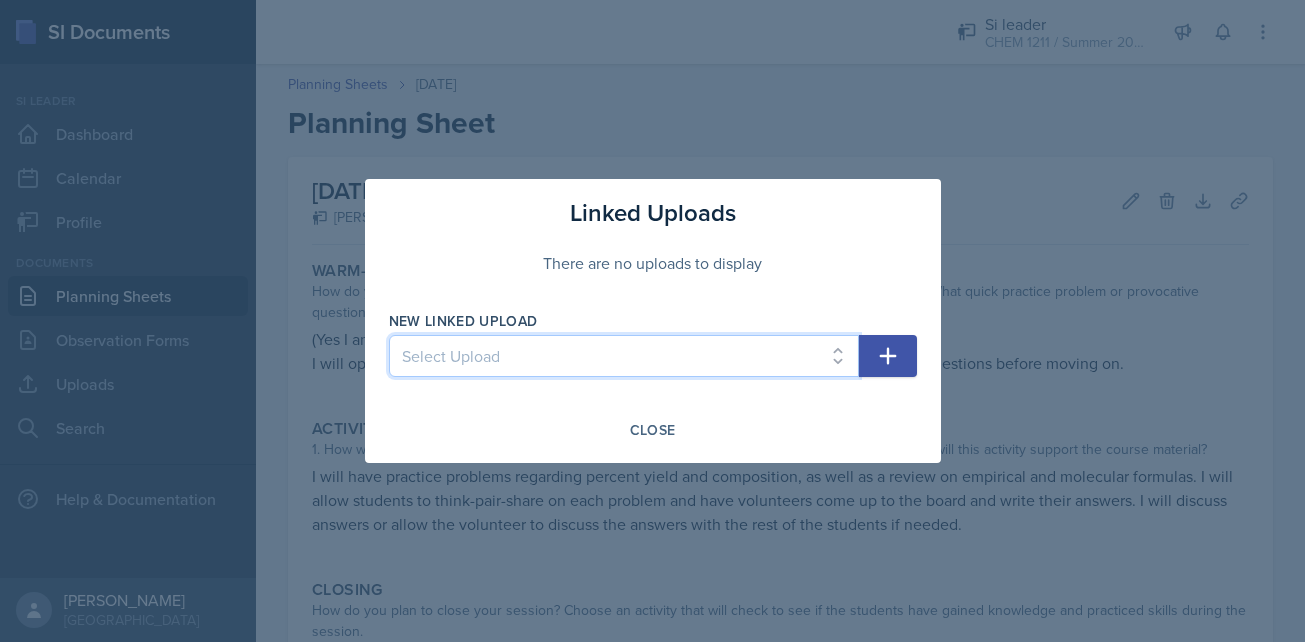 click on "Select Upload   Session 1 Session 2 Session 2 worksheet Session 3 Session 4 Worksheet Session 4 Session 5 Major Review 2 Worksheet Major Review 2 PPT Session 6 Session 7 Worksheet Session 7 Session 8 Session 9 Major Review 3 Major Review 3 Worksheet Session 10 Session 11" at bounding box center (624, 356) 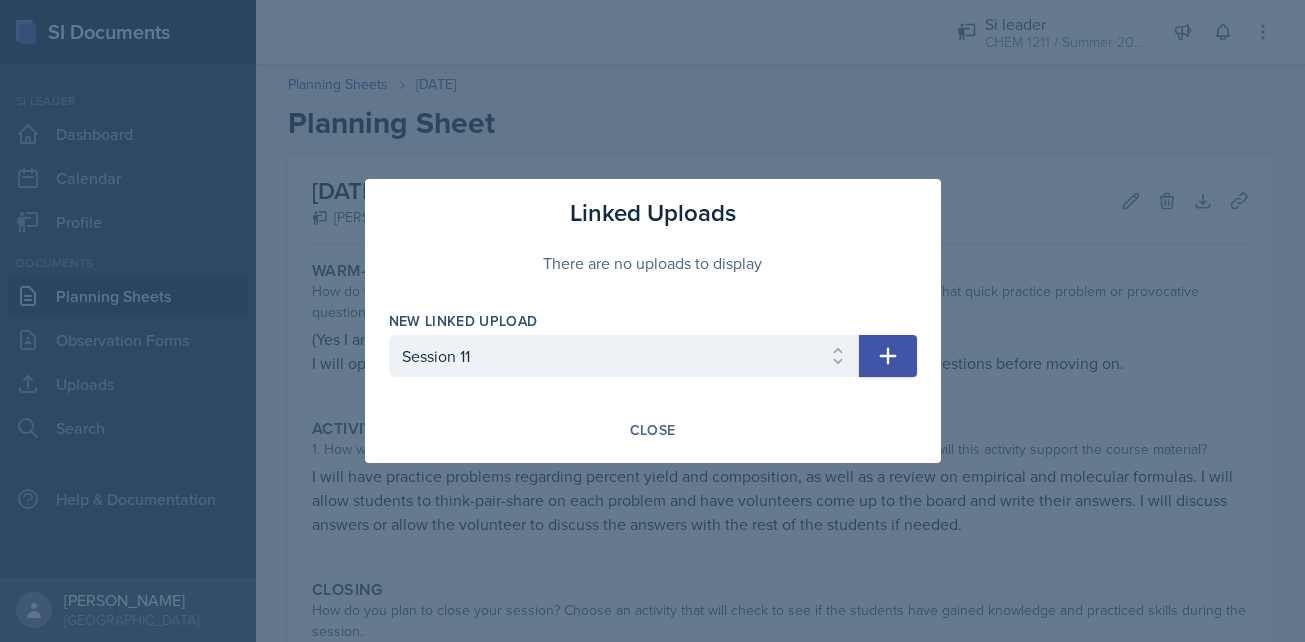 click 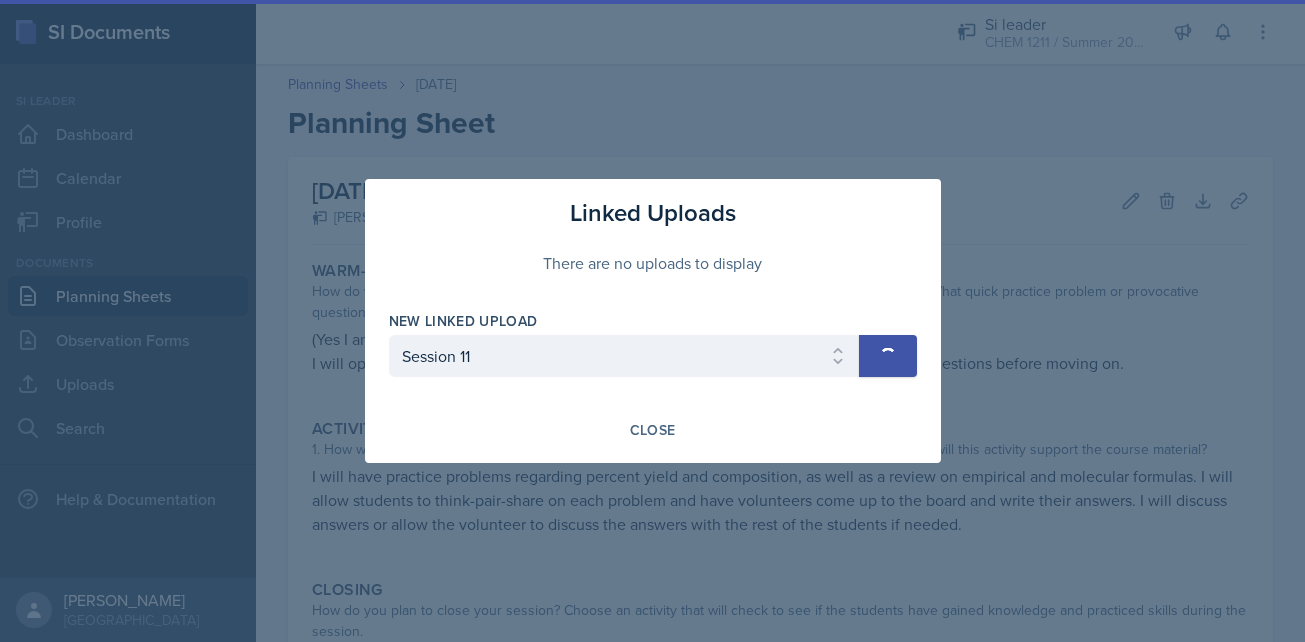 select 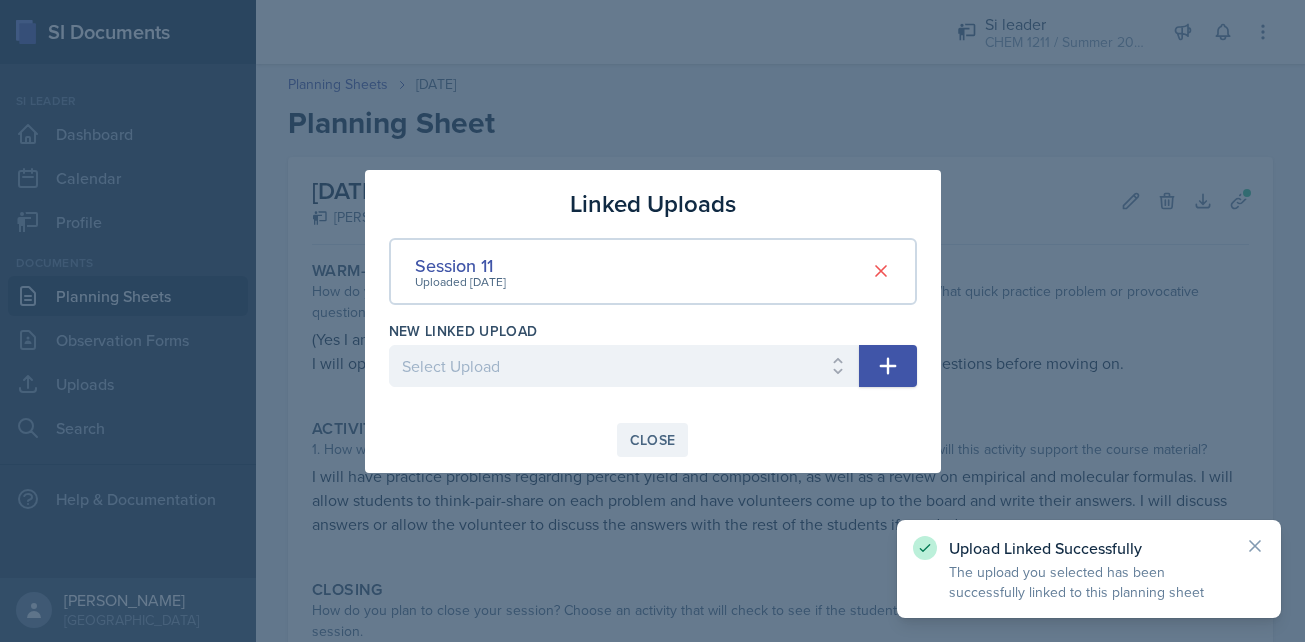 click on "Close" at bounding box center (653, 440) 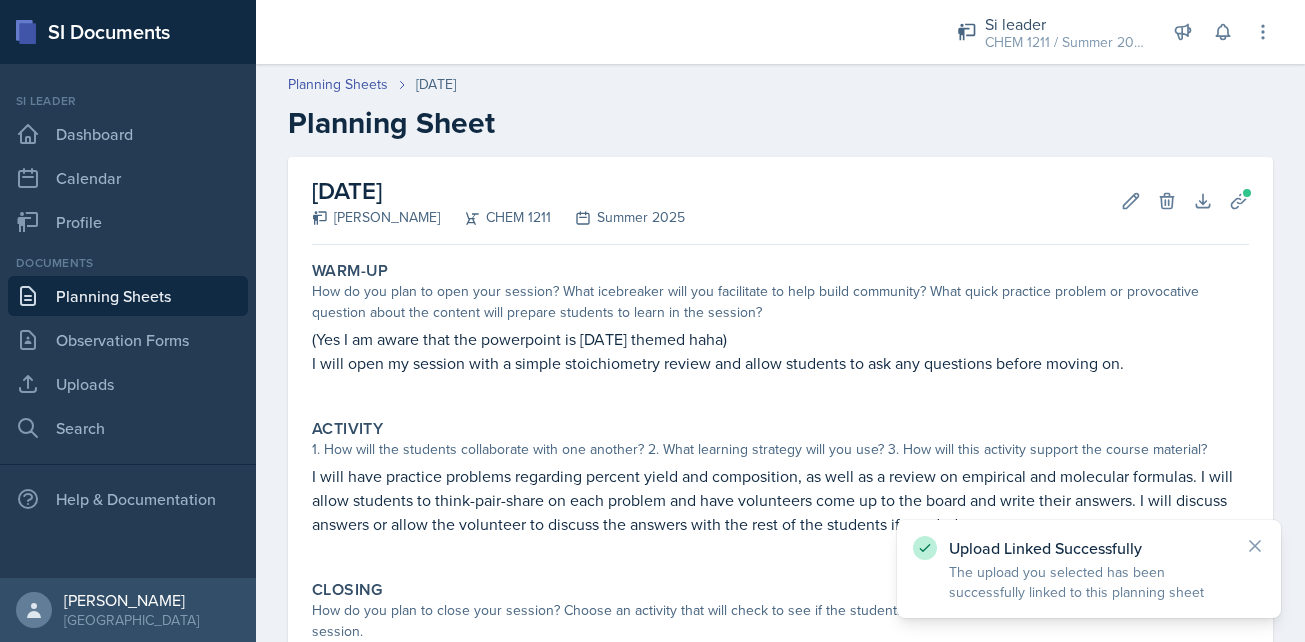 scroll, scrollTop: 230, scrollLeft: 0, axis: vertical 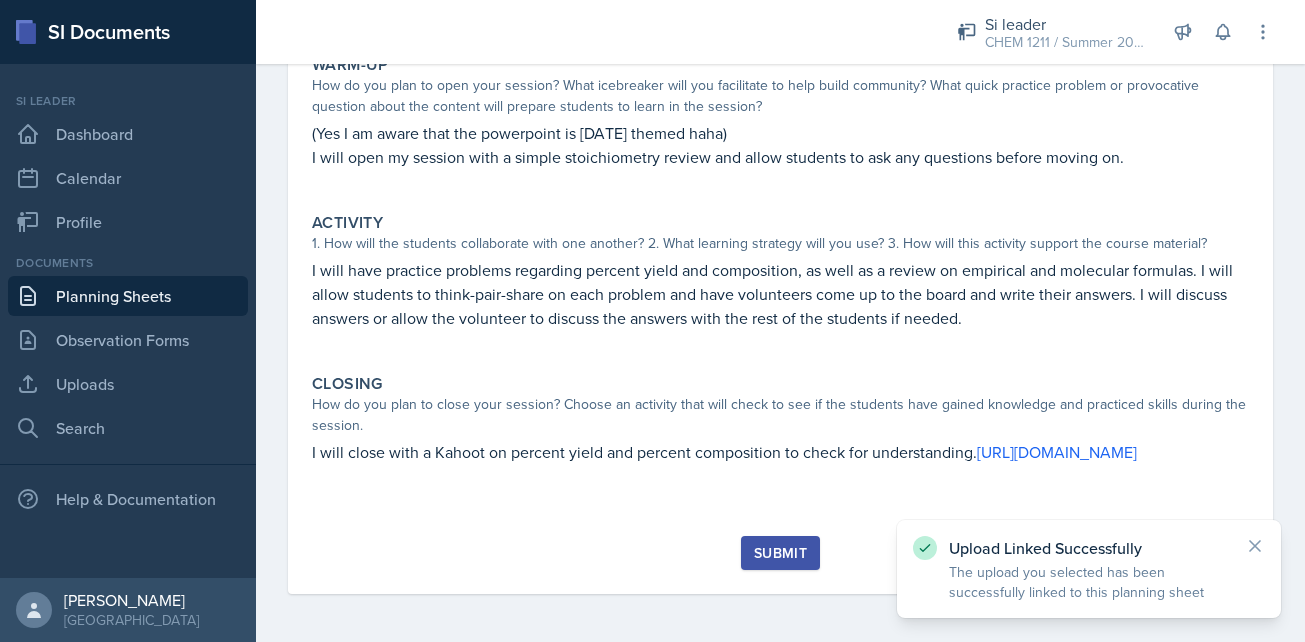 click on "Submit" at bounding box center [780, 553] 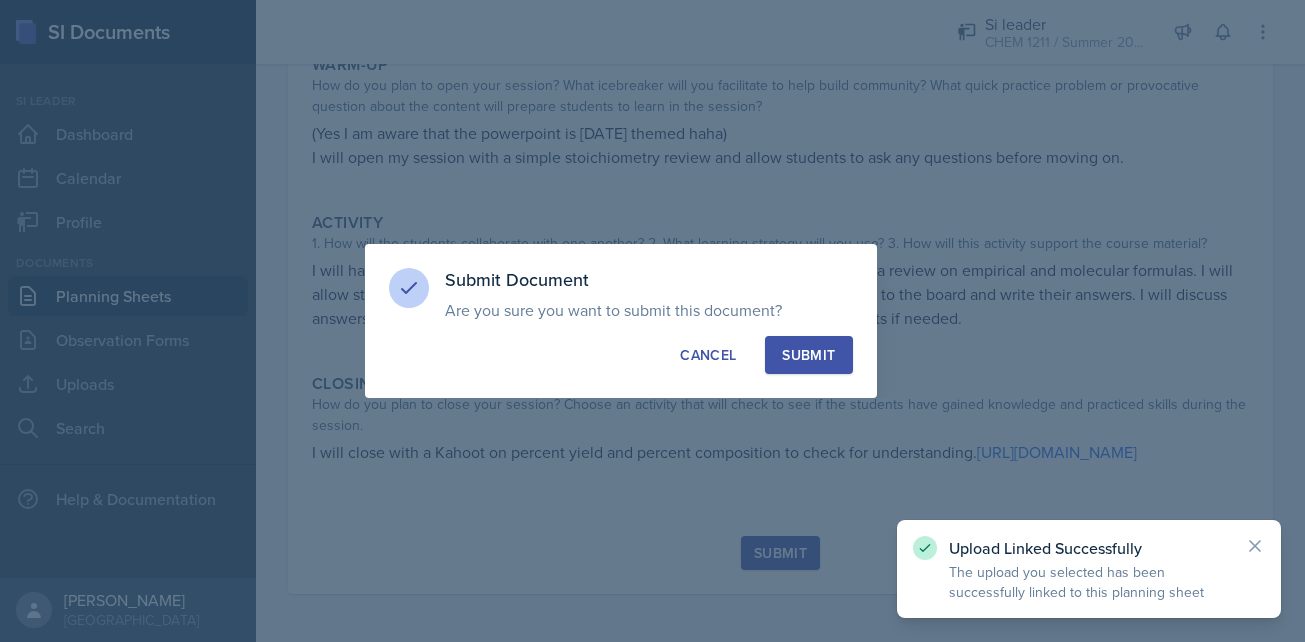 click on "Submit" at bounding box center [808, 355] 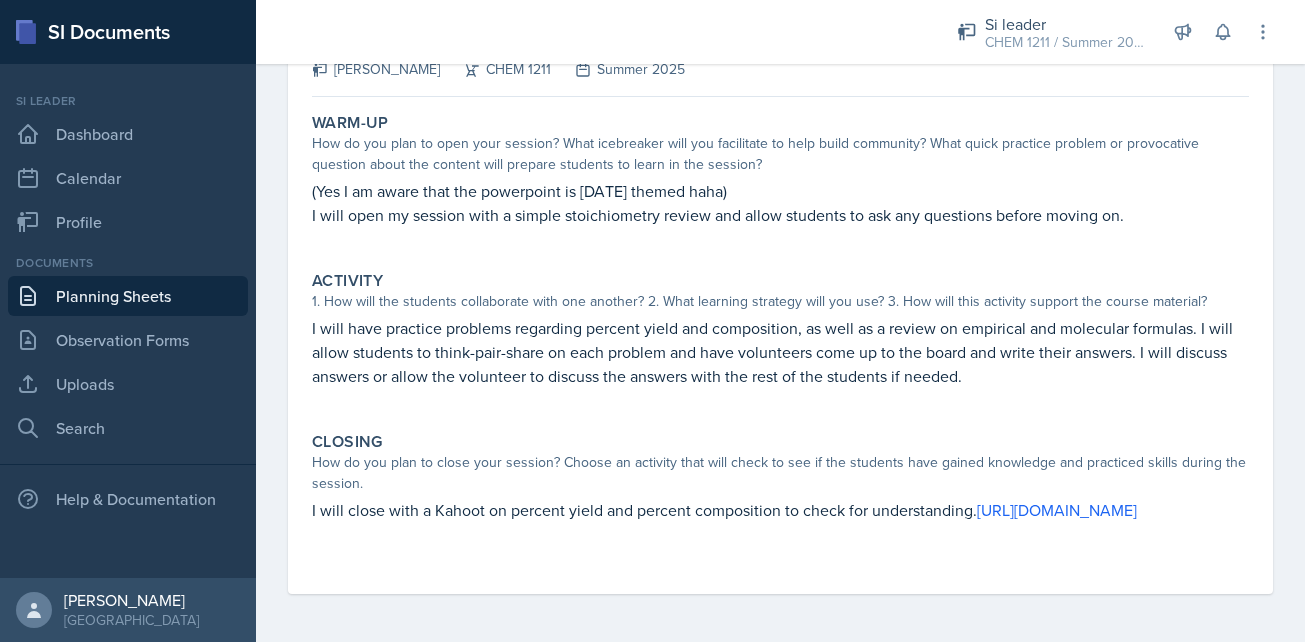 scroll, scrollTop: 0, scrollLeft: 0, axis: both 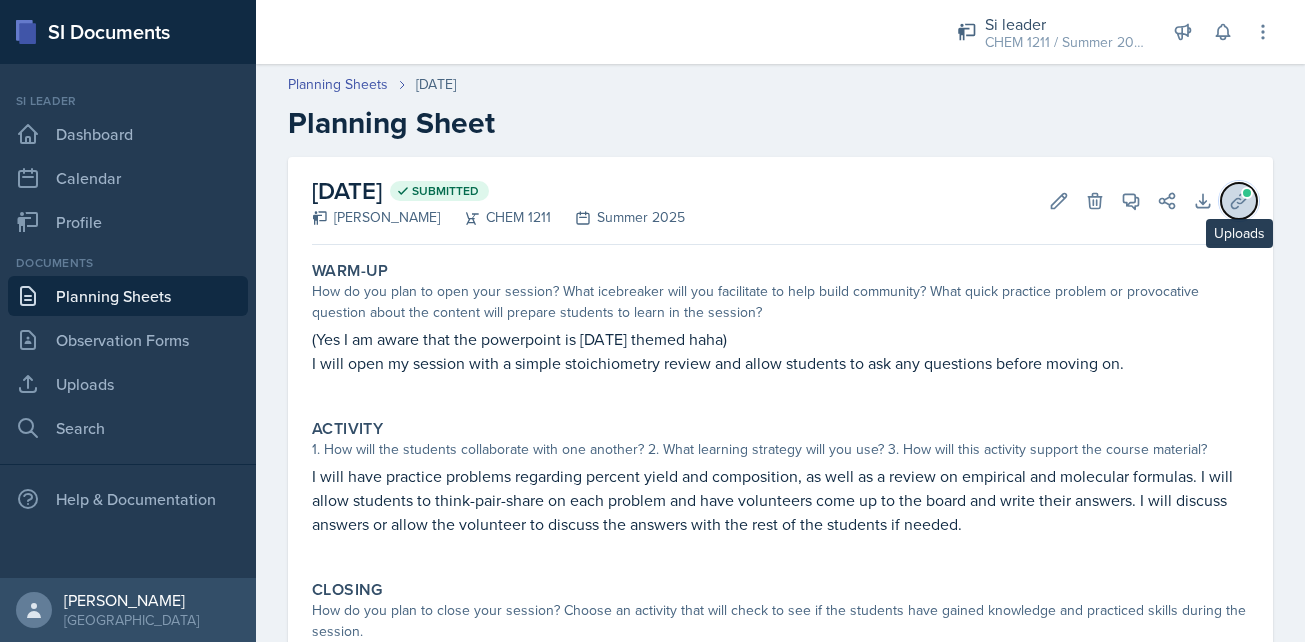 click 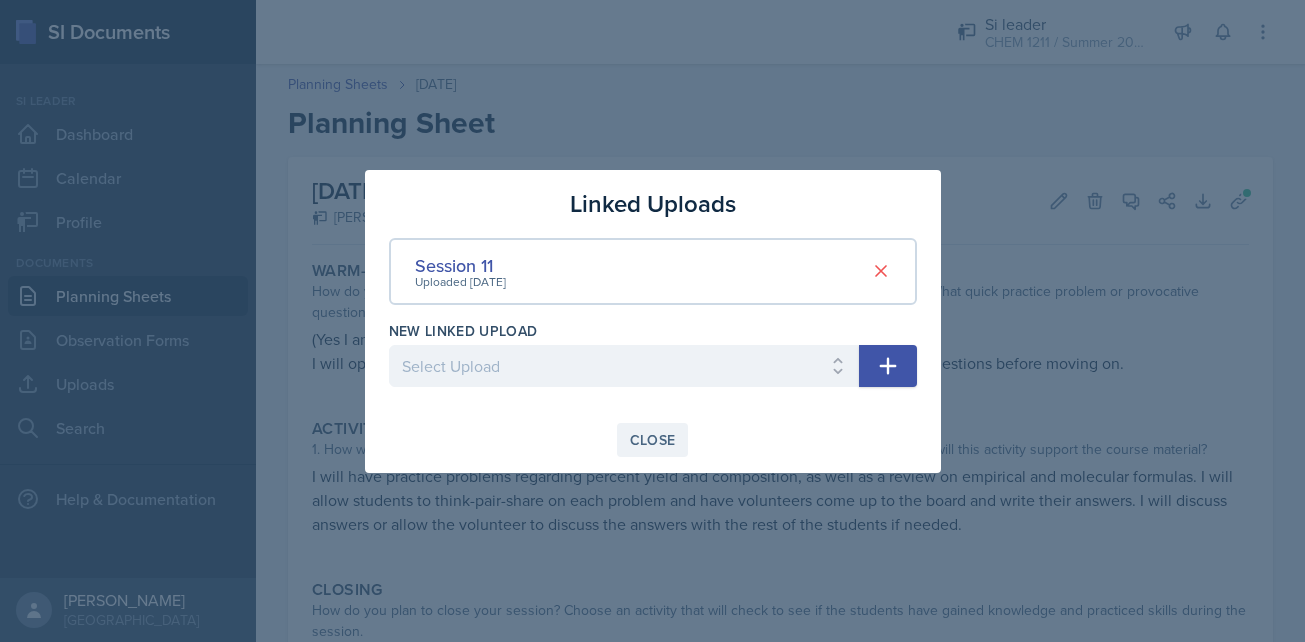click on "Close" at bounding box center (653, 440) 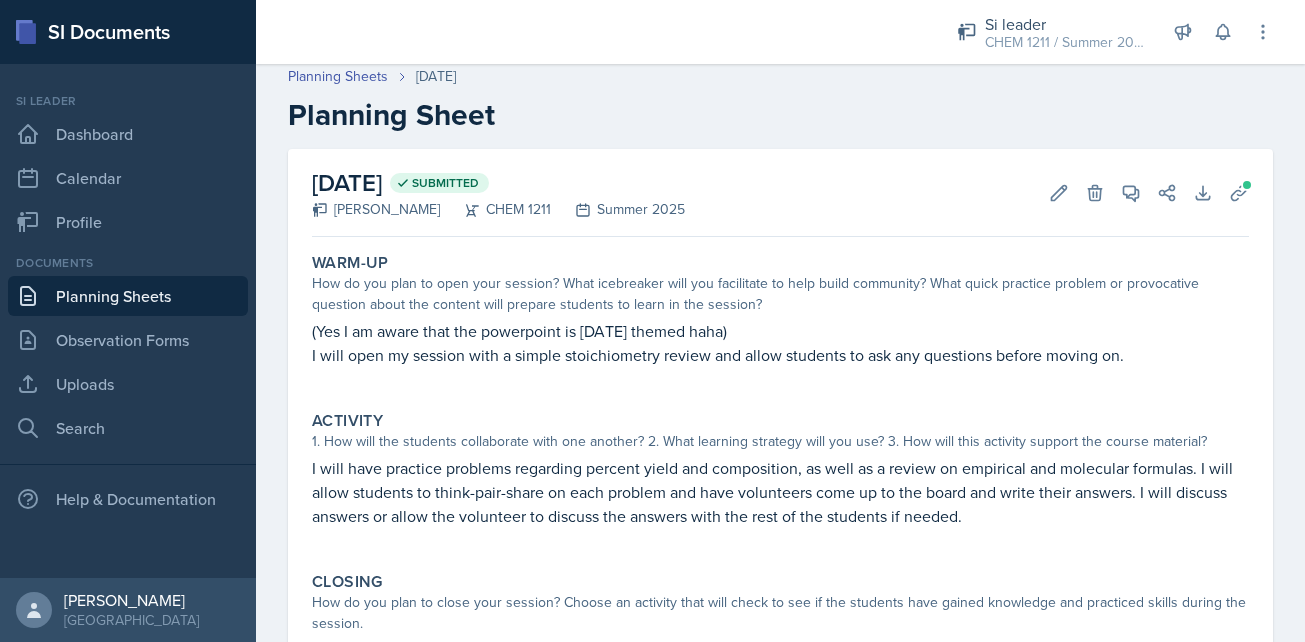 scroll, scrollTop: 0, scrollLeft: 0, axis: both 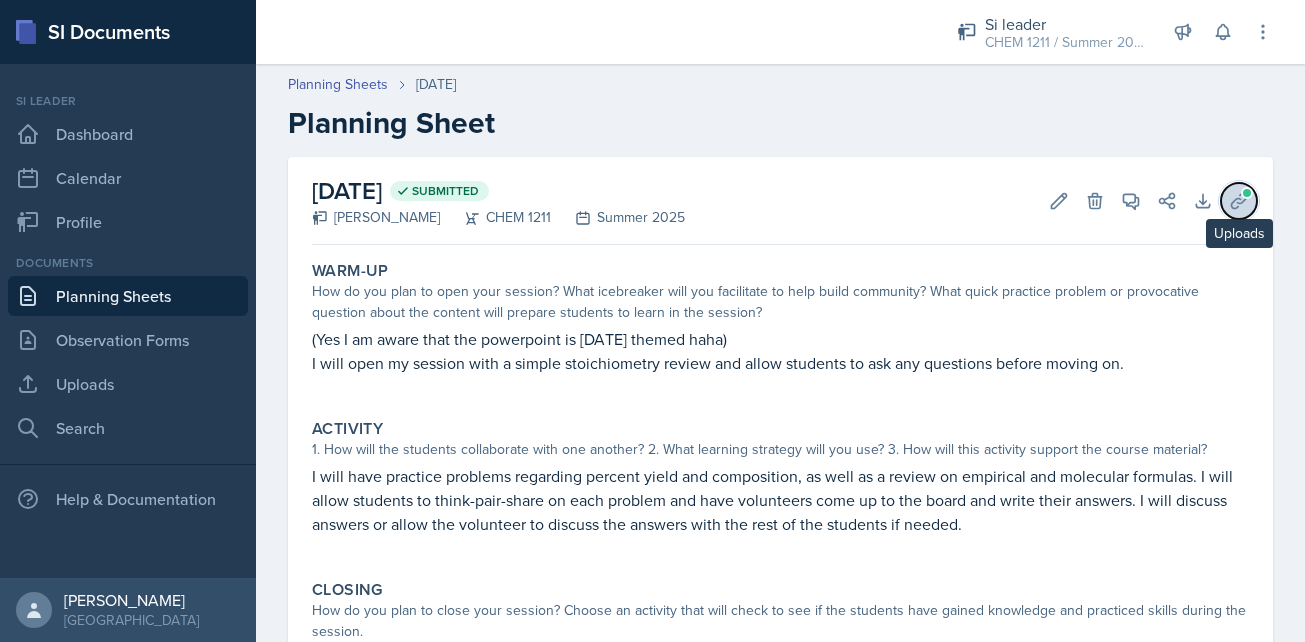 click on "Uploads" at bounding box center (1239, 201) 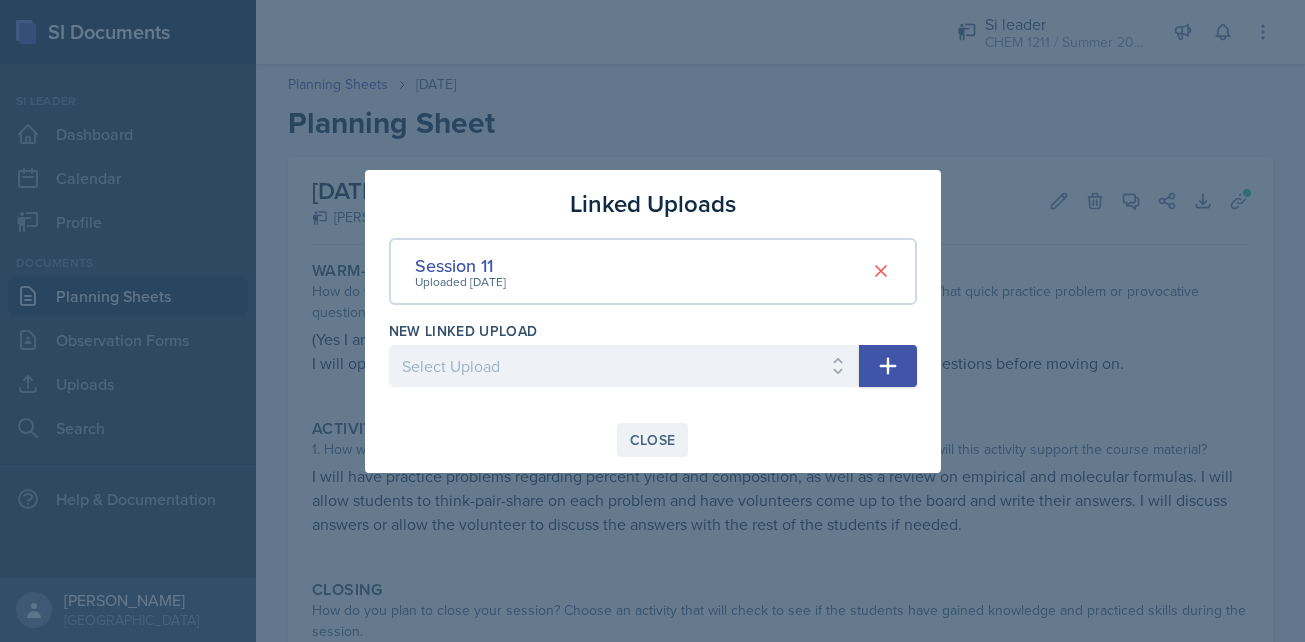 click on "Close" at bounding box center (653, 440) 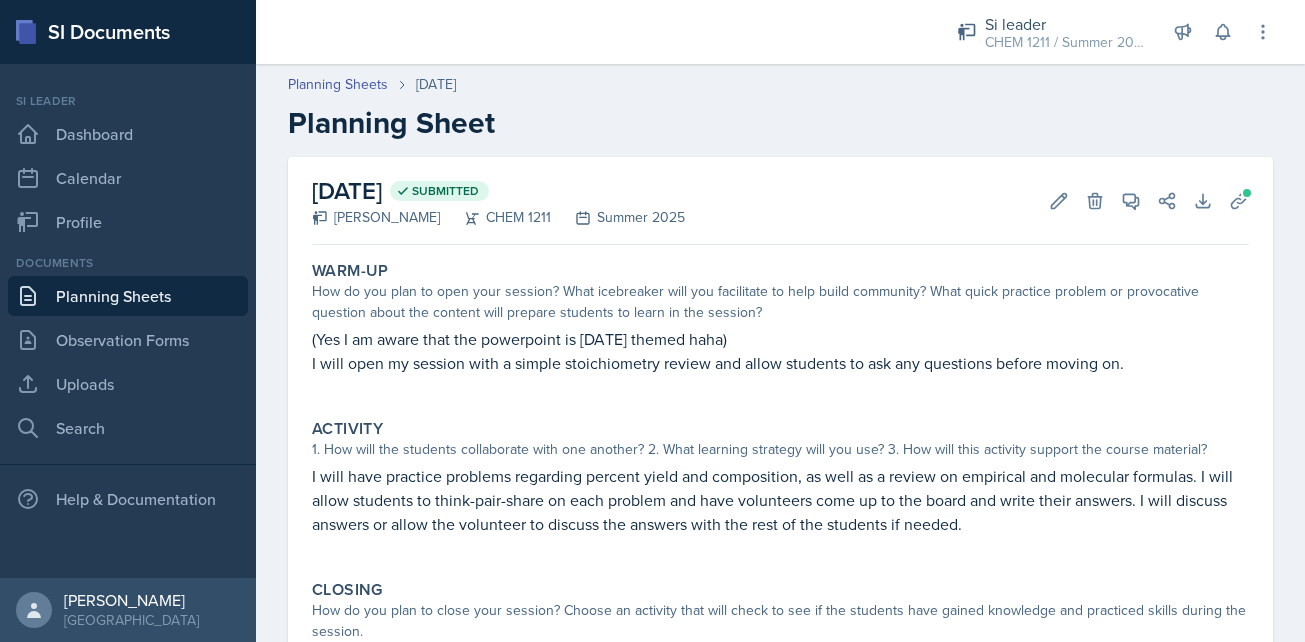 click on "Planning Sheets" at bounding box center [128, 296] 